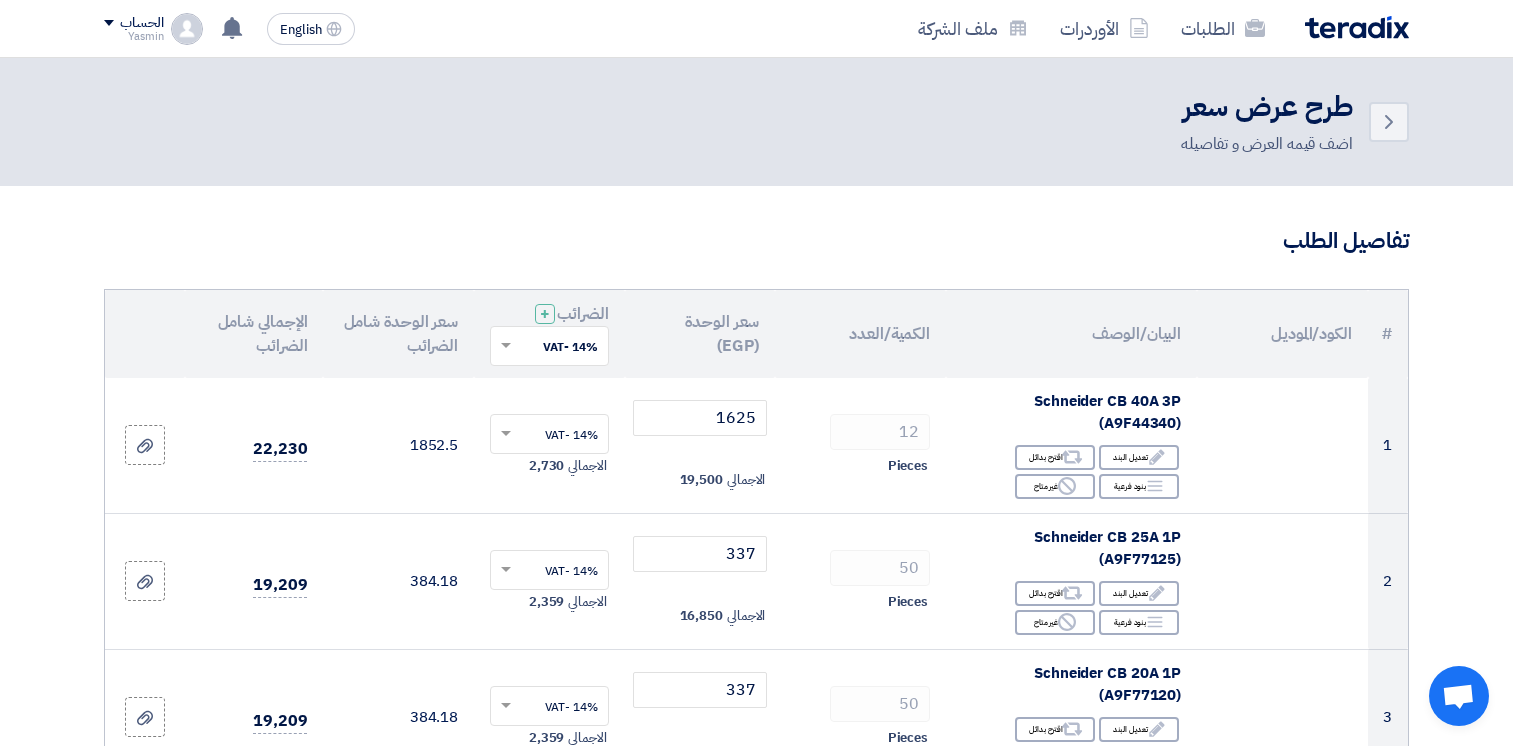 scroll, scrollTop: 1493, scrollLeft: 0, axis: vertical 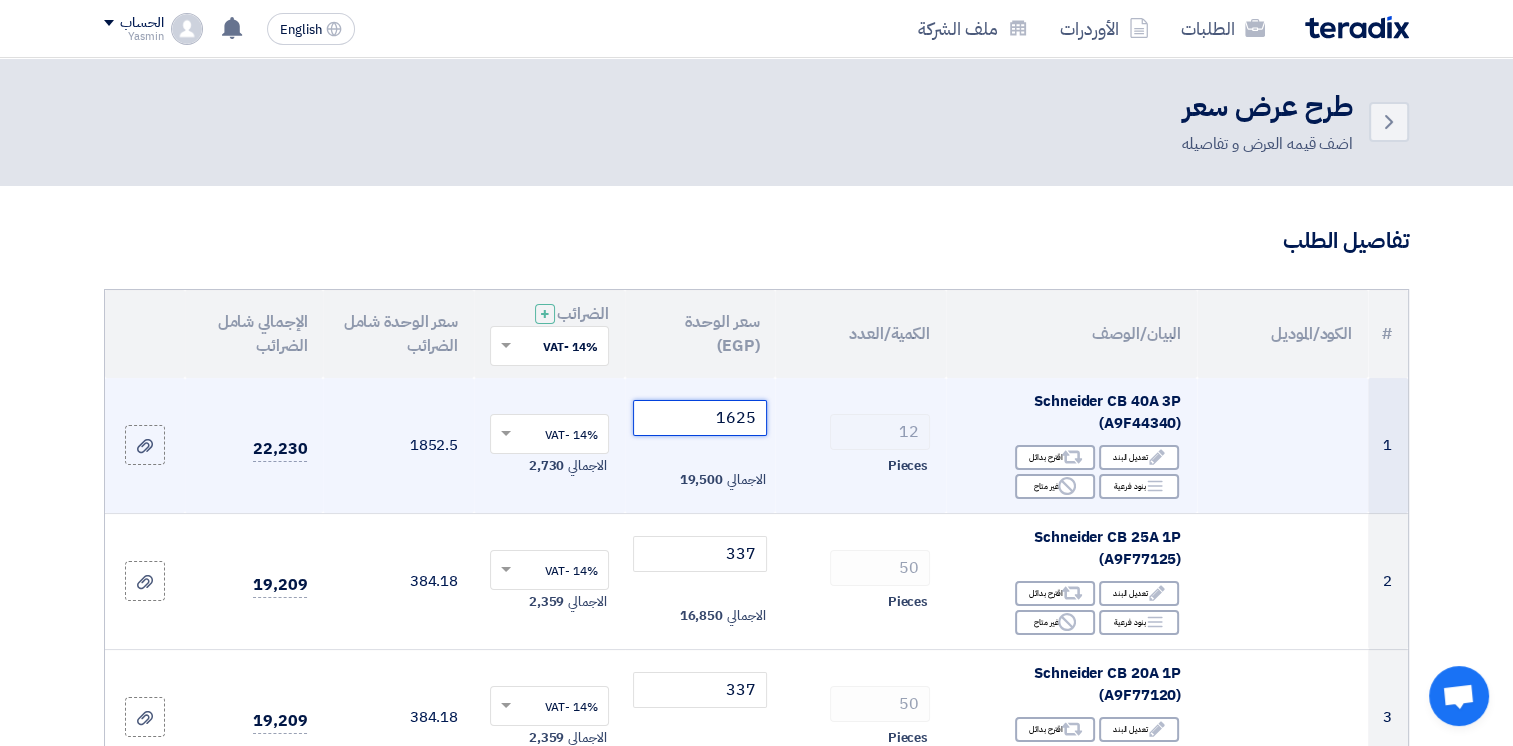 drag, startPoint x: 756, startPoint y: 419, endPoint x: 734, endPoint y: 424, distance: 22.561028 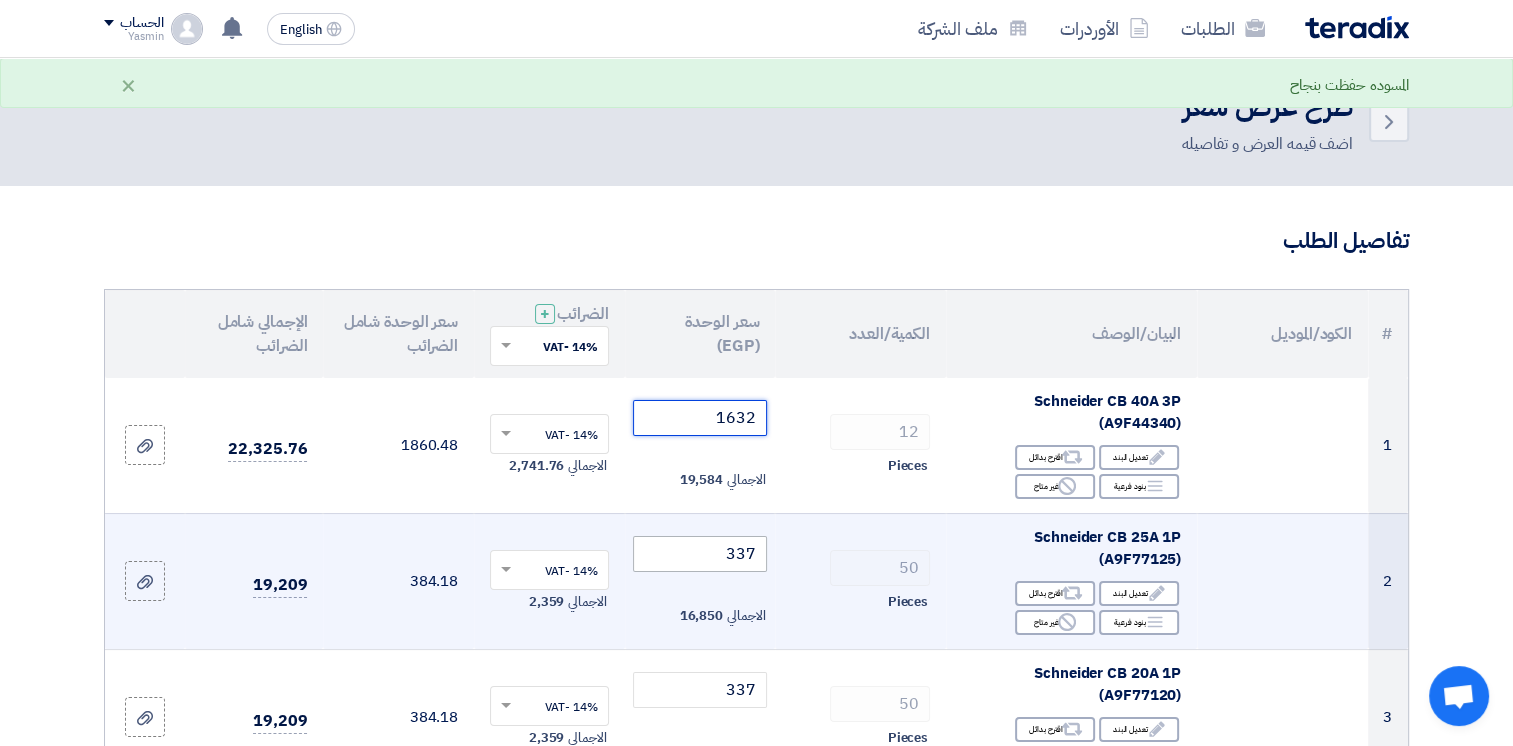 type on "1632" 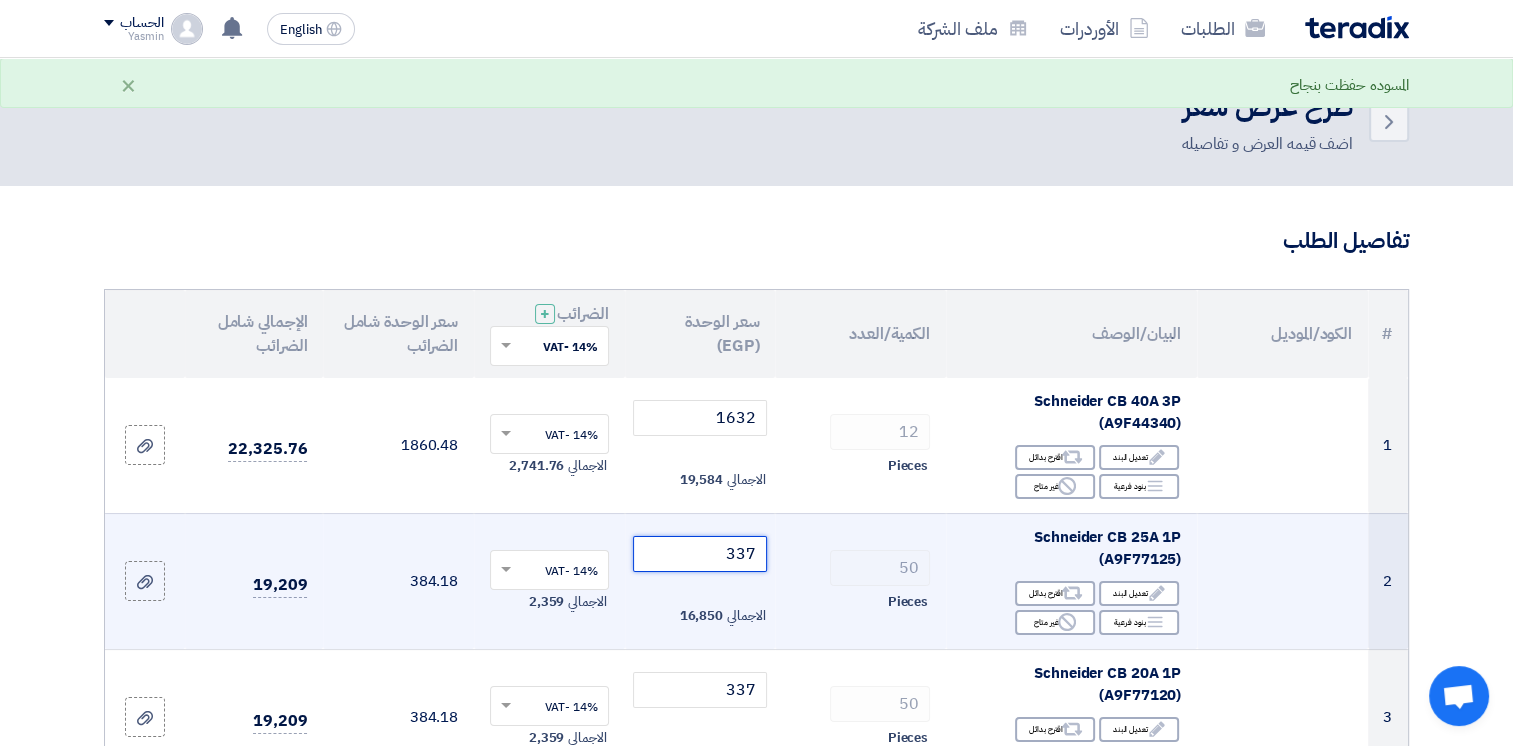drag, startPoint x: 756, startPoint y: 555, endPoint x: 740, endPoint y: 564, distance: 18.35756 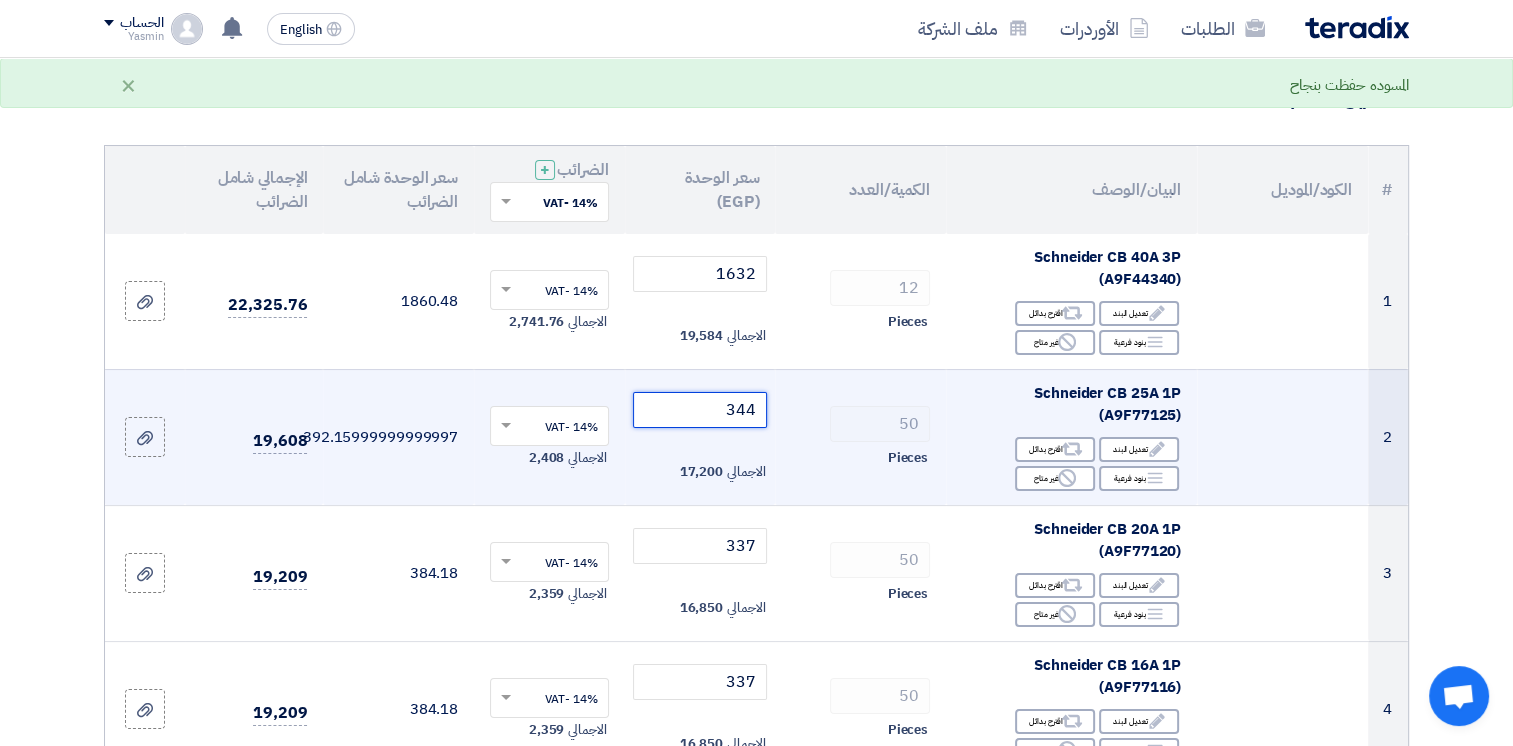 scroll, scrollTop: 200, scrollLeft: 0, axis: vertical 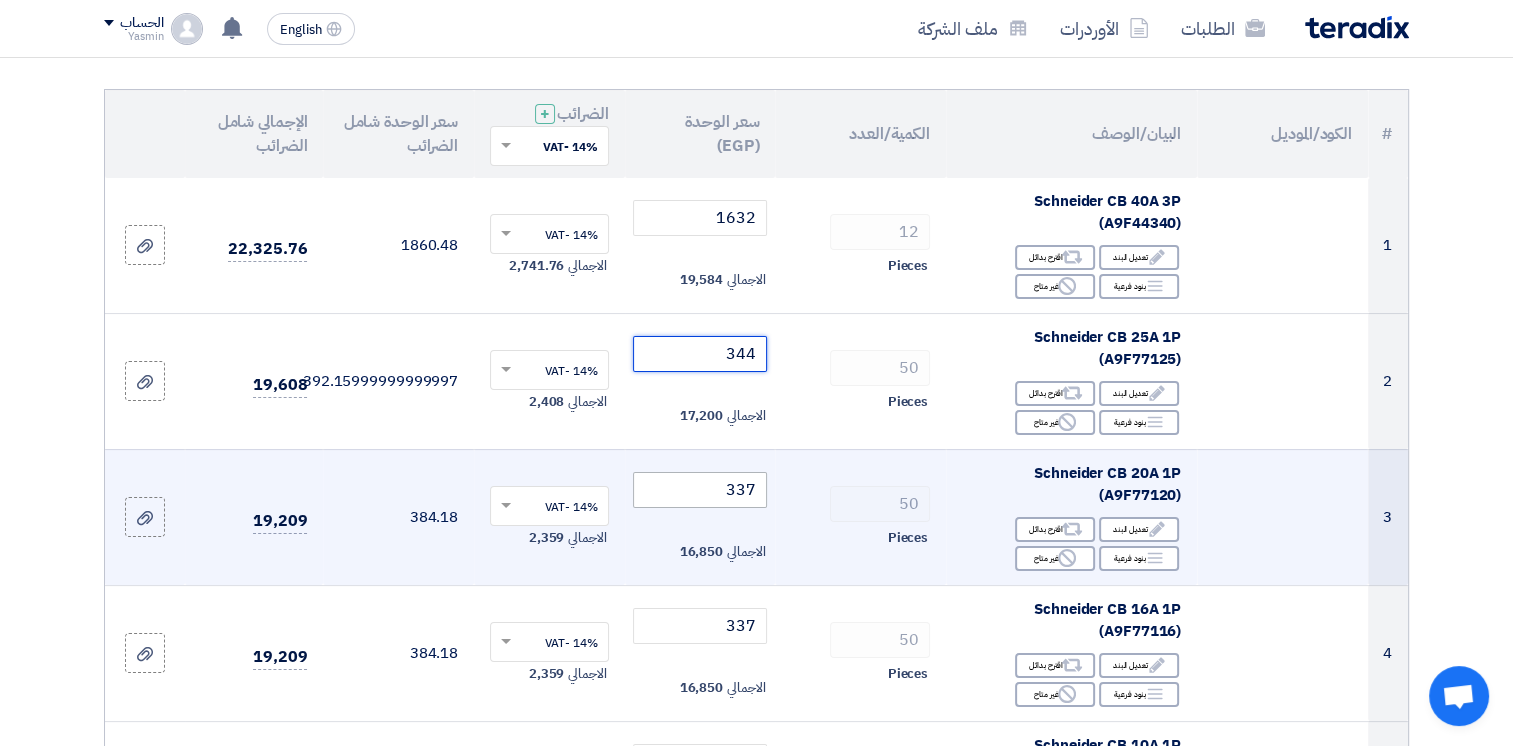 type on "344" 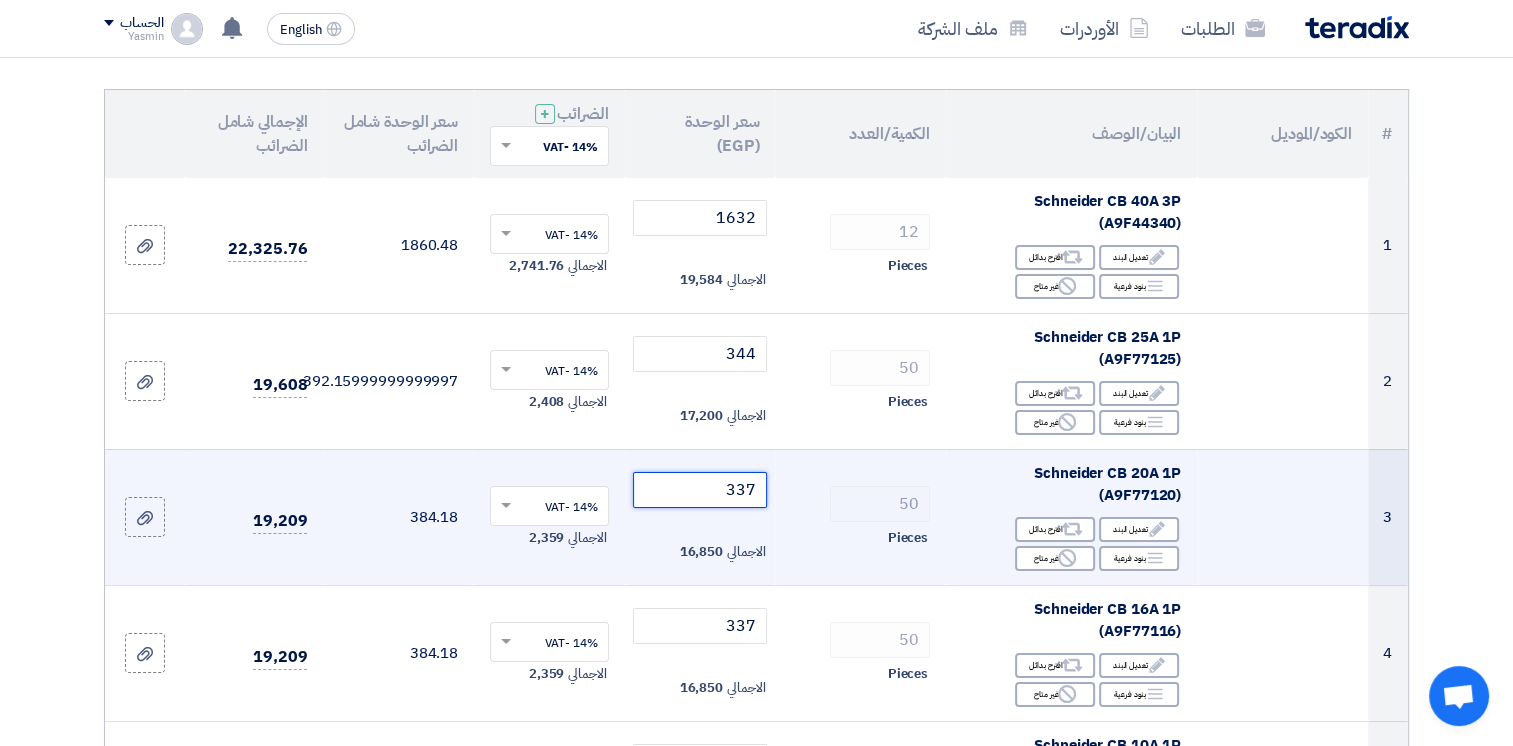 click on "337" 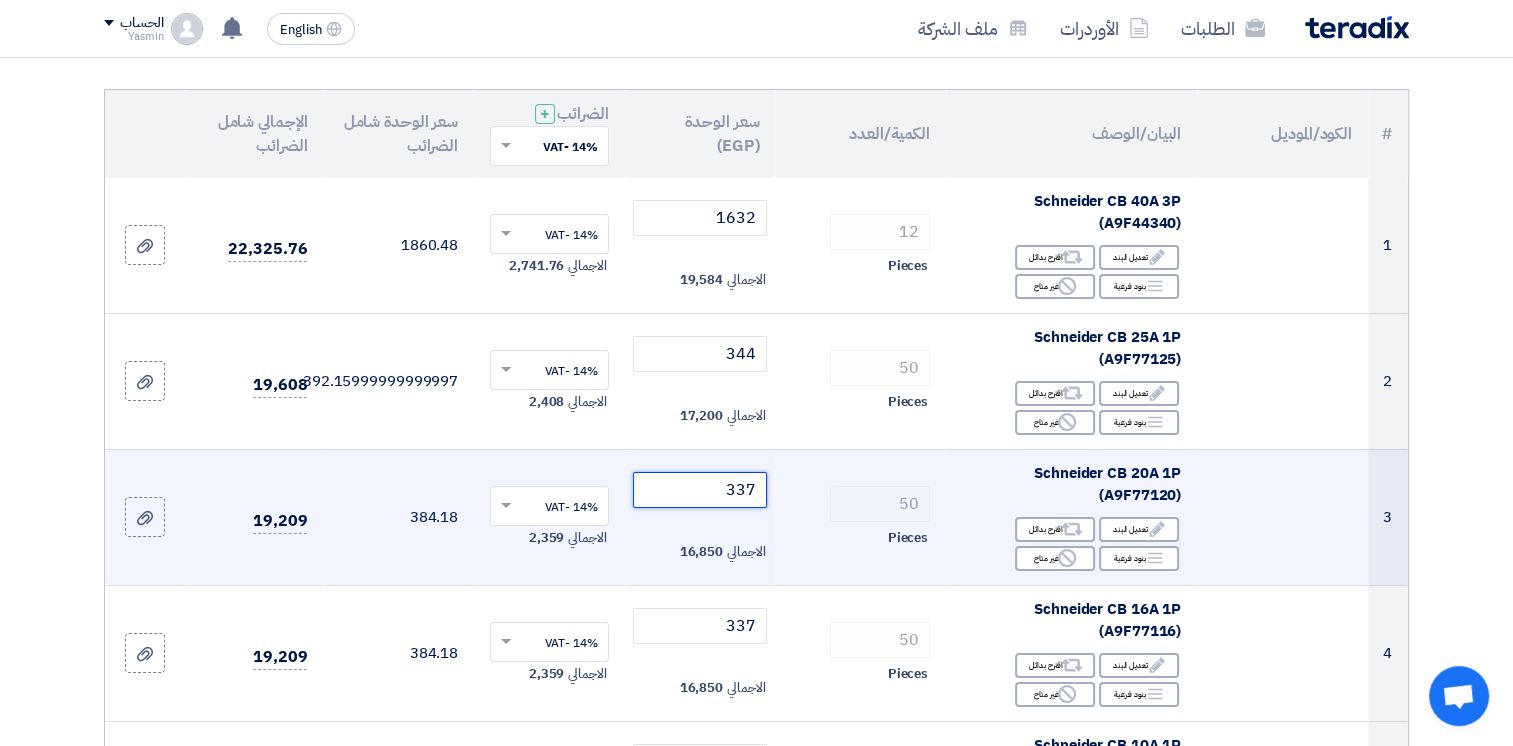 drag, startPoint x: 755, startPoint y: 489, endPoint x: 737, endPoint y: 493, distance: 18.439089 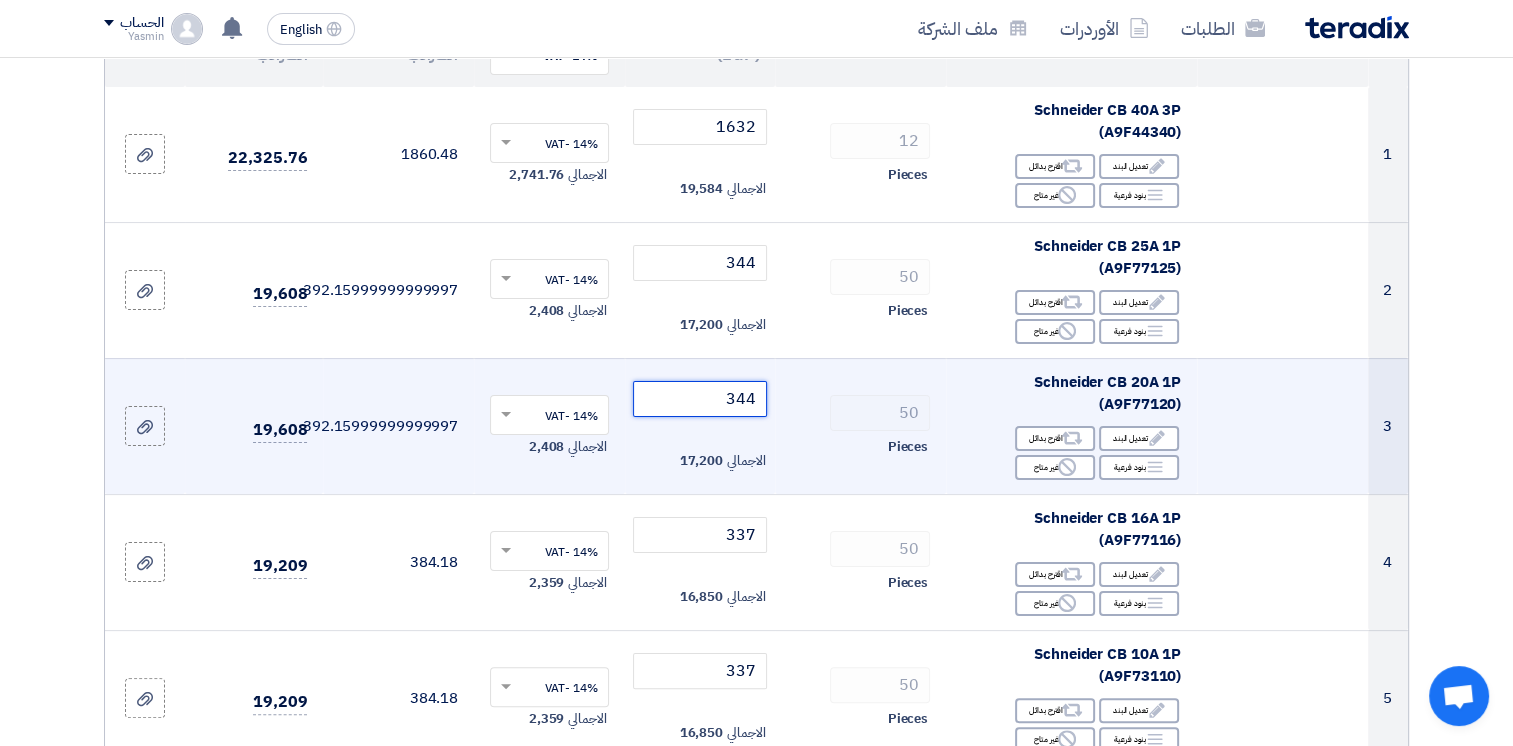 scroll, scrollTop: 400, scrollLeft: 0, axis: vertical 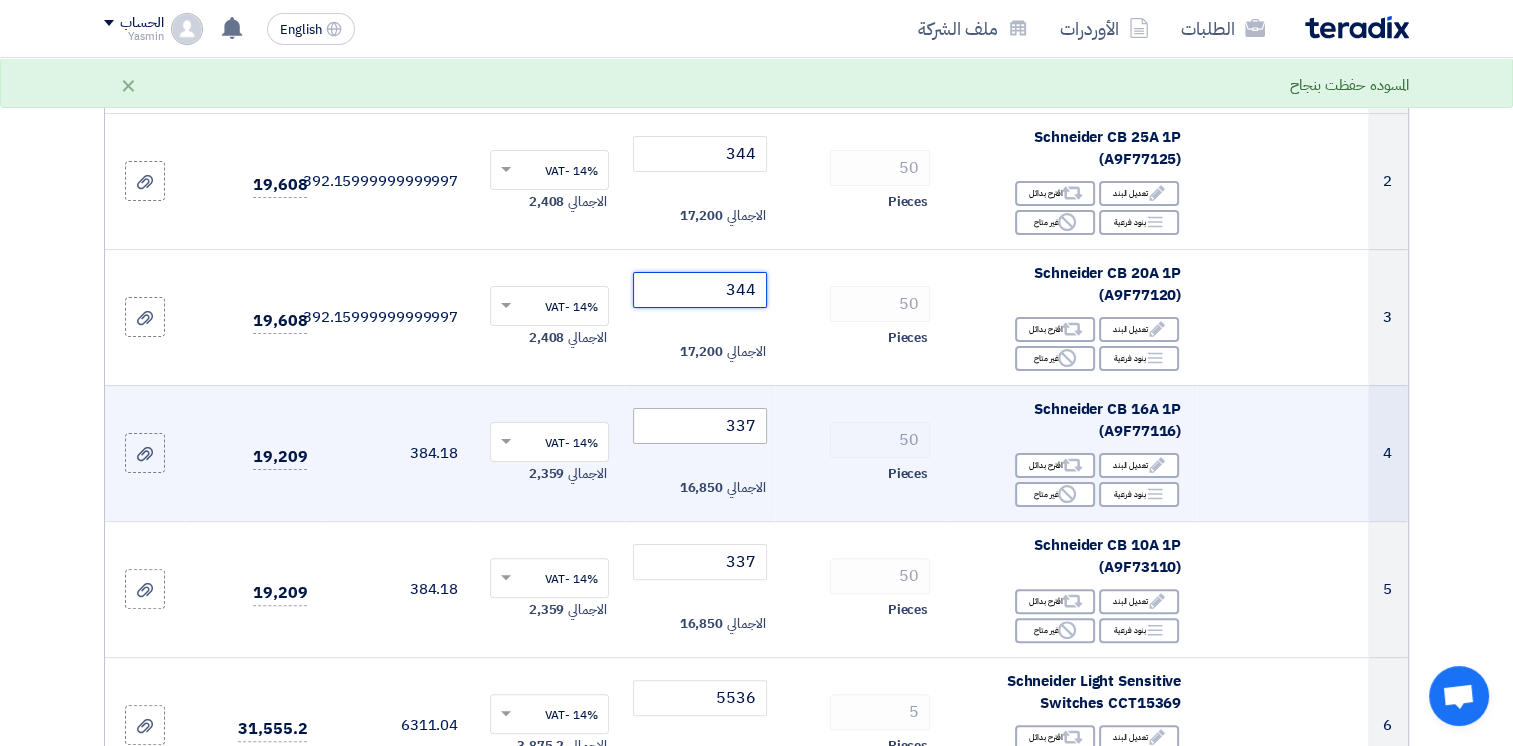 type on "344" 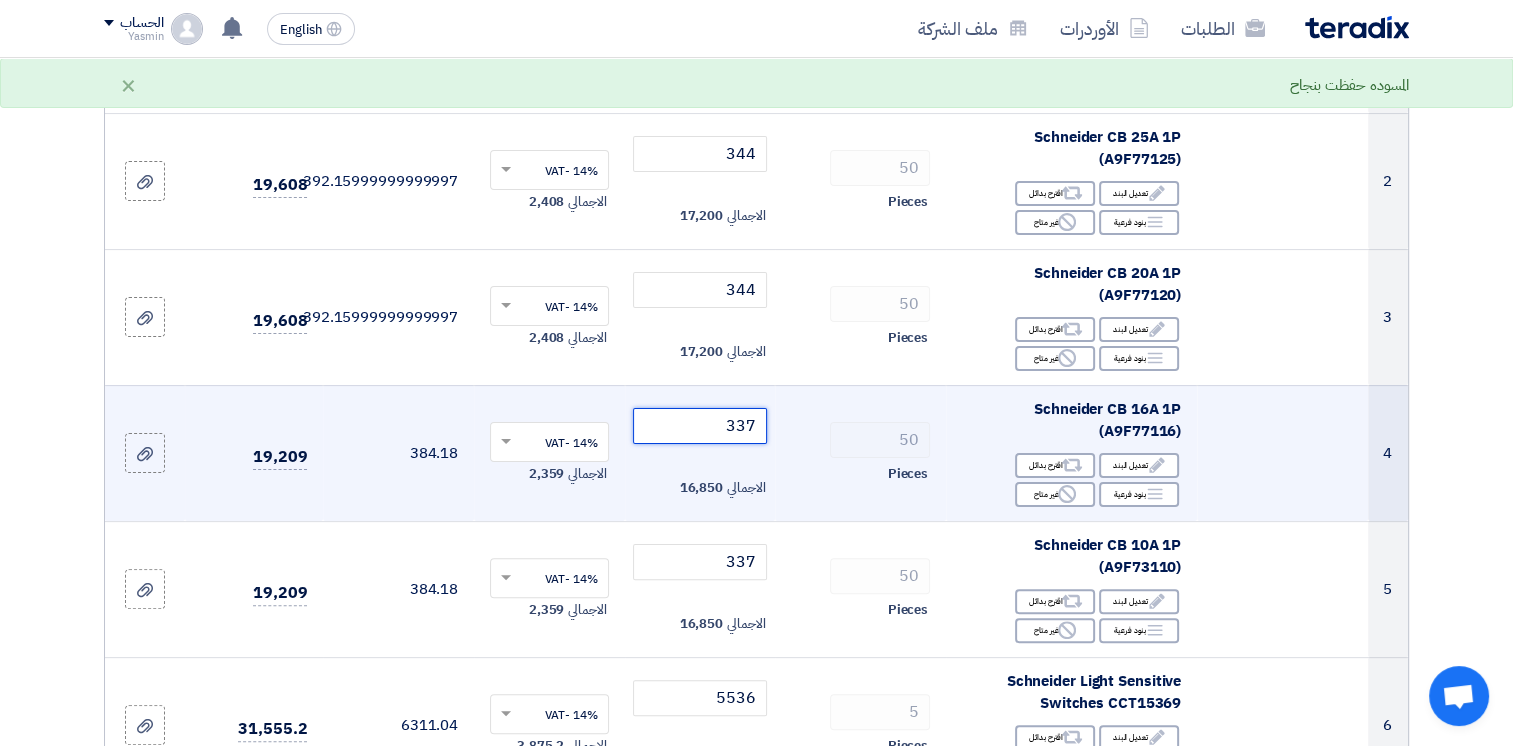 drag, startPoint x: 736, startPoint y: 426, endPoint x: 754, endPoint y: 428, distance: 18.110771 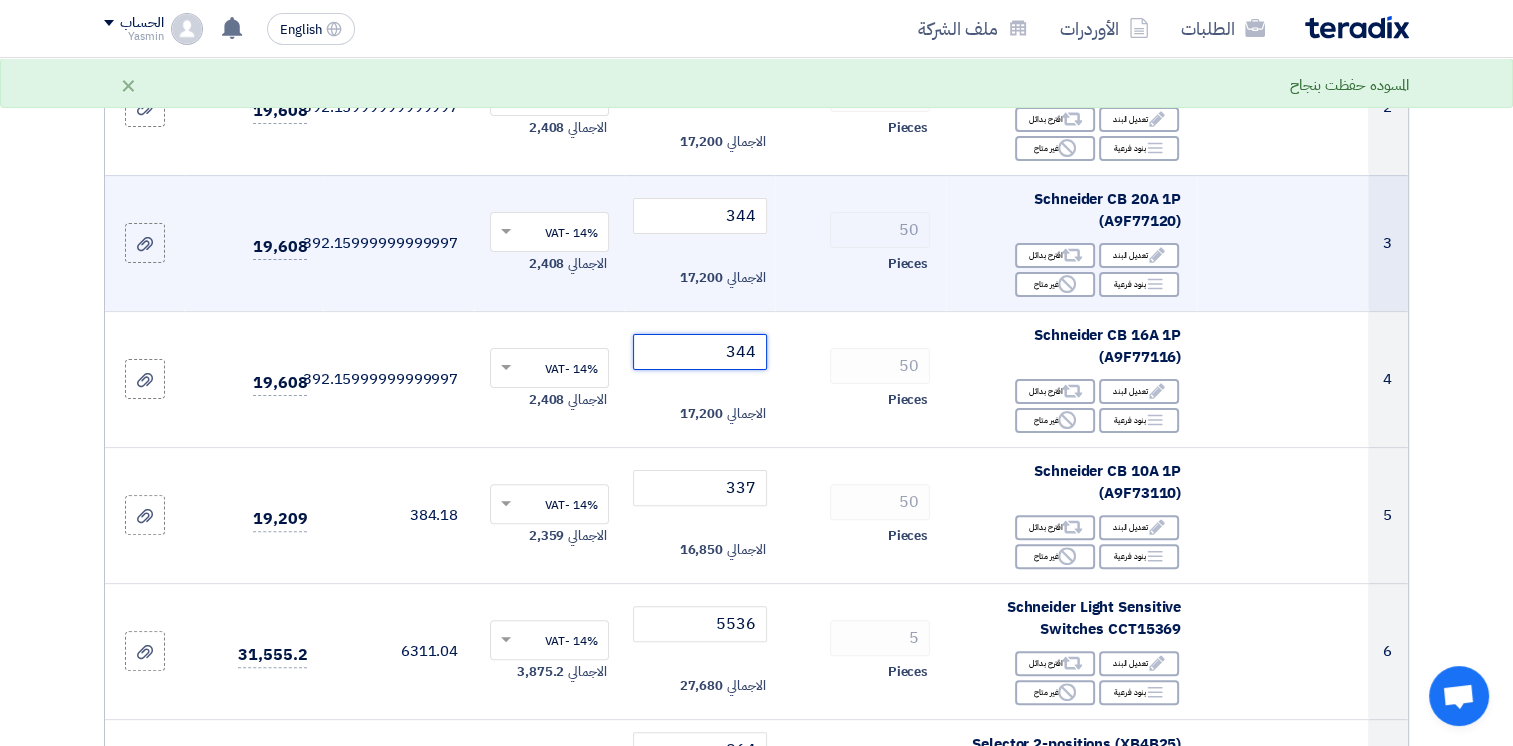 scroll, scrollTop: 600, scrollLeft: 0, axis: vertical 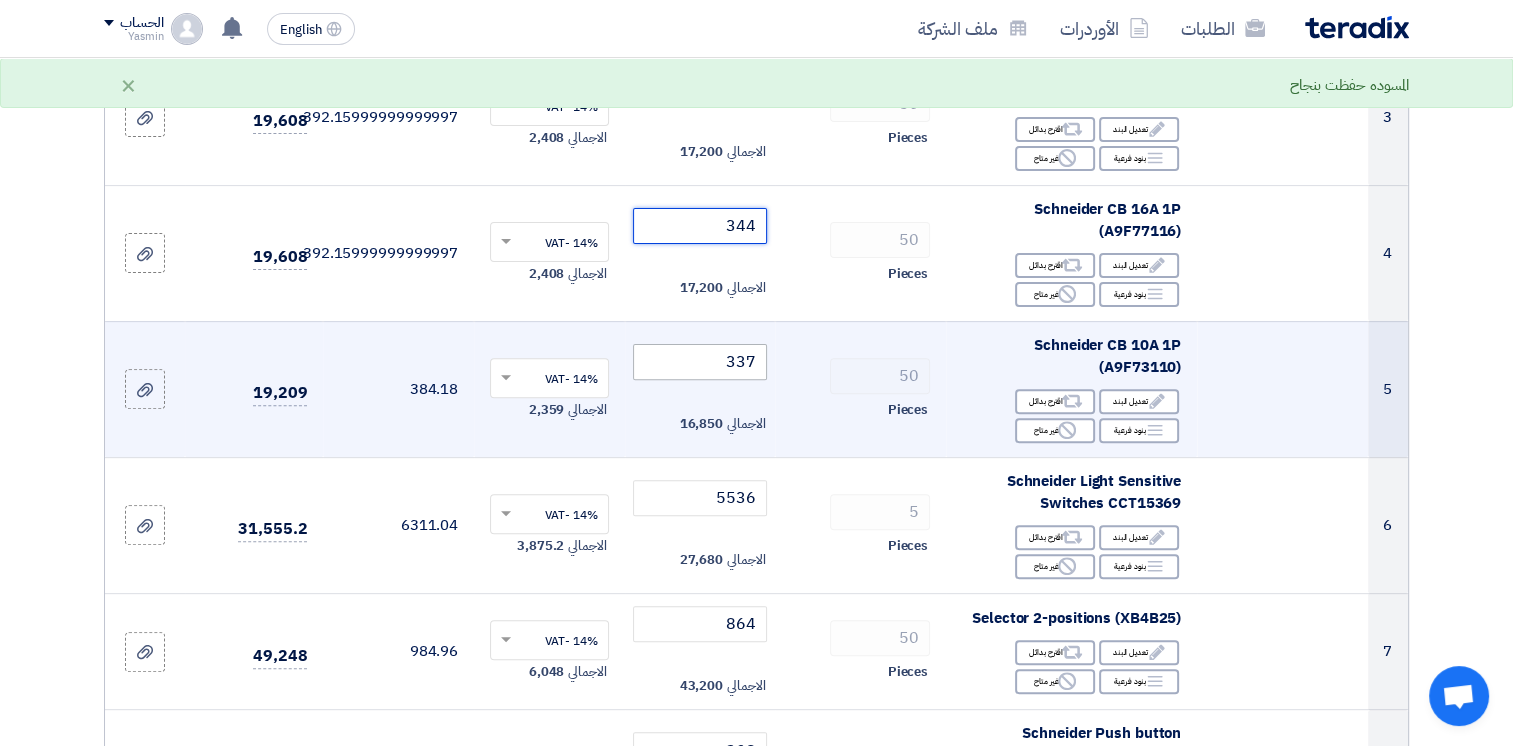 type on "344" 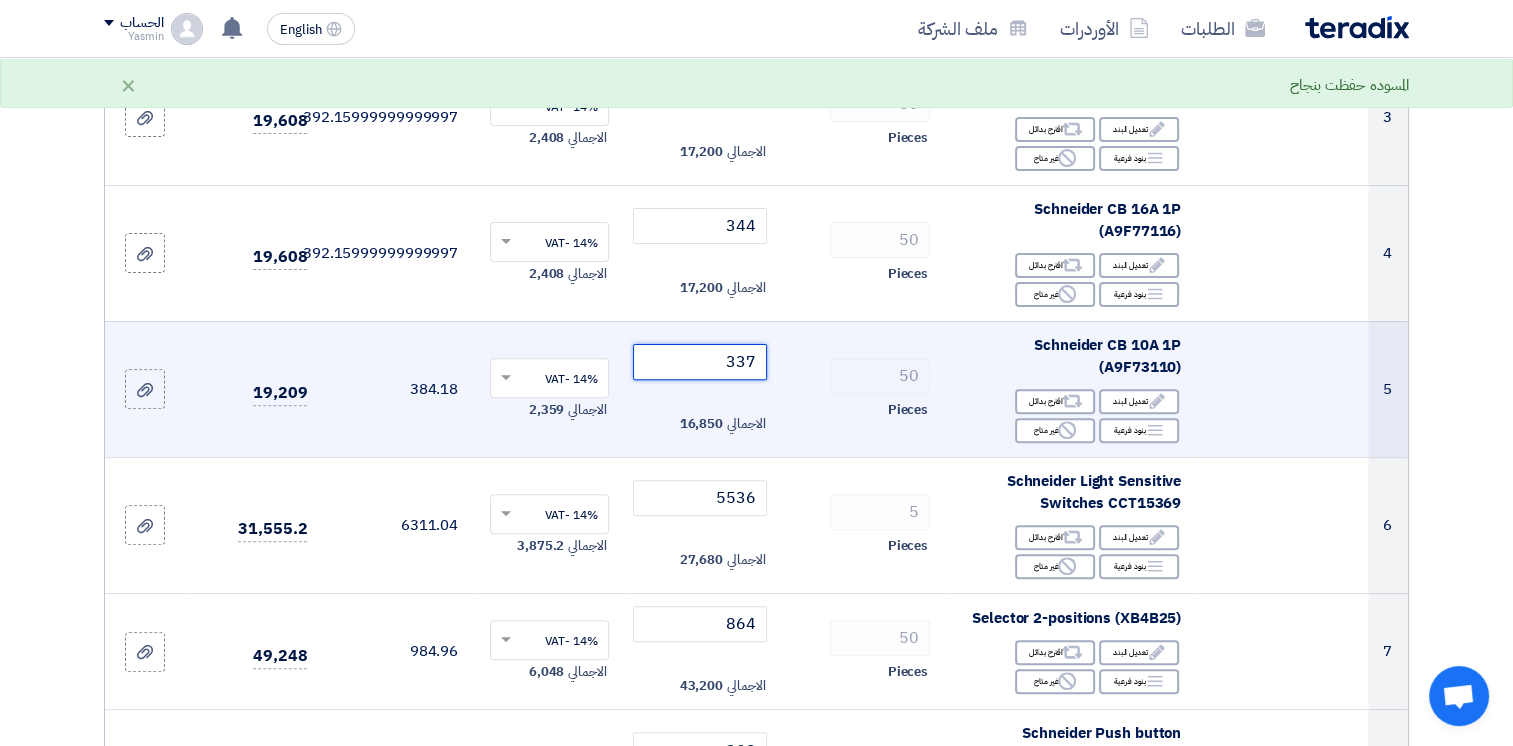 drag, startPoint x: 738, startPoint y: 361, endPoint x: 754, endPoint y: 365, distance: 16.492422 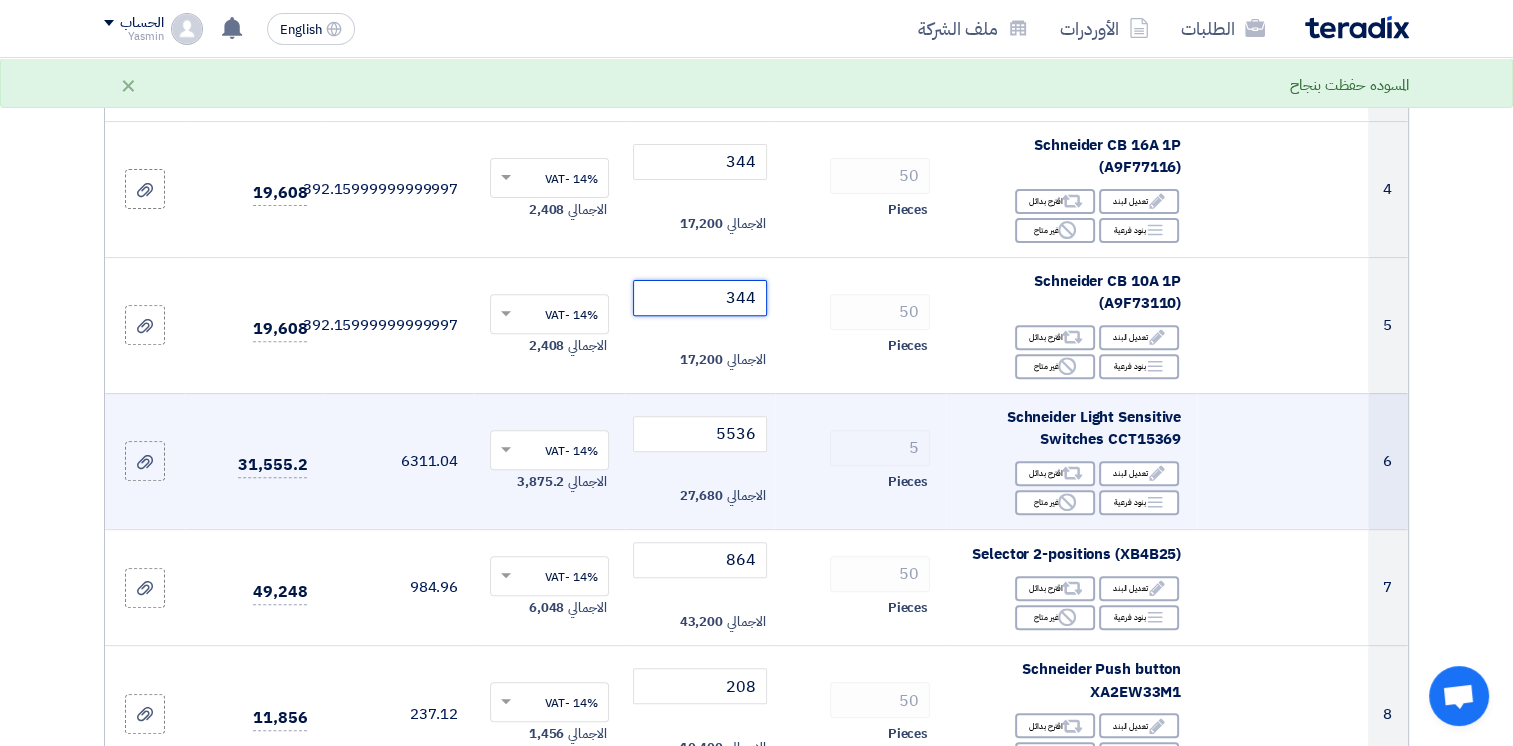scroll, scrollTop: 700, scrollLeft: 0, axis: vertical 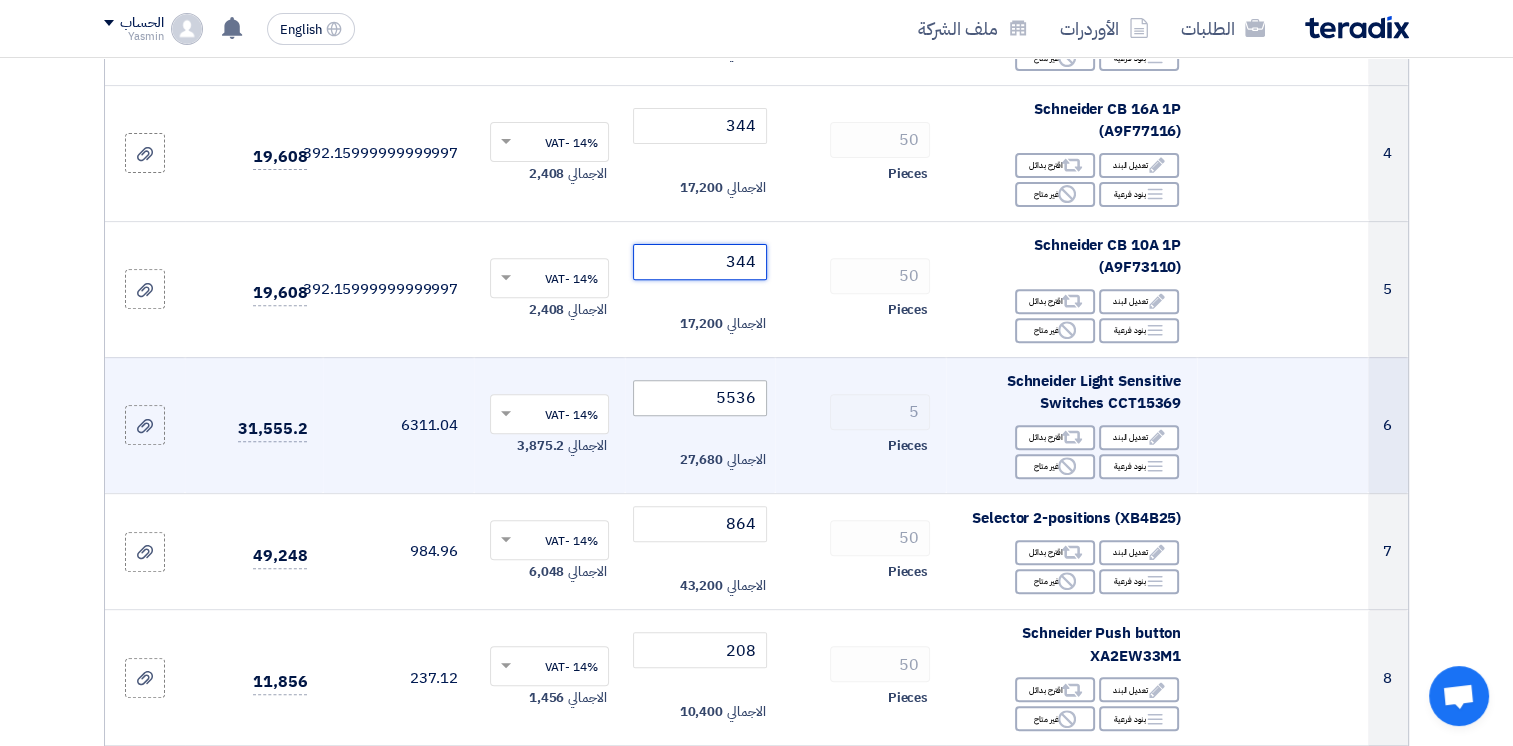 type on "344" 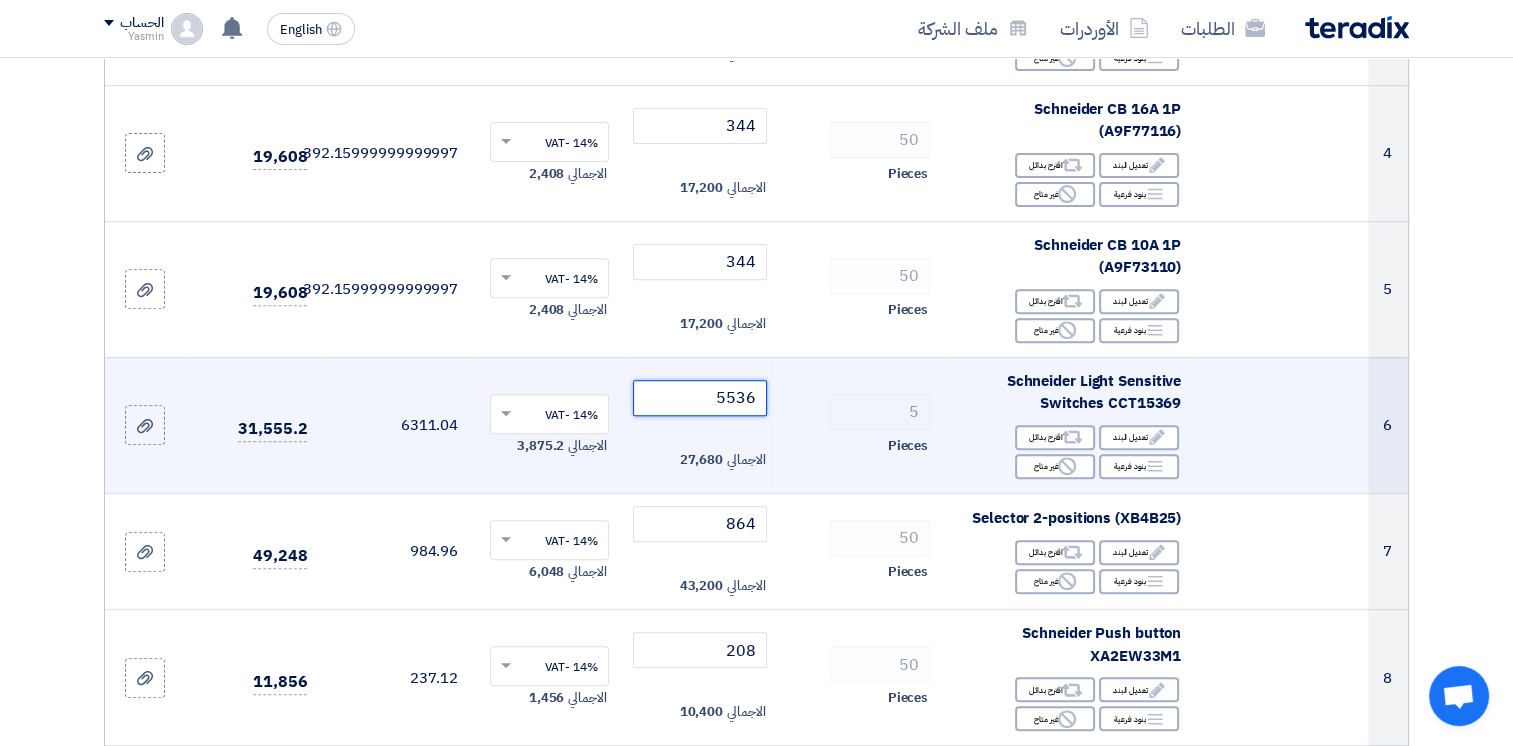 drag, startPoint x: 752, startPoint y: 401, endPoint x: 739, endPoint y: 401, distance: 13 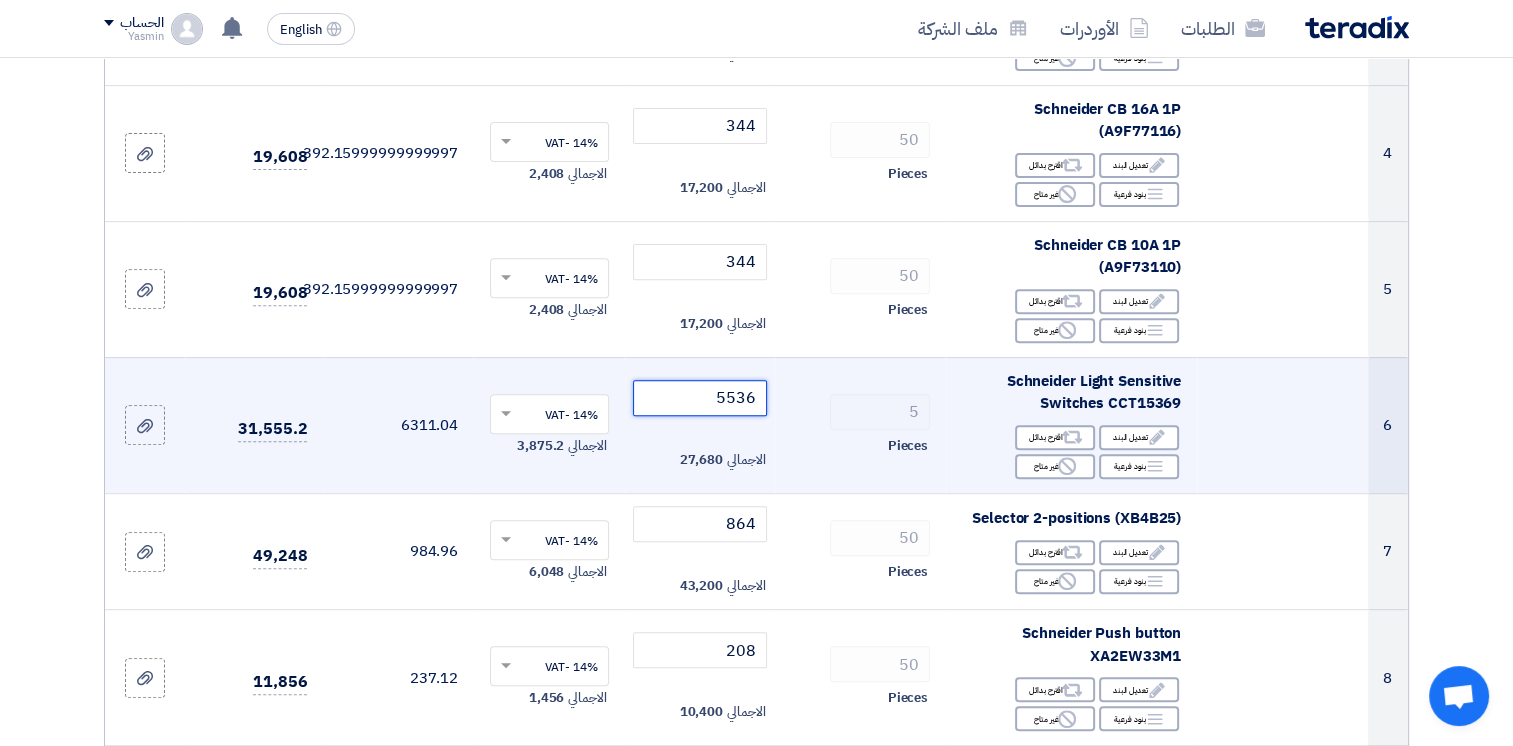 click on "5536" 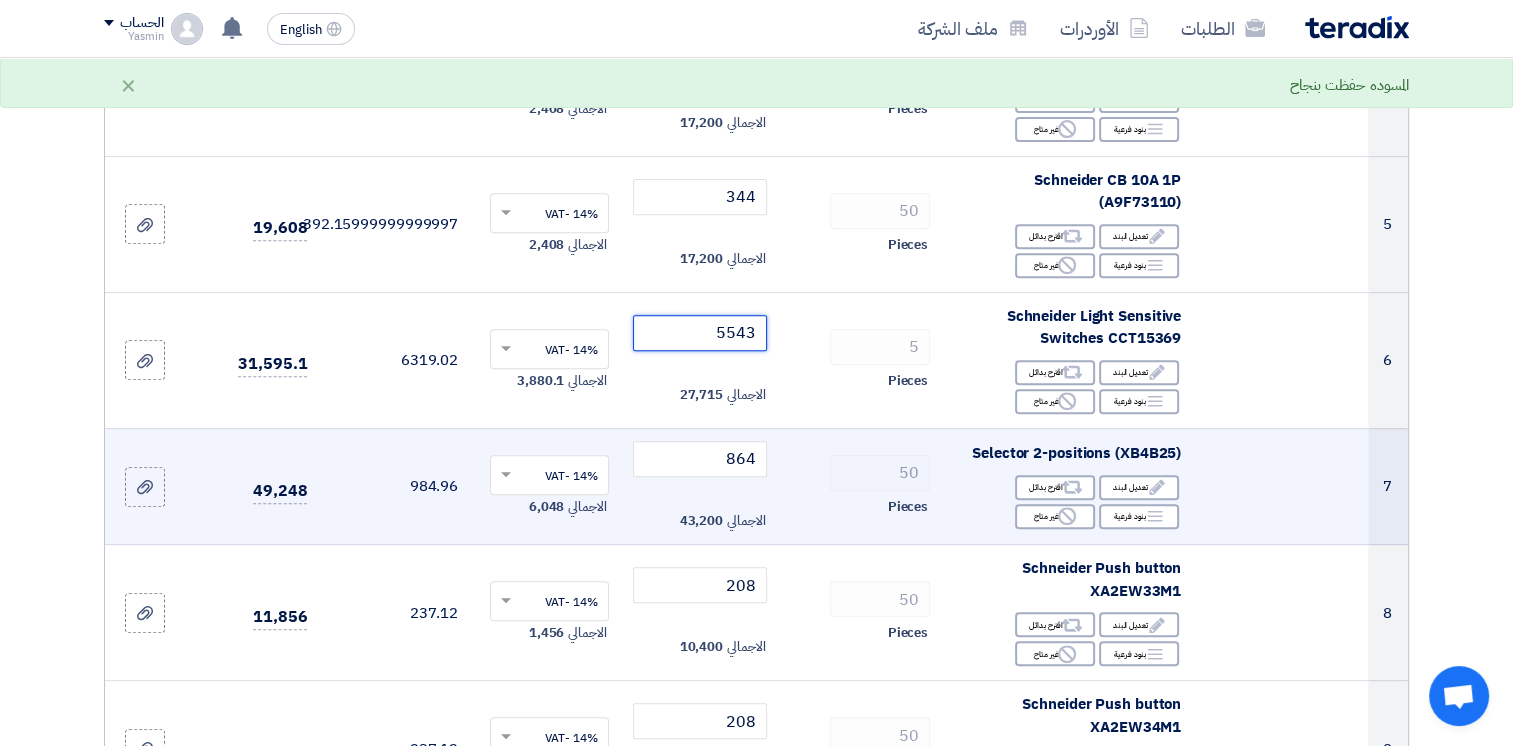 scroll, scrollTop: 800, scrollLeft: 0, axis: vertical 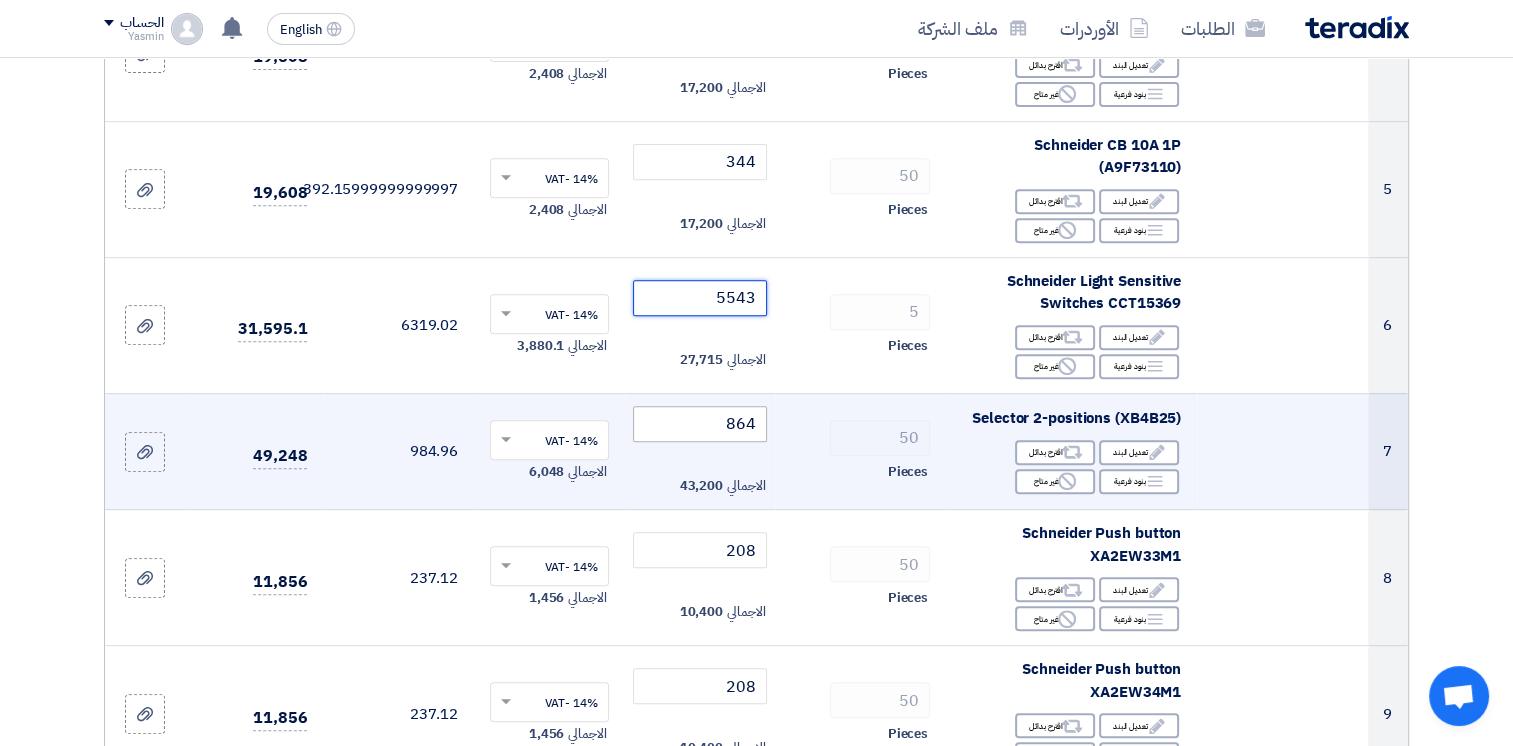 type on "5543" 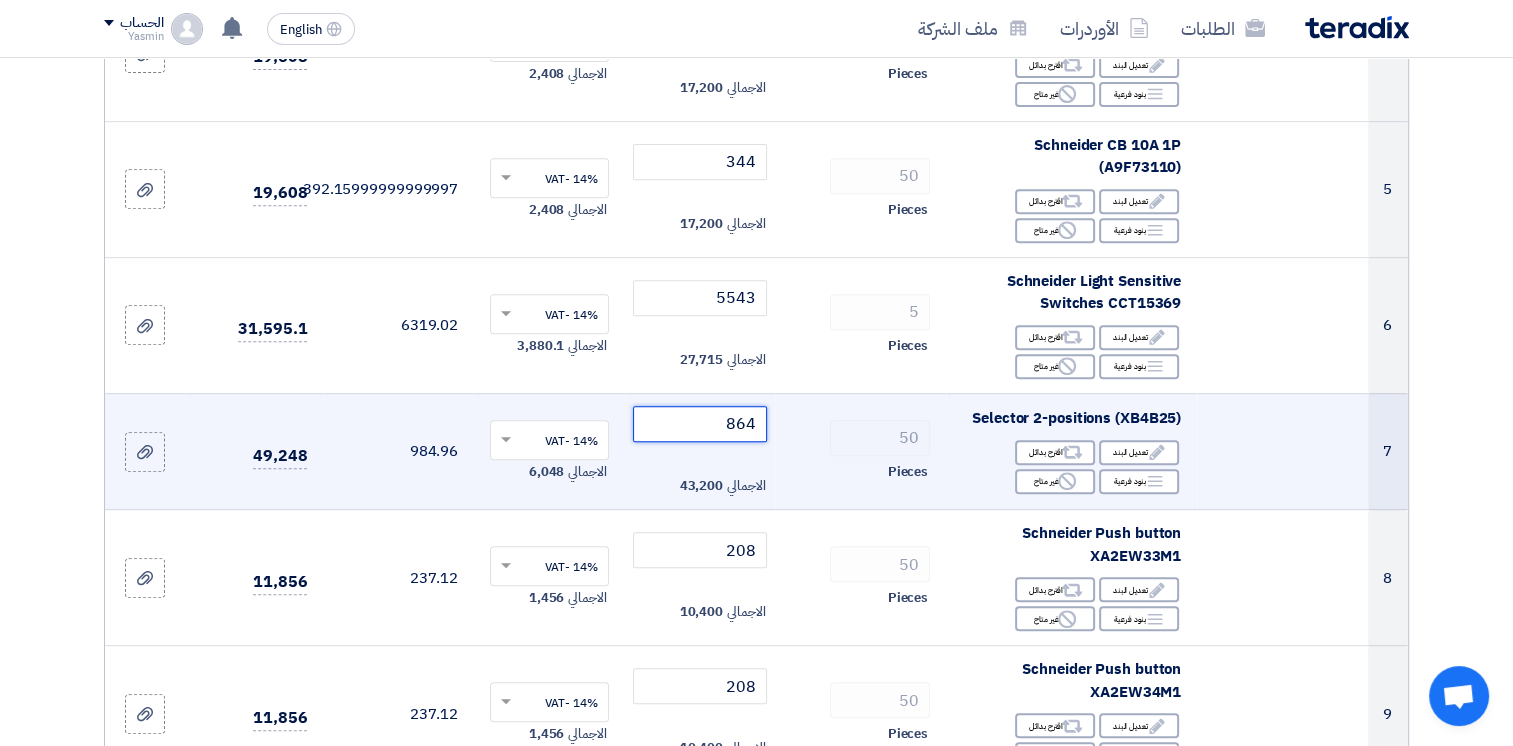 click on "864" 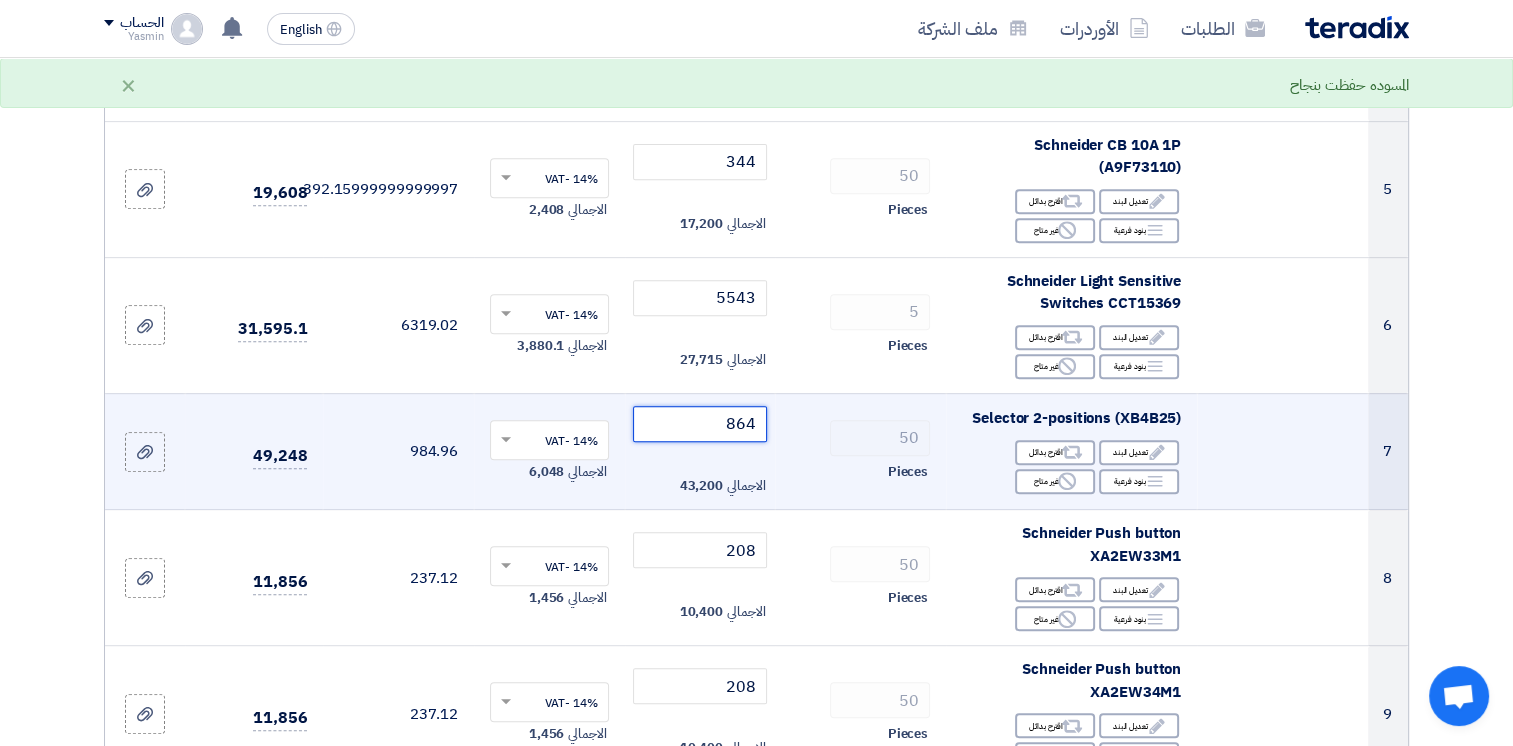 drag, startPoint x: 735, startPoint y: 424, endPoint x: 753, endPoint y: 420, distance: 18.439089 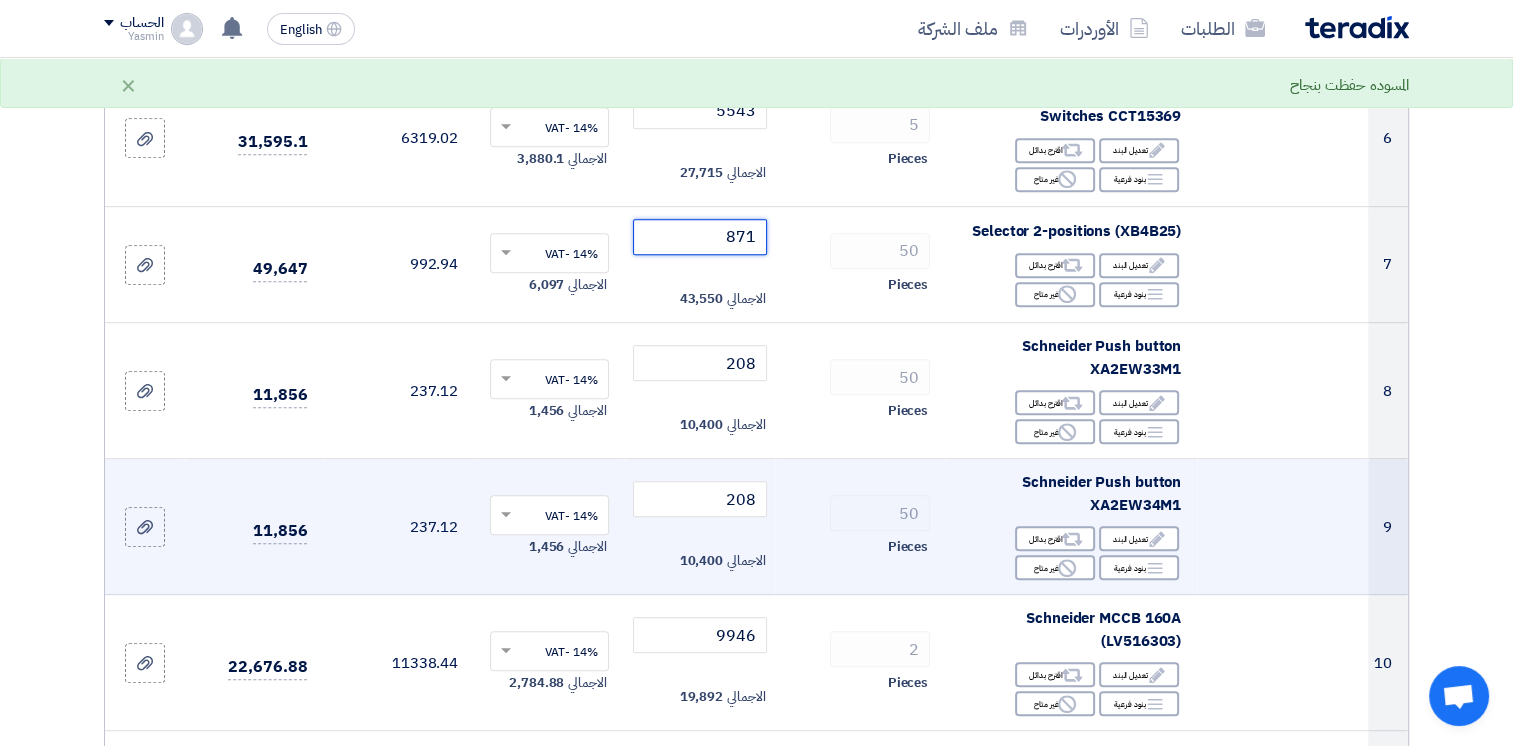 scroll, scrollTop: 1000, scrollLeft: 0, axis: vertical 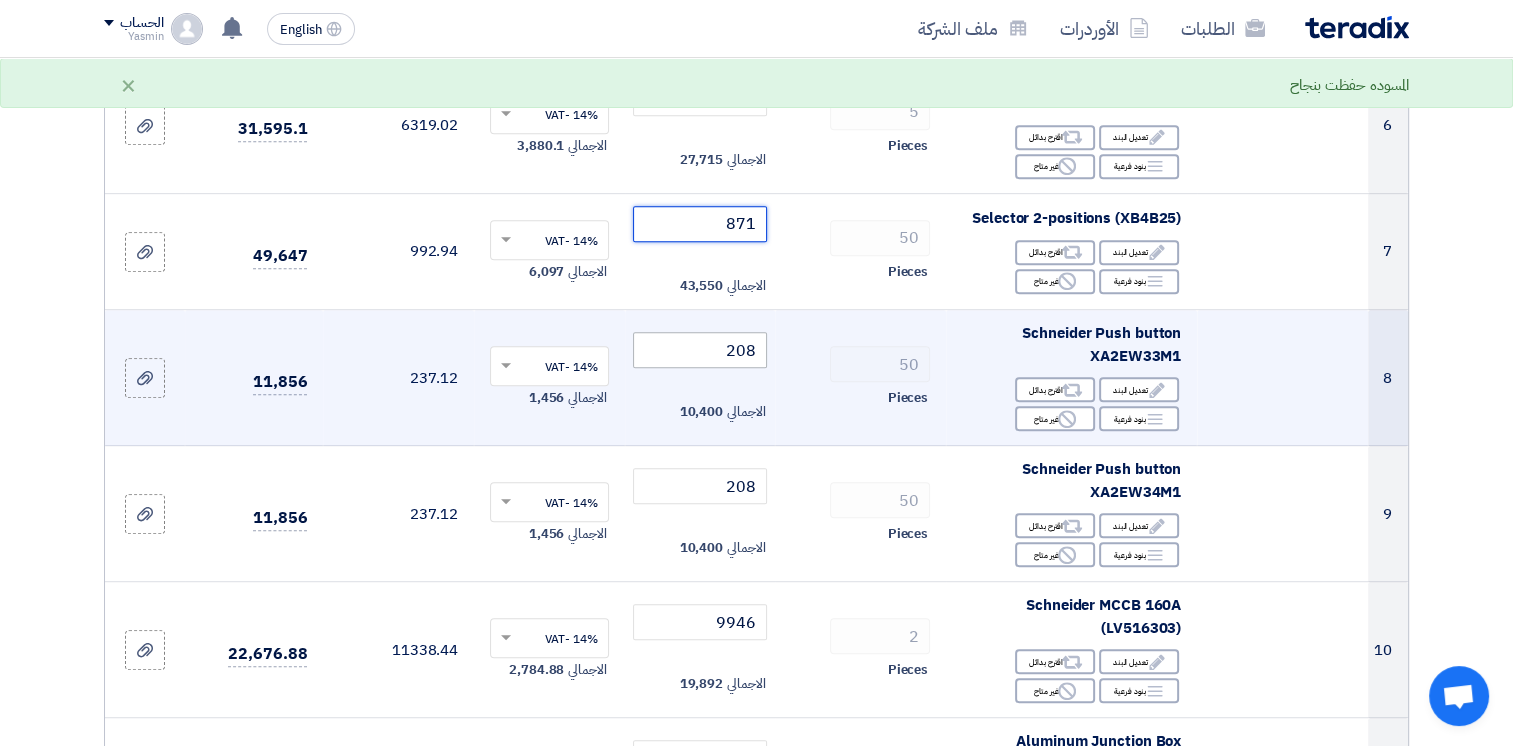 type on "871" 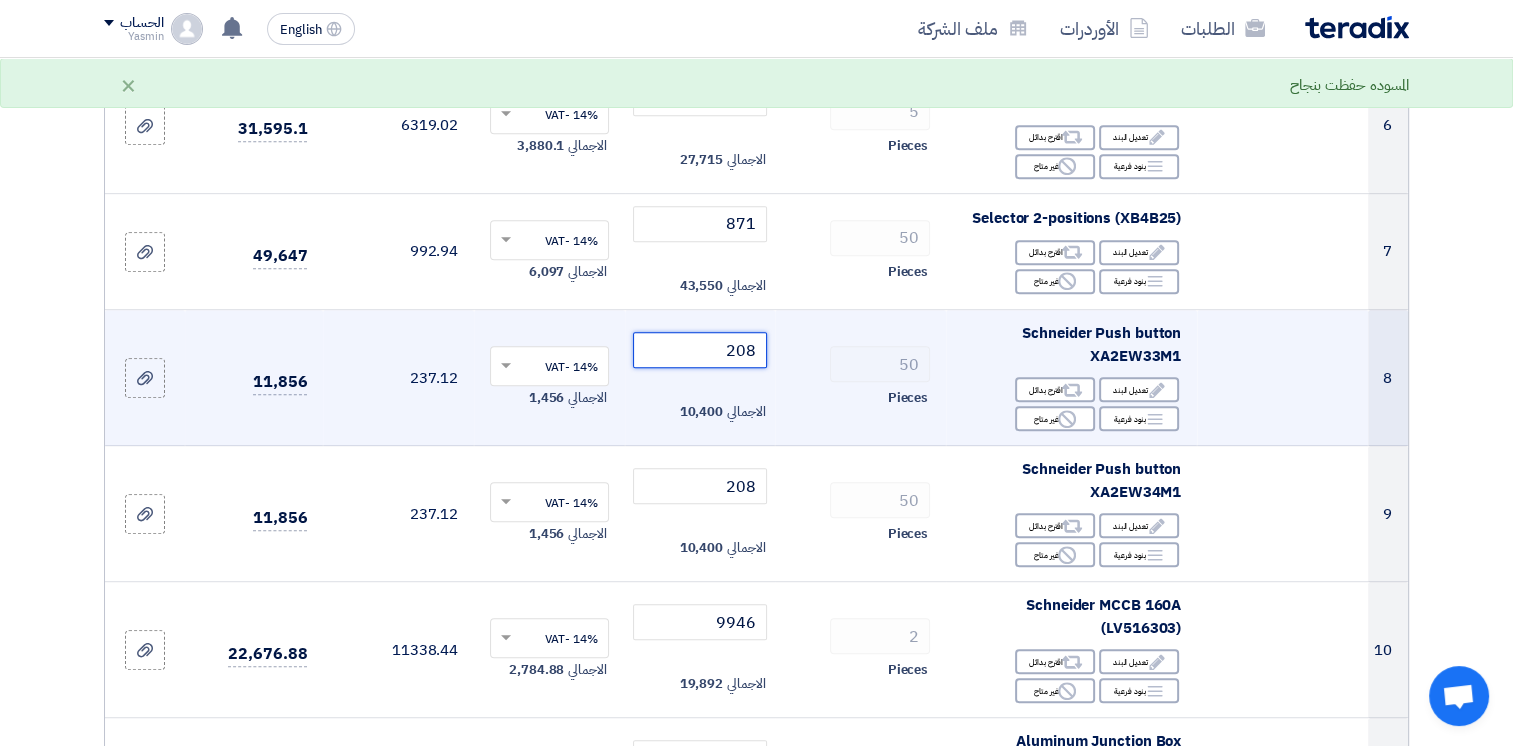 drag, startPoint x: 756, startPoint y: 350, endPoint x: 741, endPoint y: 358, distance: 17 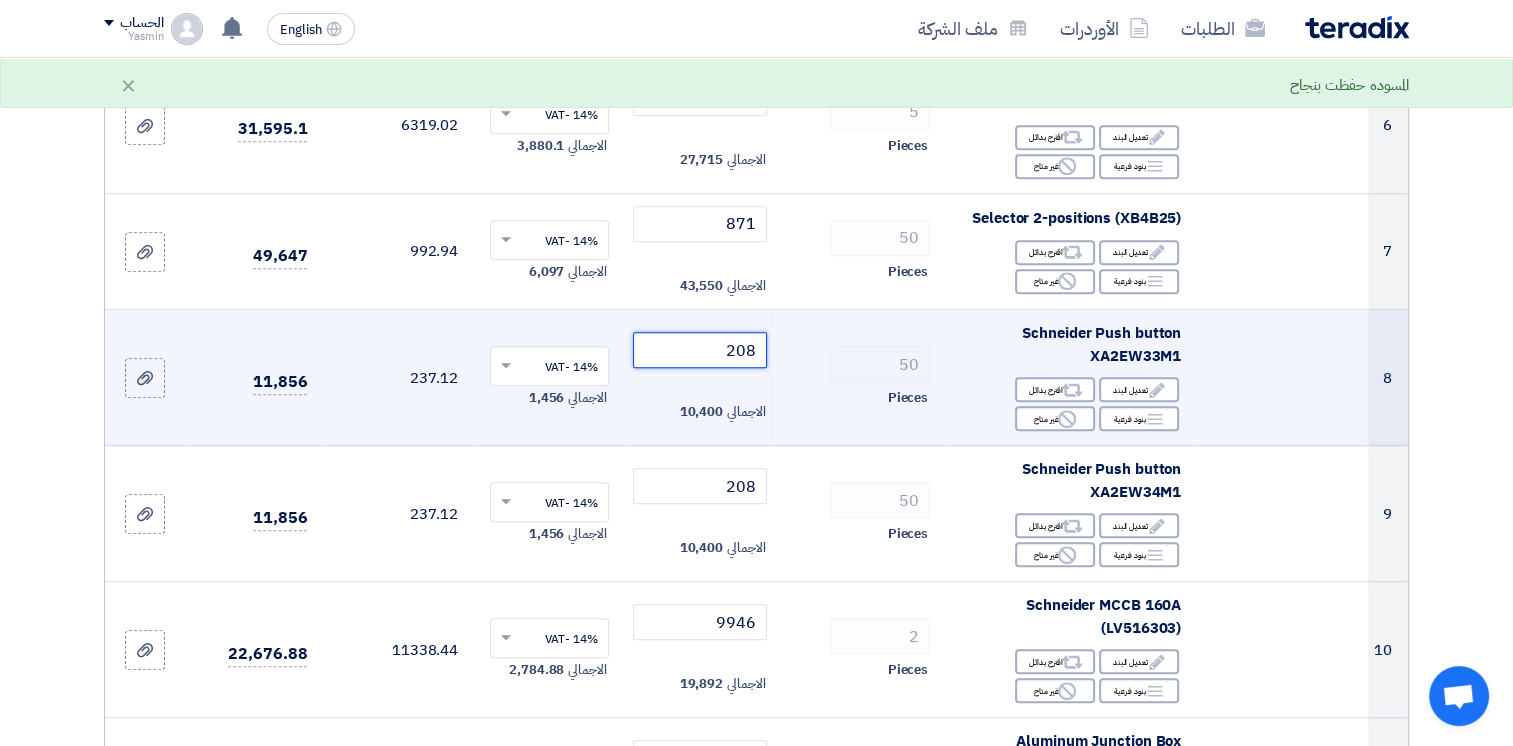 click on "208" 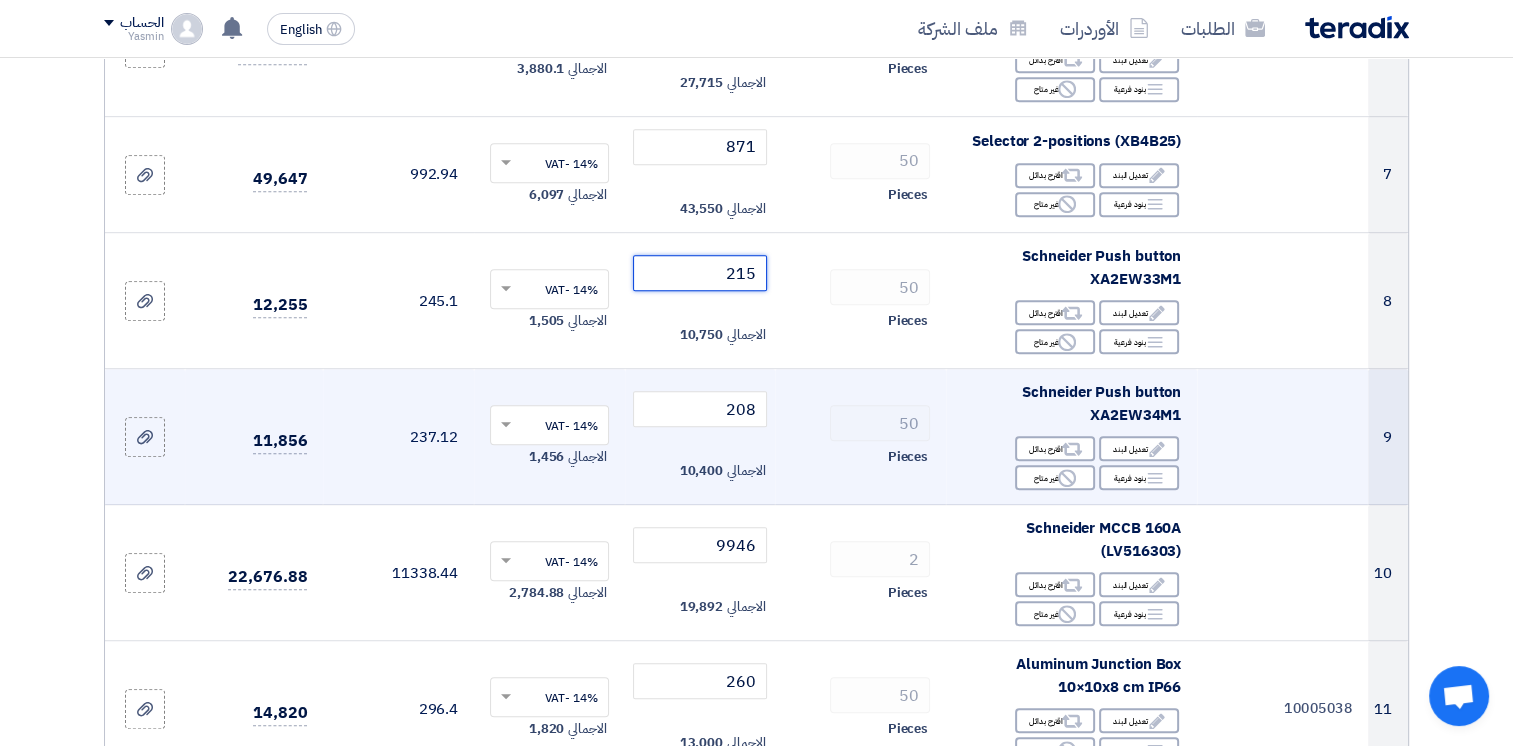 scroll, scrollTop: 1100, scrollLeft: 0, axis: vertical 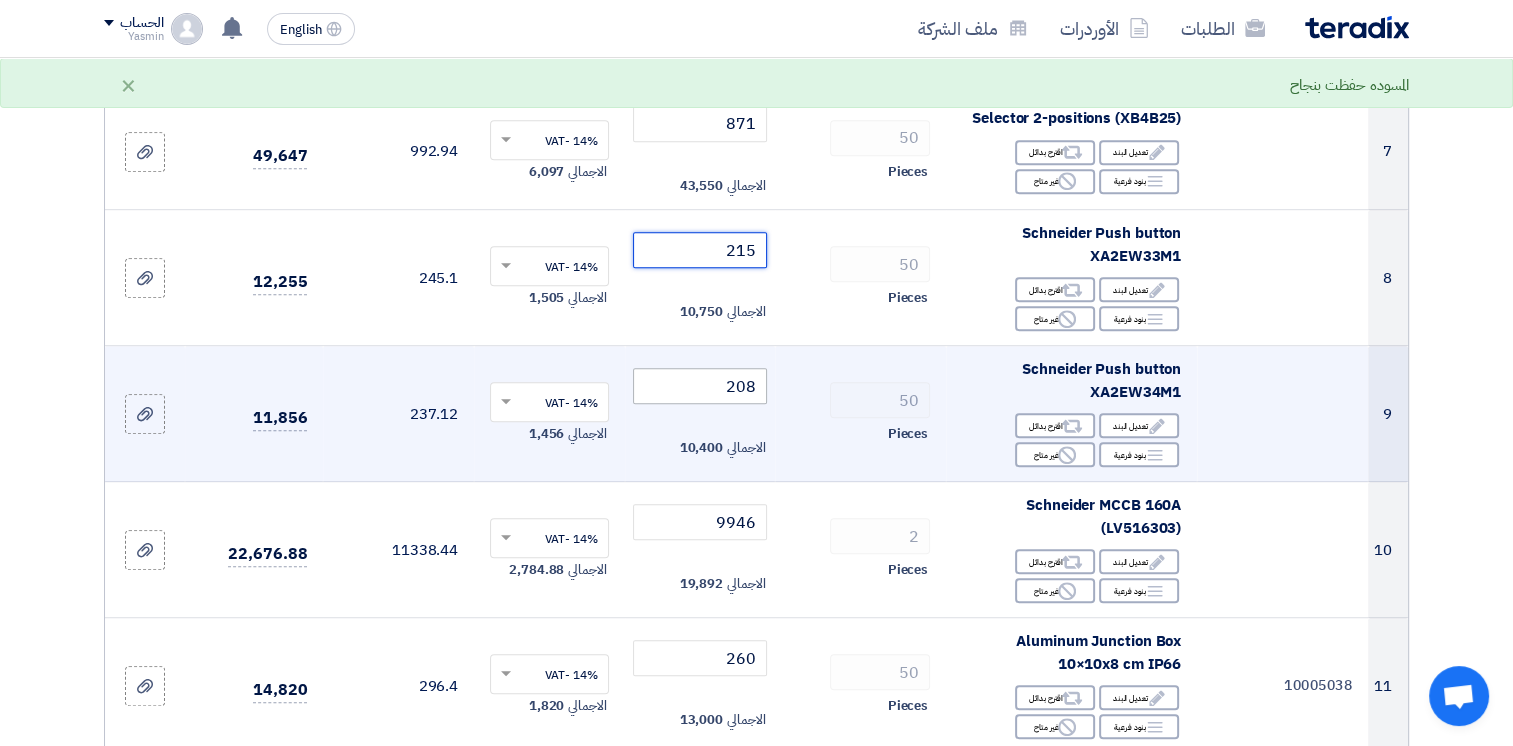 type on "215" 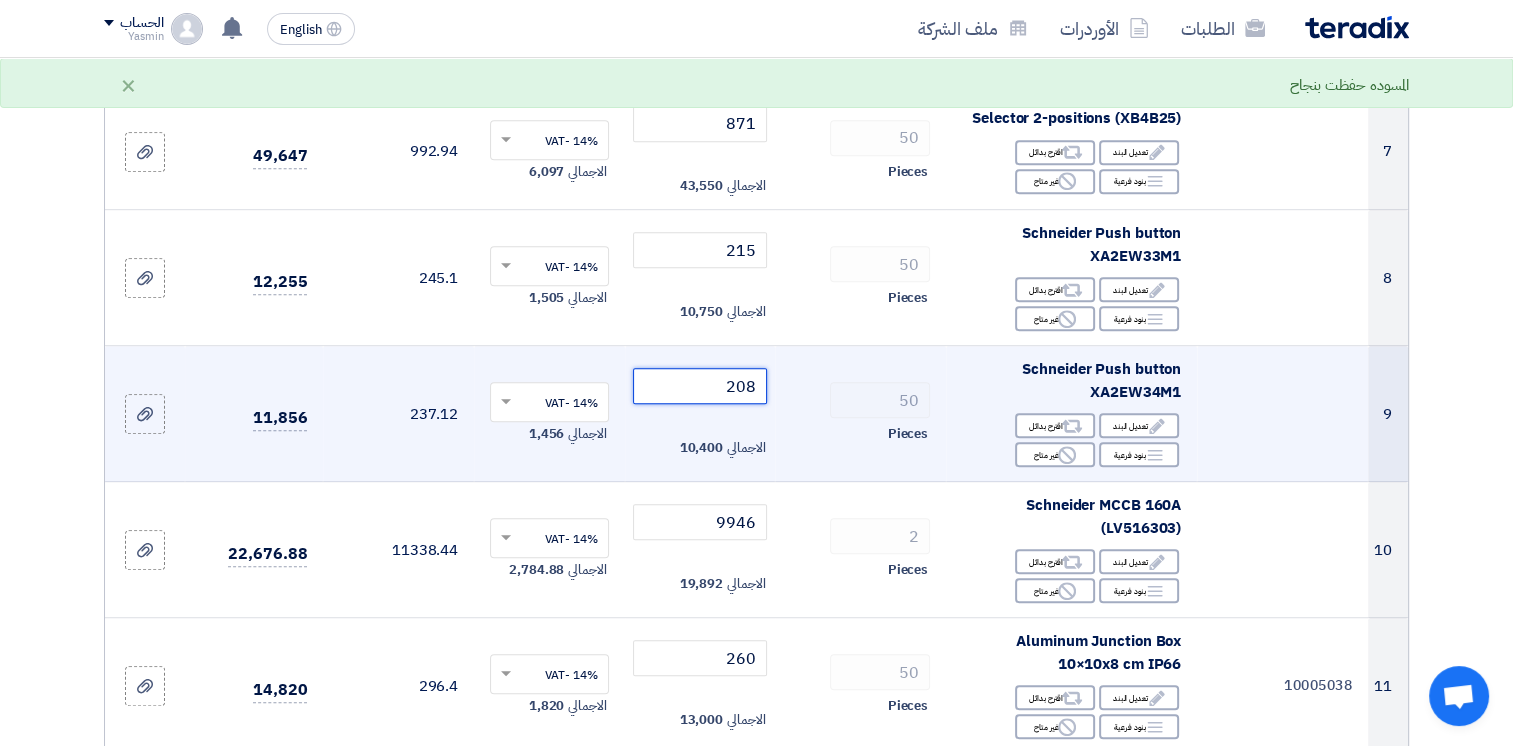 drag, startPoint x: 738, startPoint y: 384, endPoint x: 756, endPoint y: 384, distance: 18 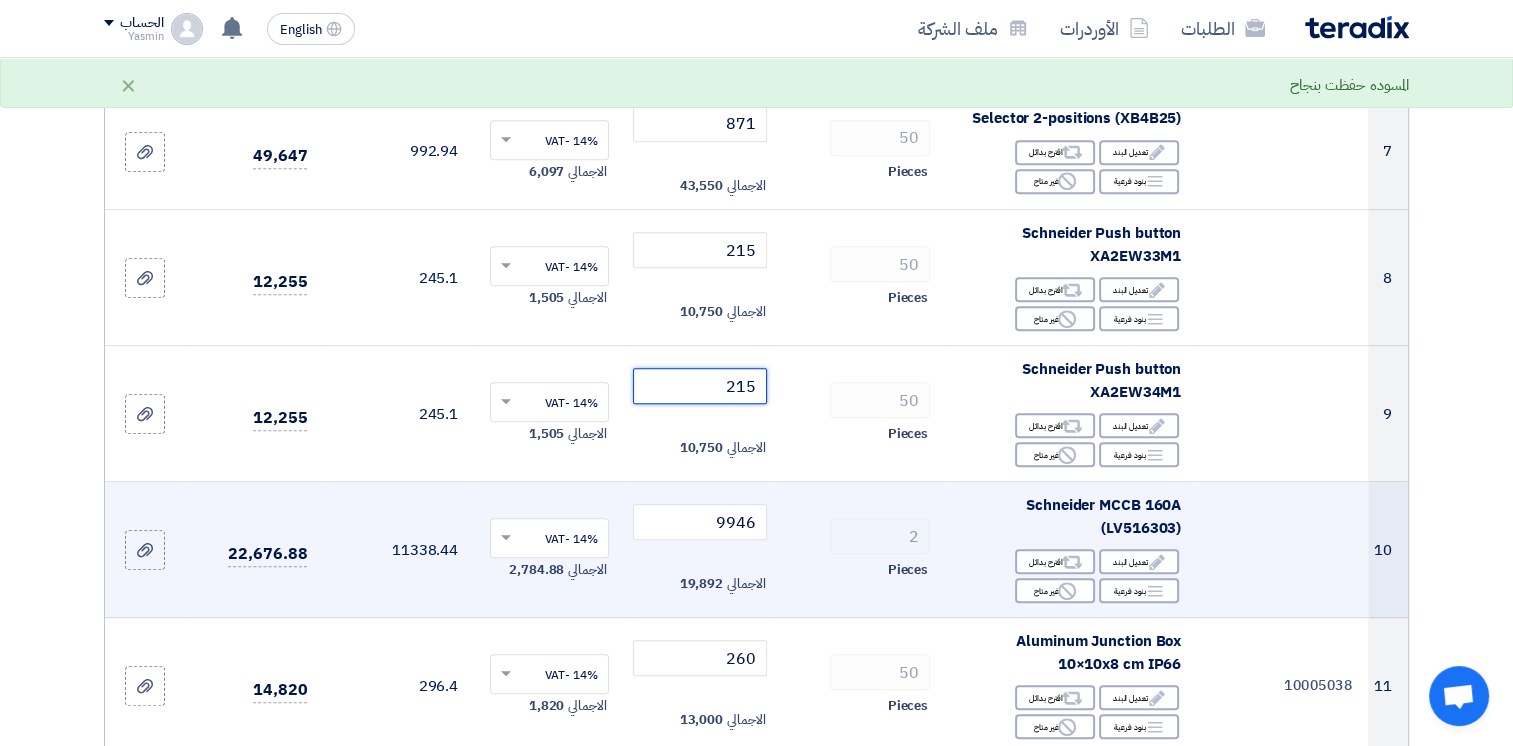 scroll, scrollTop: 1200, scrollLeft: 0, axis: vertical 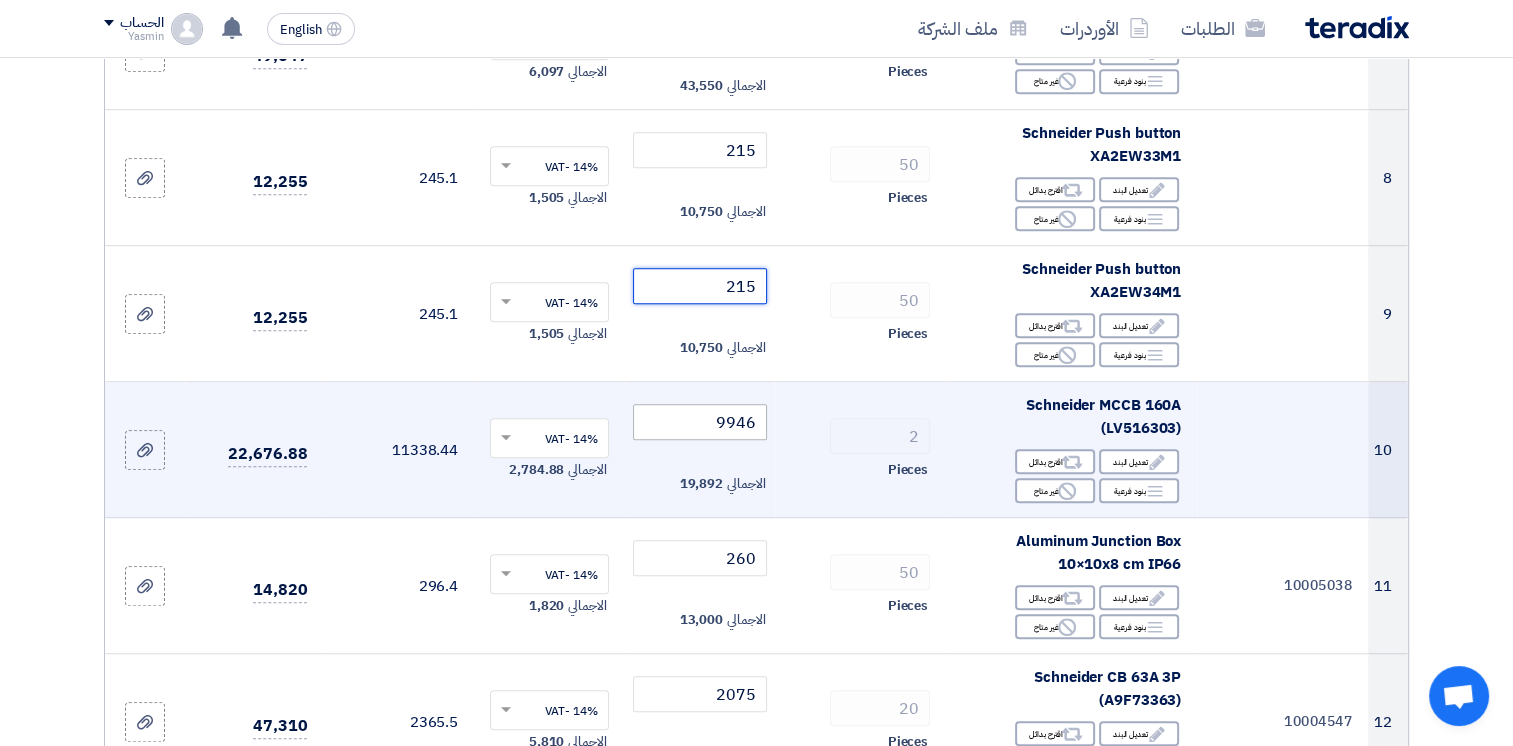 type on "215" 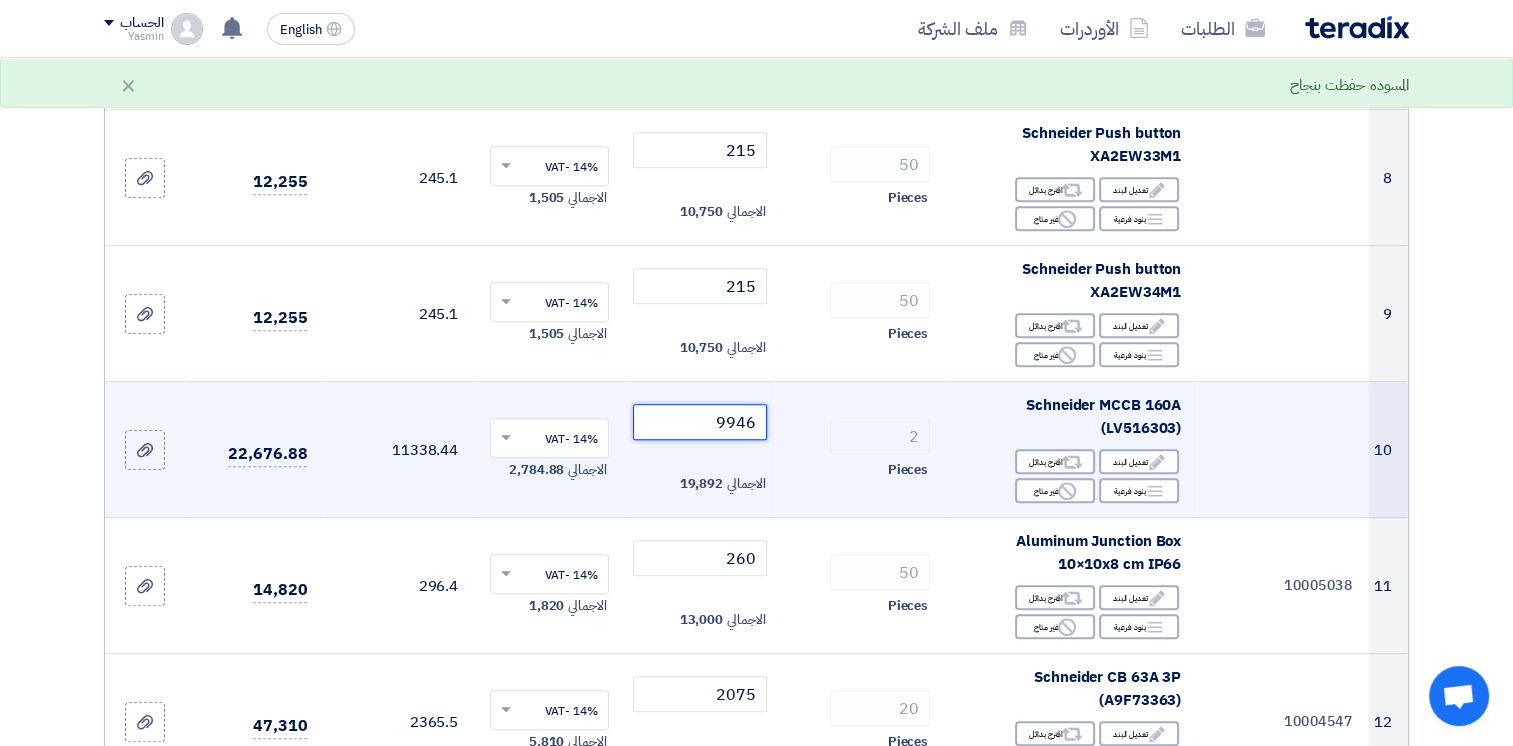 drag, startPoint x: 752, startPoint y: 425, endPoint x: 741, endPoint y: 430, distance: 12.083046 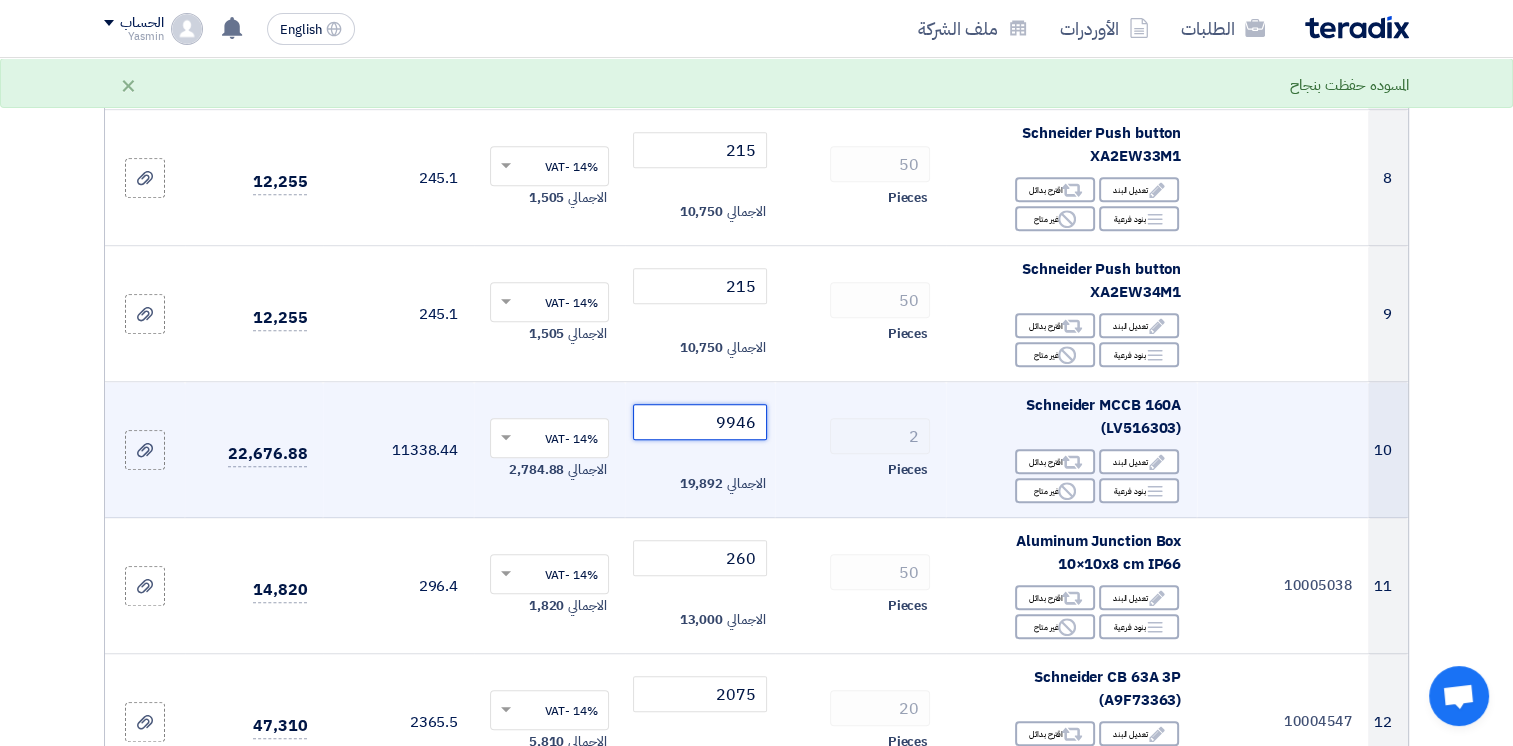 click on "9946" 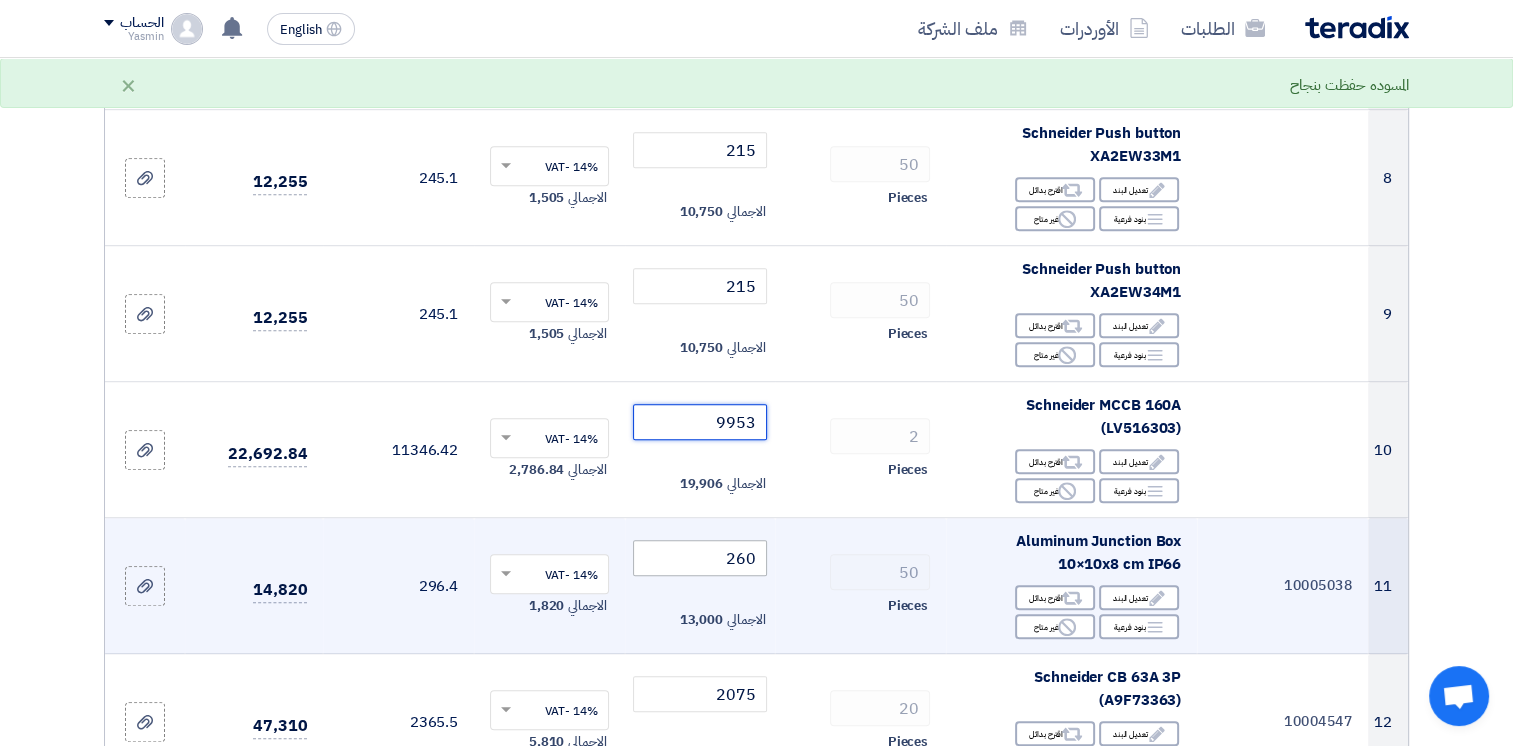 type on "9953" 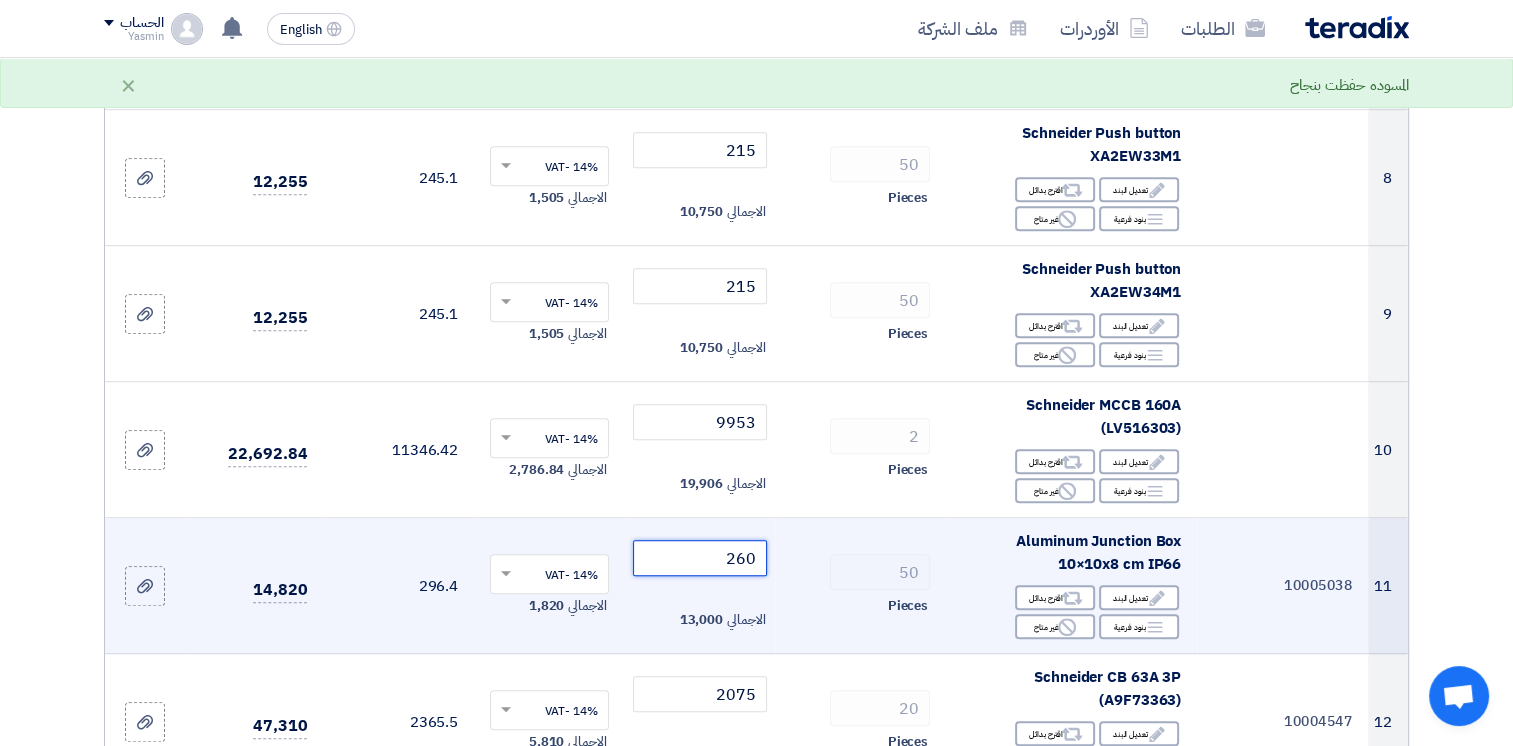 click on "260" 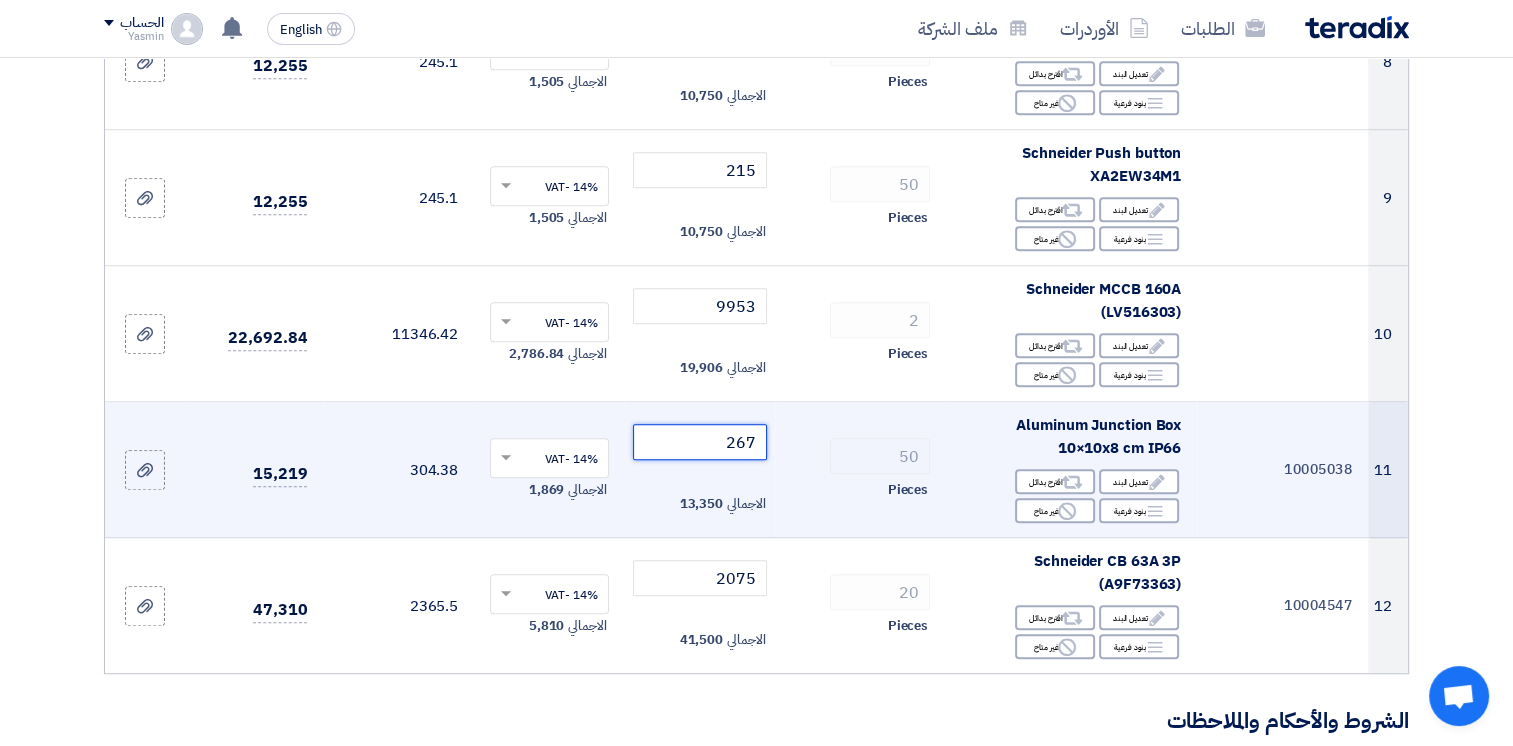 scroll, scrollTop: 1400, scrollLeft: 0, axis: vertical 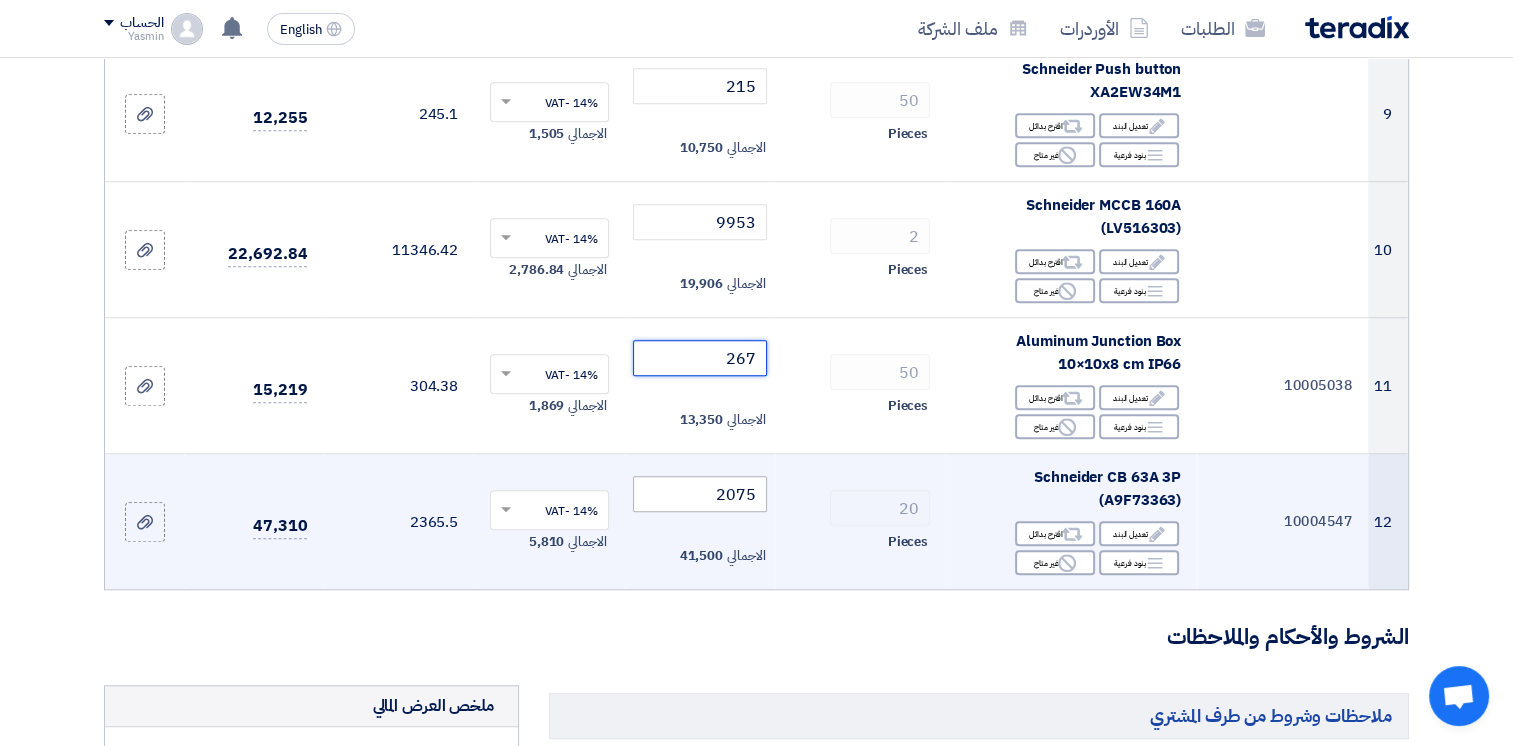 type on "267" 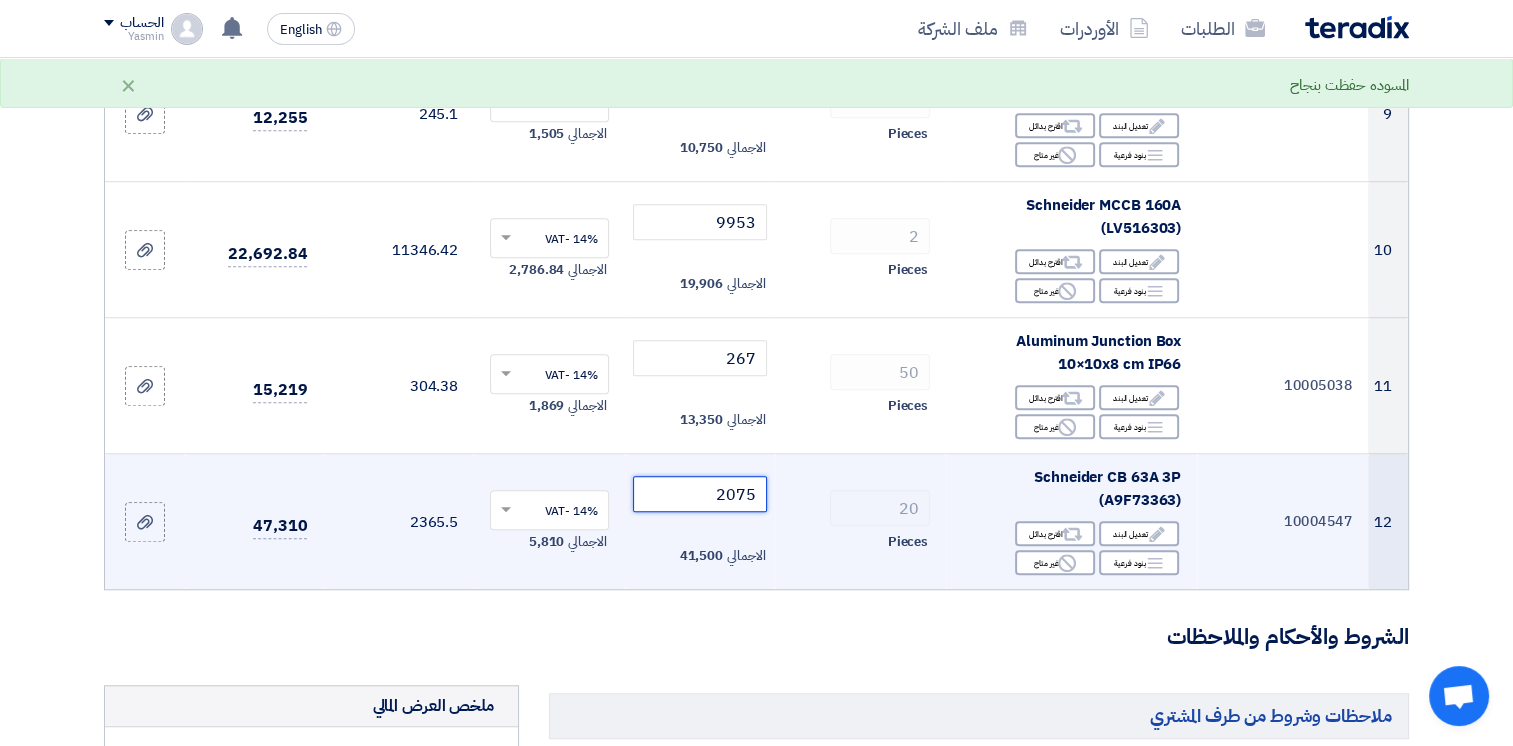 drag, startPoint x: 758, startPoint y: 495, endPoint x: 740, endPoint y: 501, distance: 18.973665 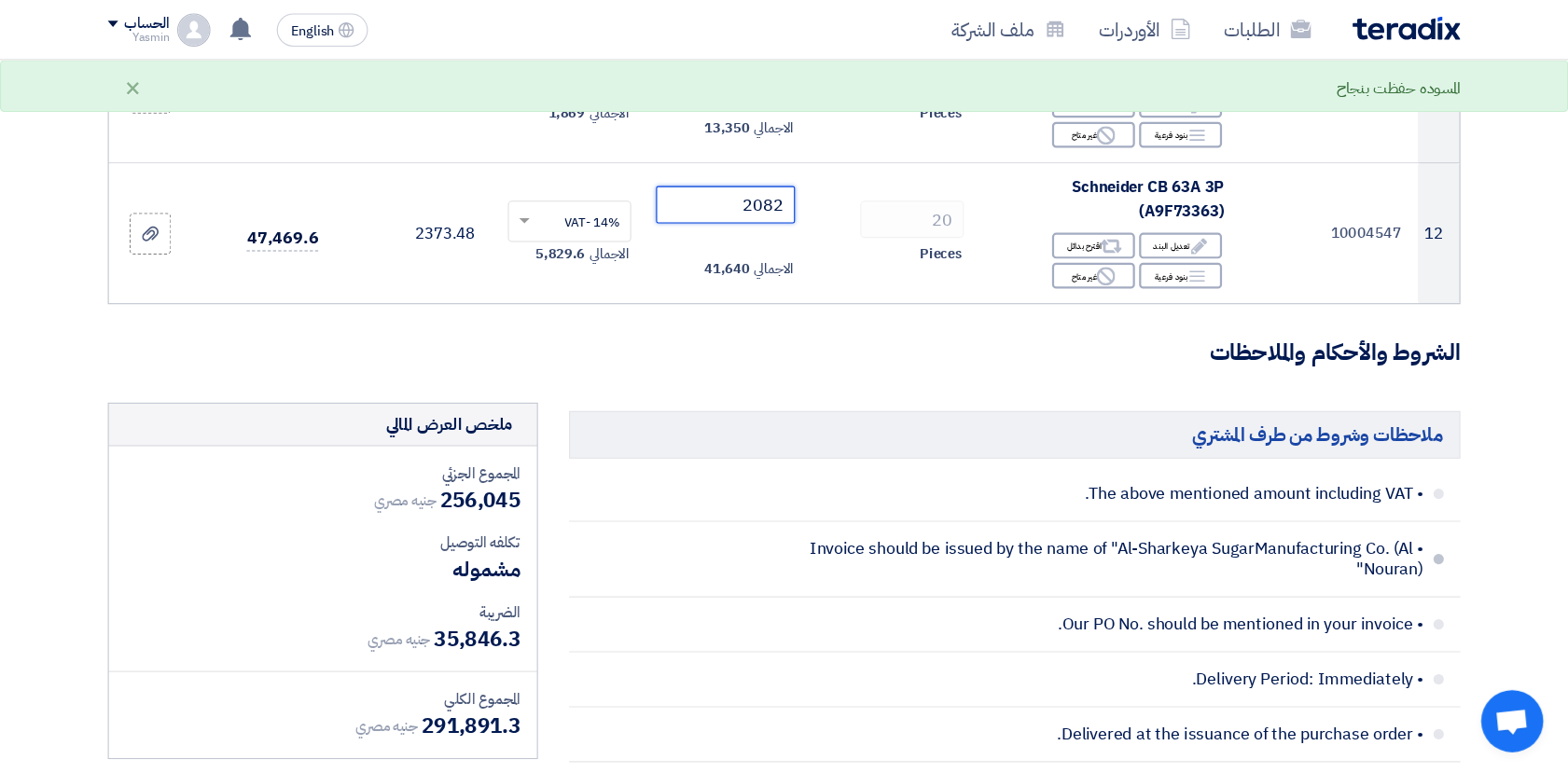 scroll, scrollTop: 1492, scrollLeft: 0, axis: vertical 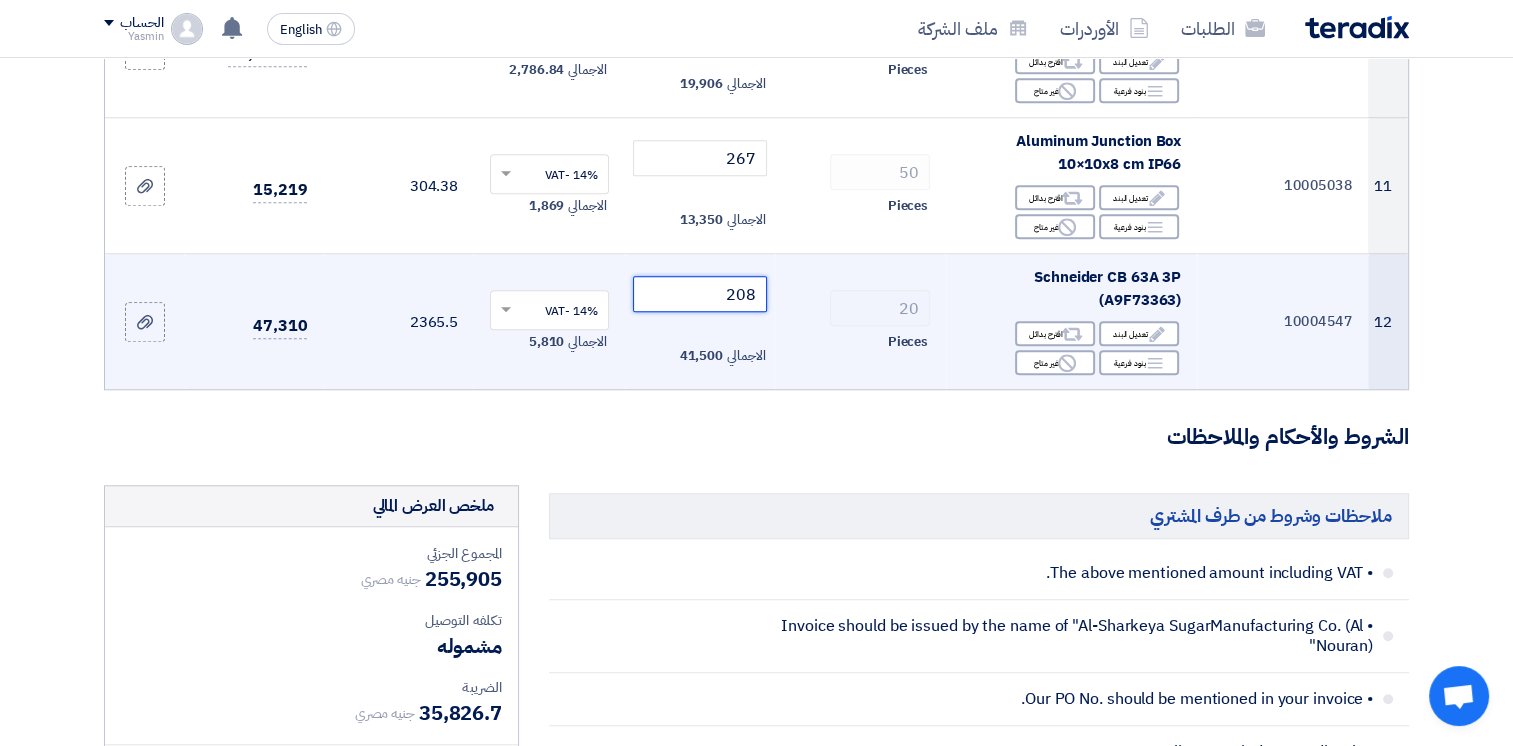 type on "2075" 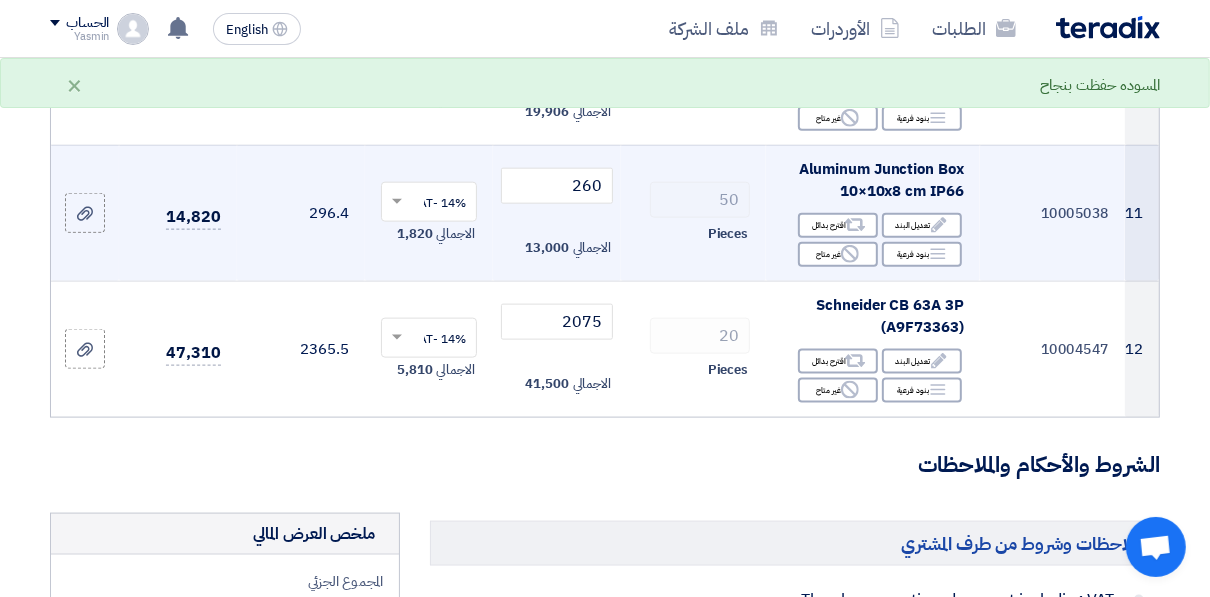 type on "260" 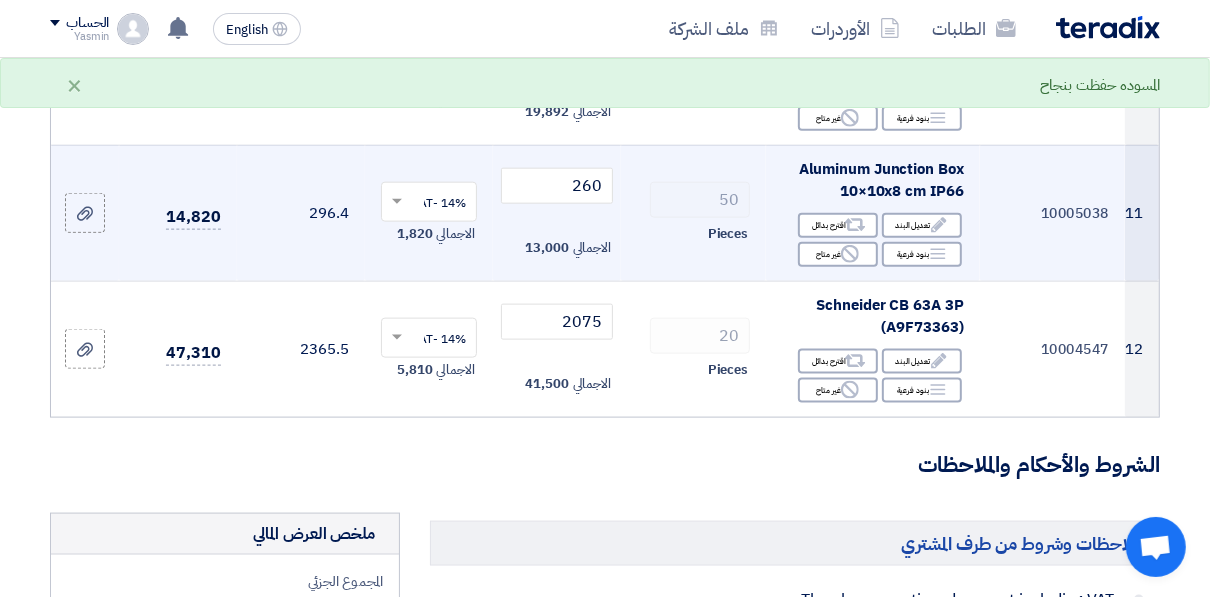 type on "9946" 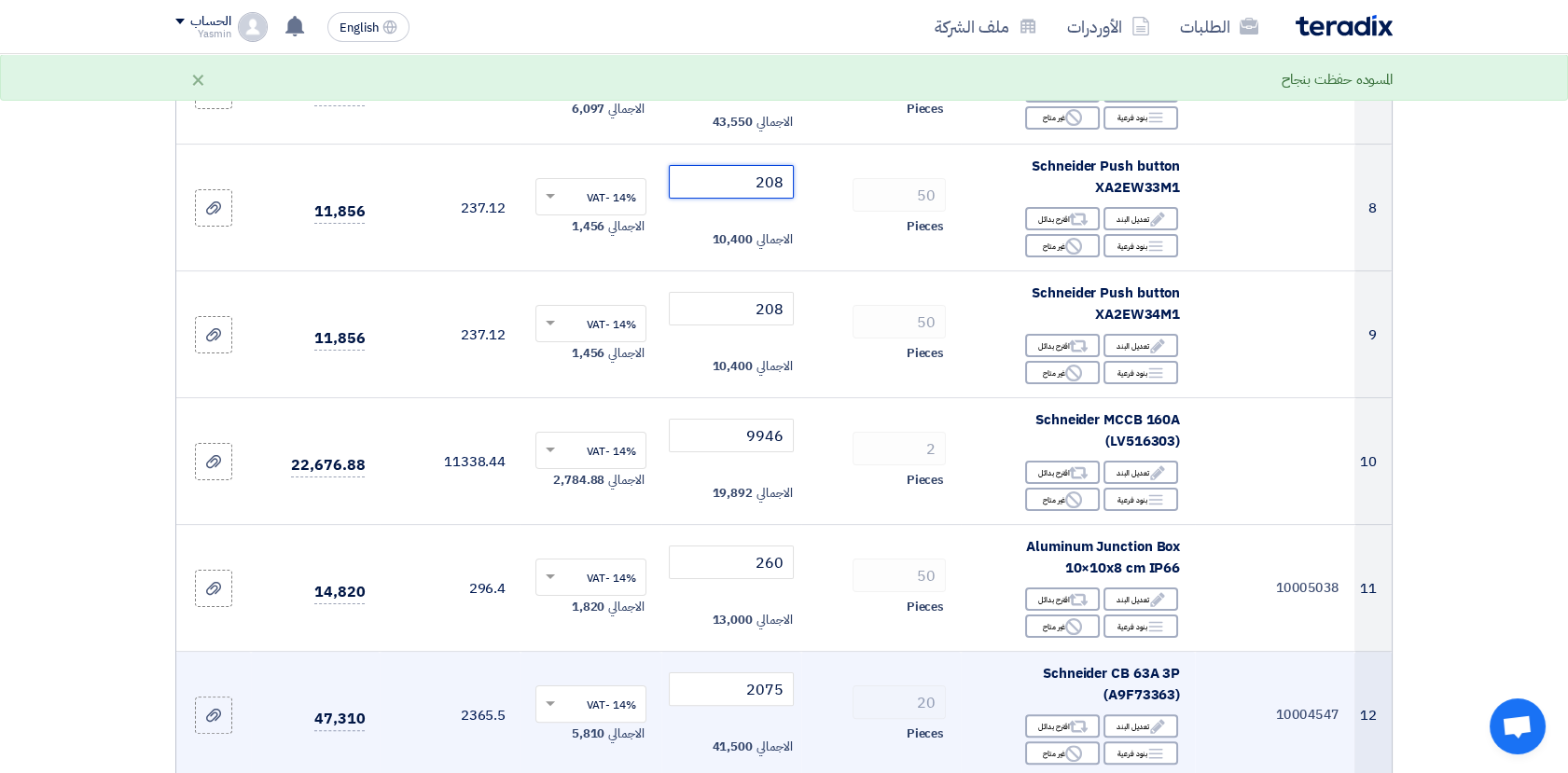 scroll, scrollTop: 663, scrollLeft: 0, axis: vertical 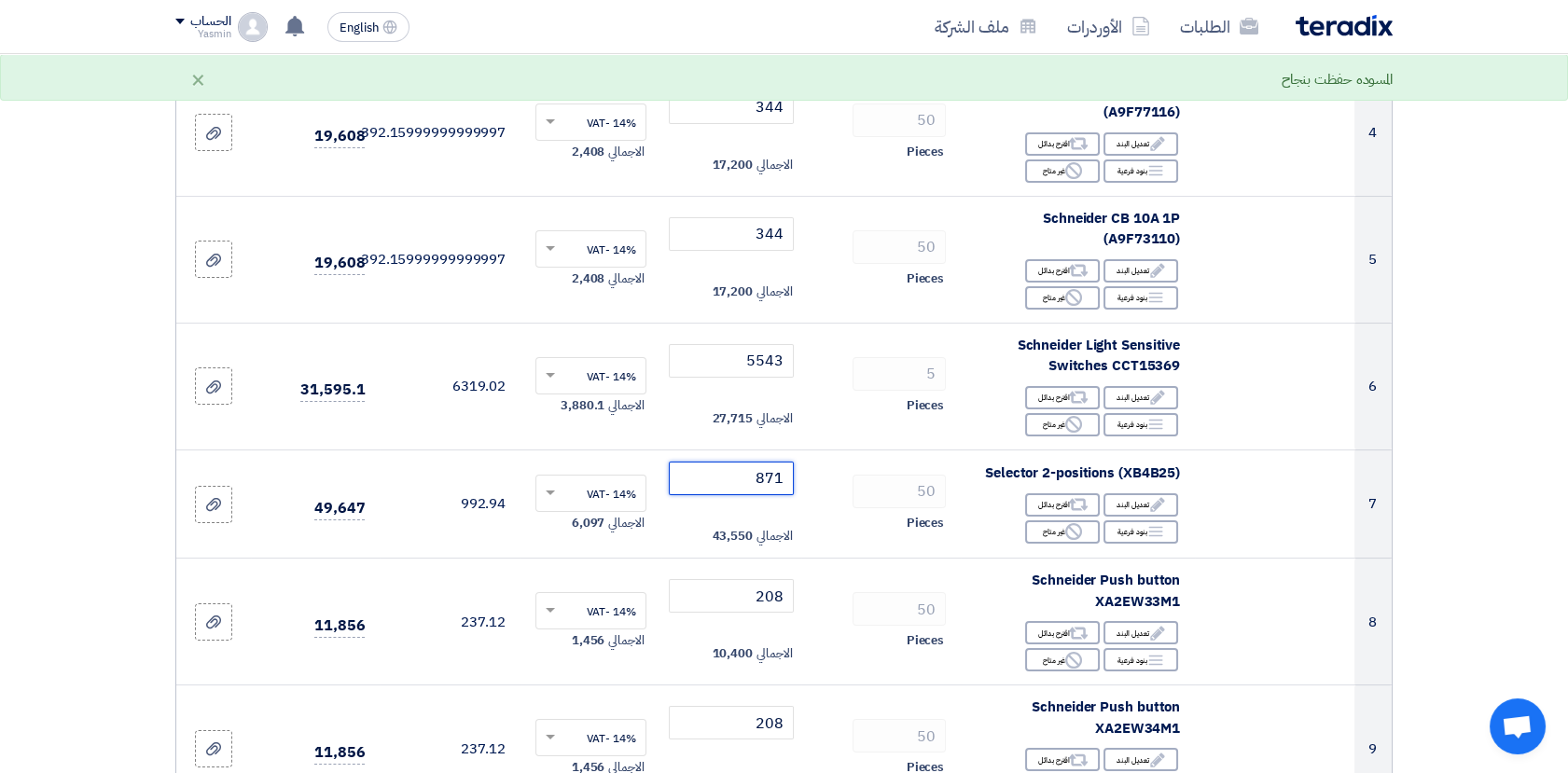 type on "208" 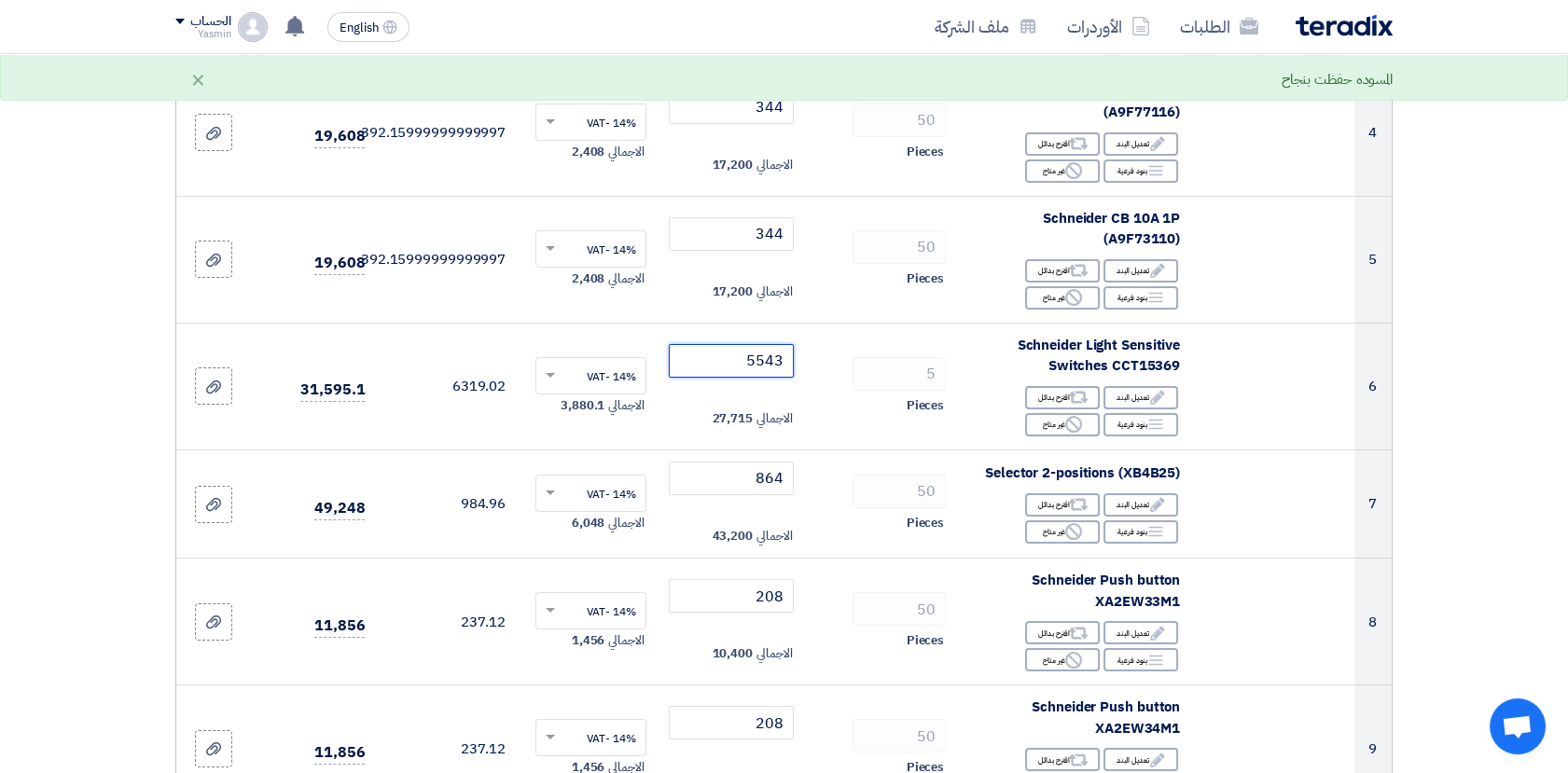 type on "864" 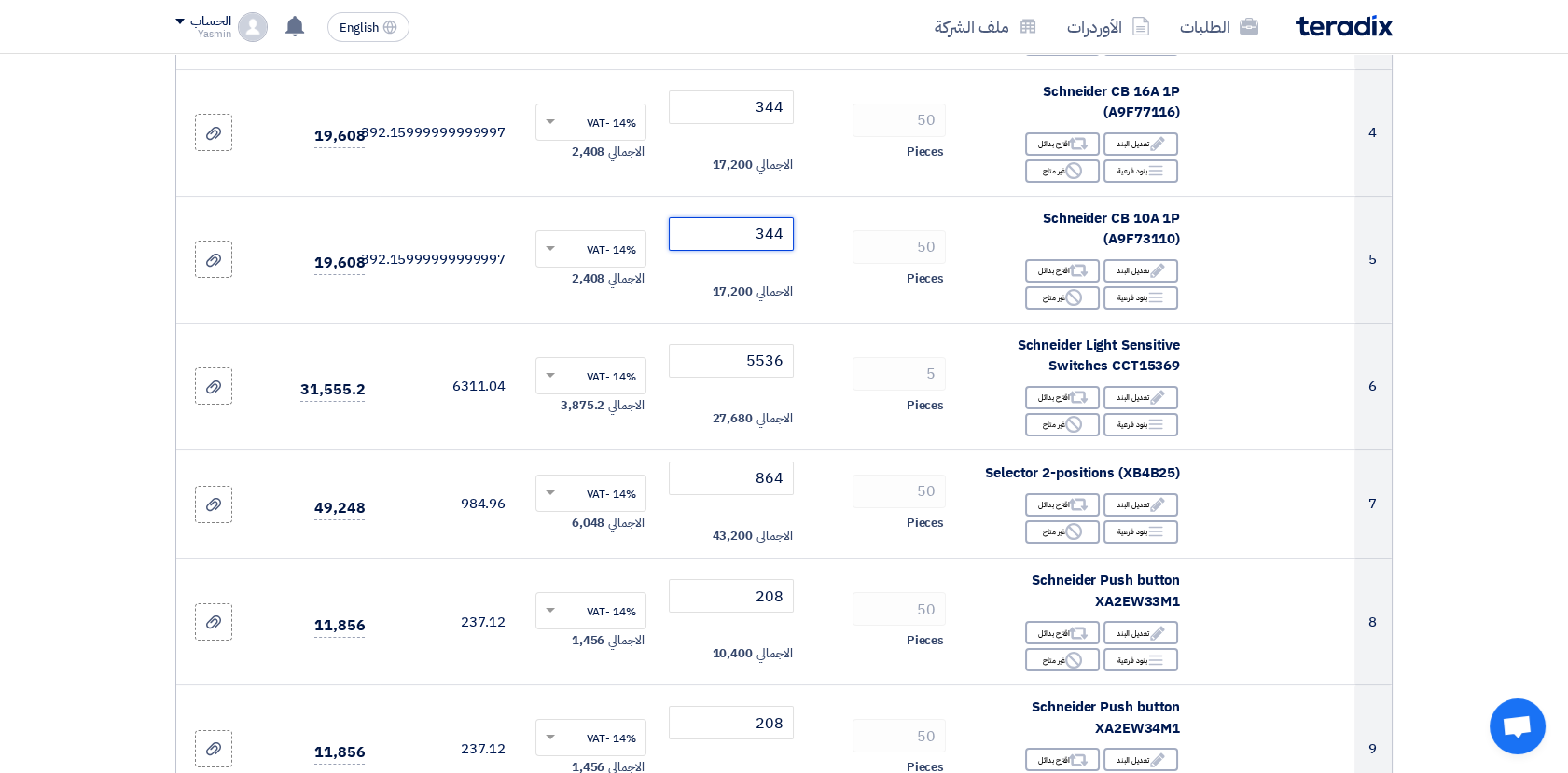 type on "5536" 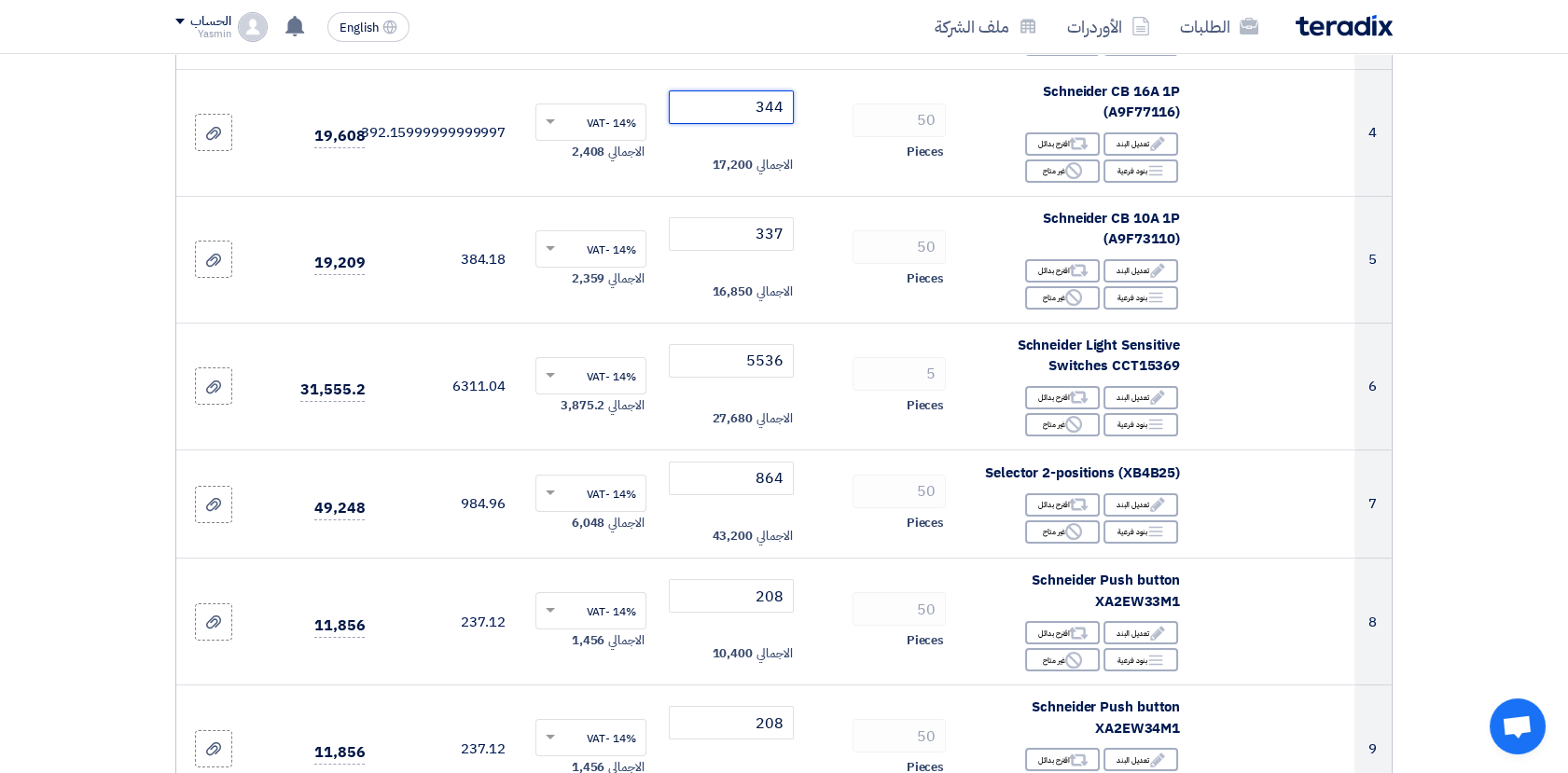 type on "337" 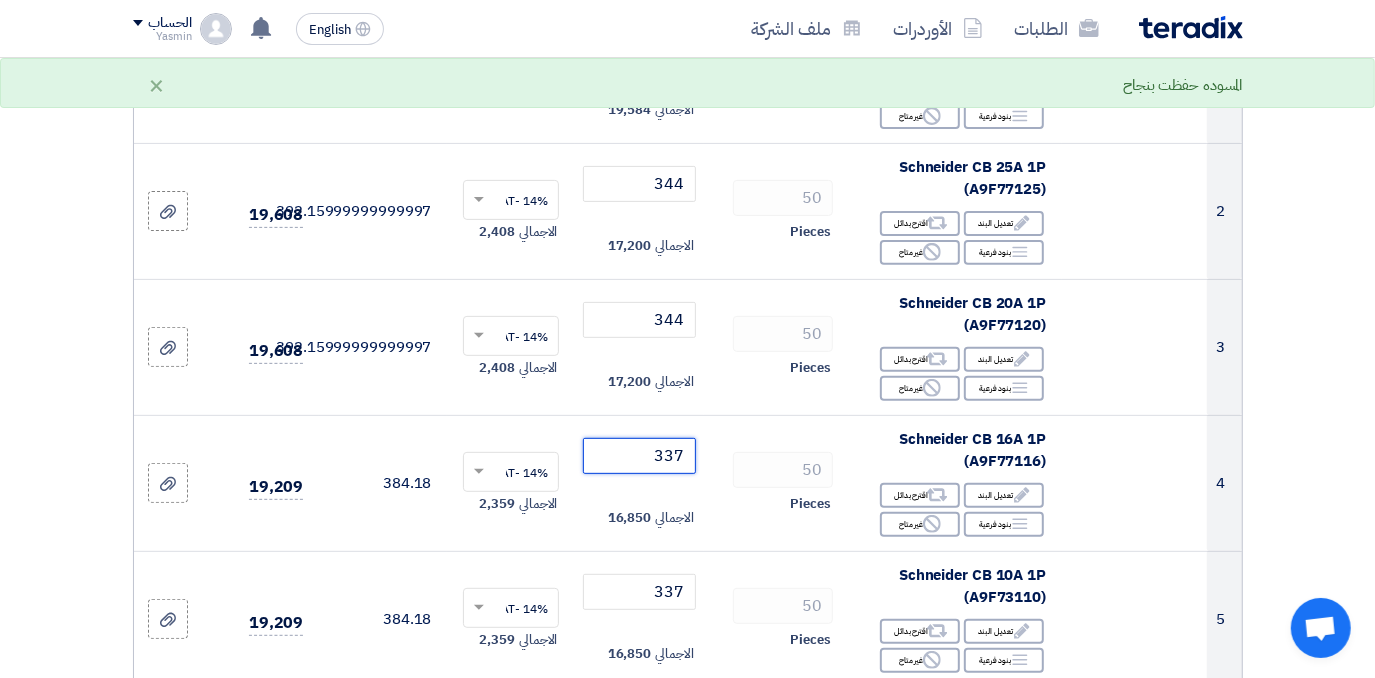 scroll, scrollTop: 347, scrollLeft: 0, axis: vertical 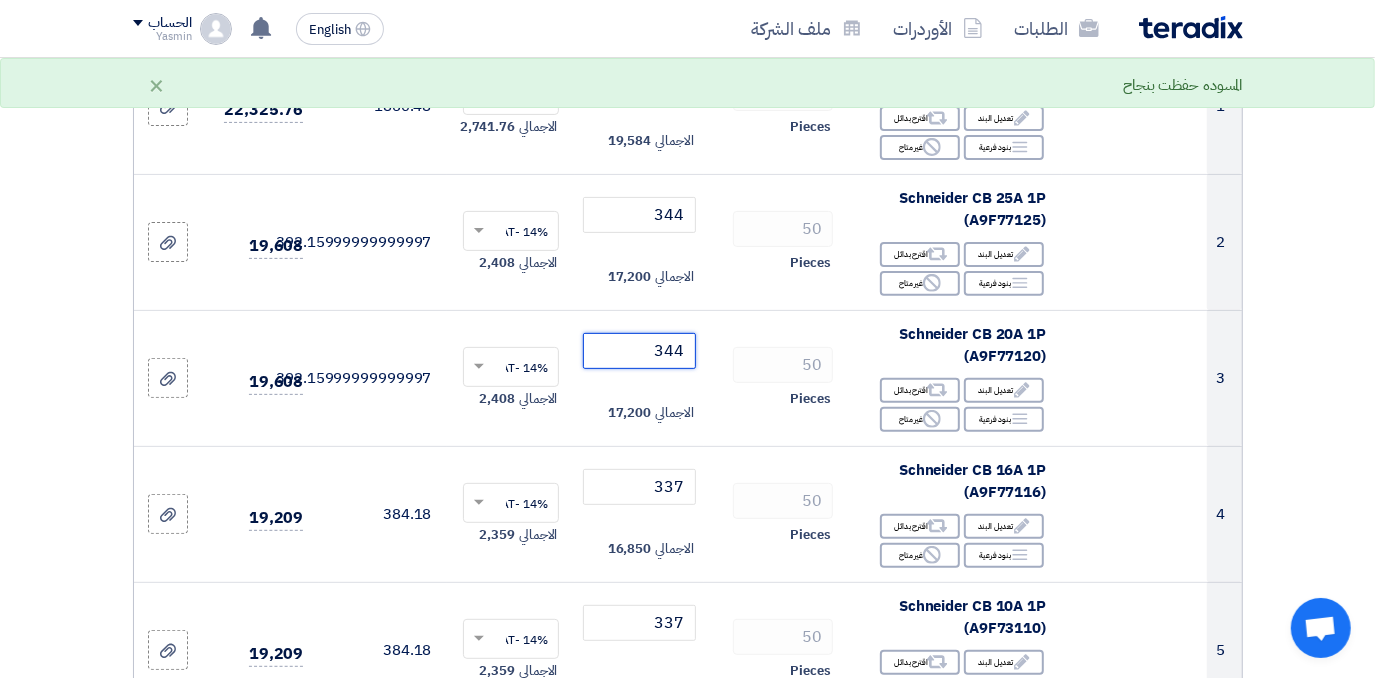 type on "337" 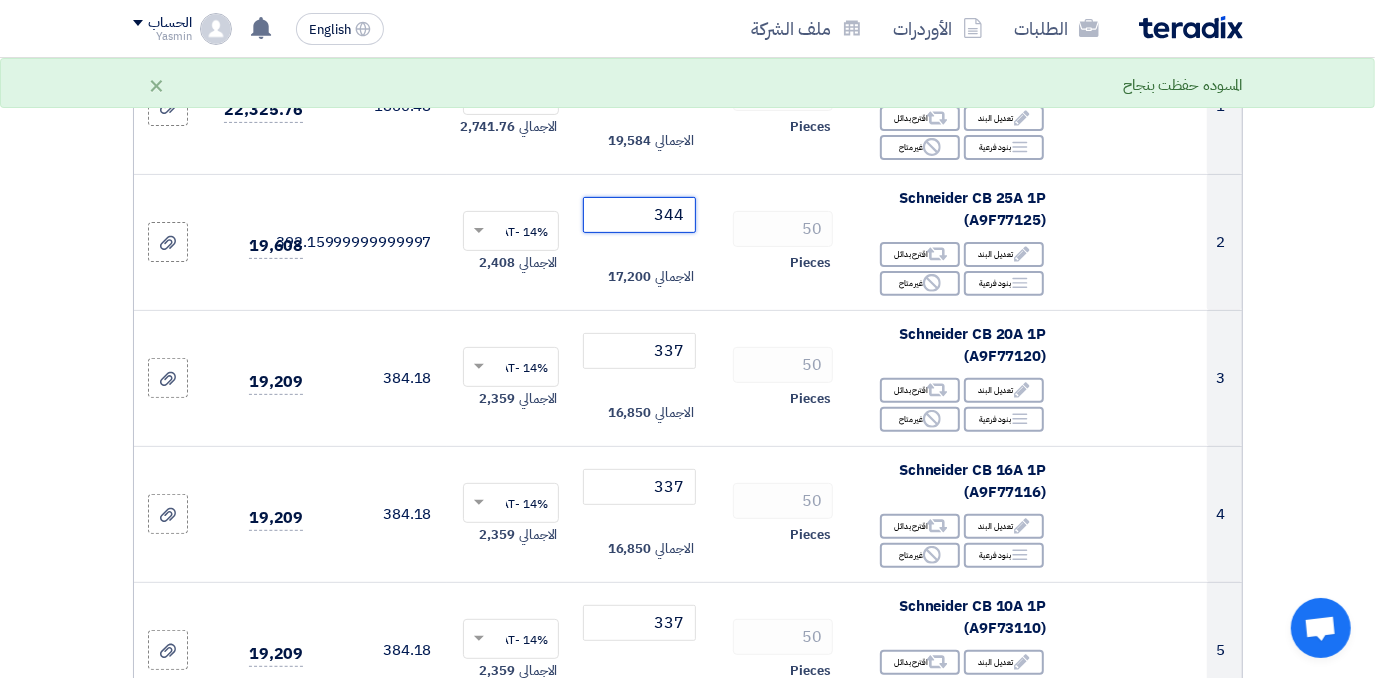 type on "337" 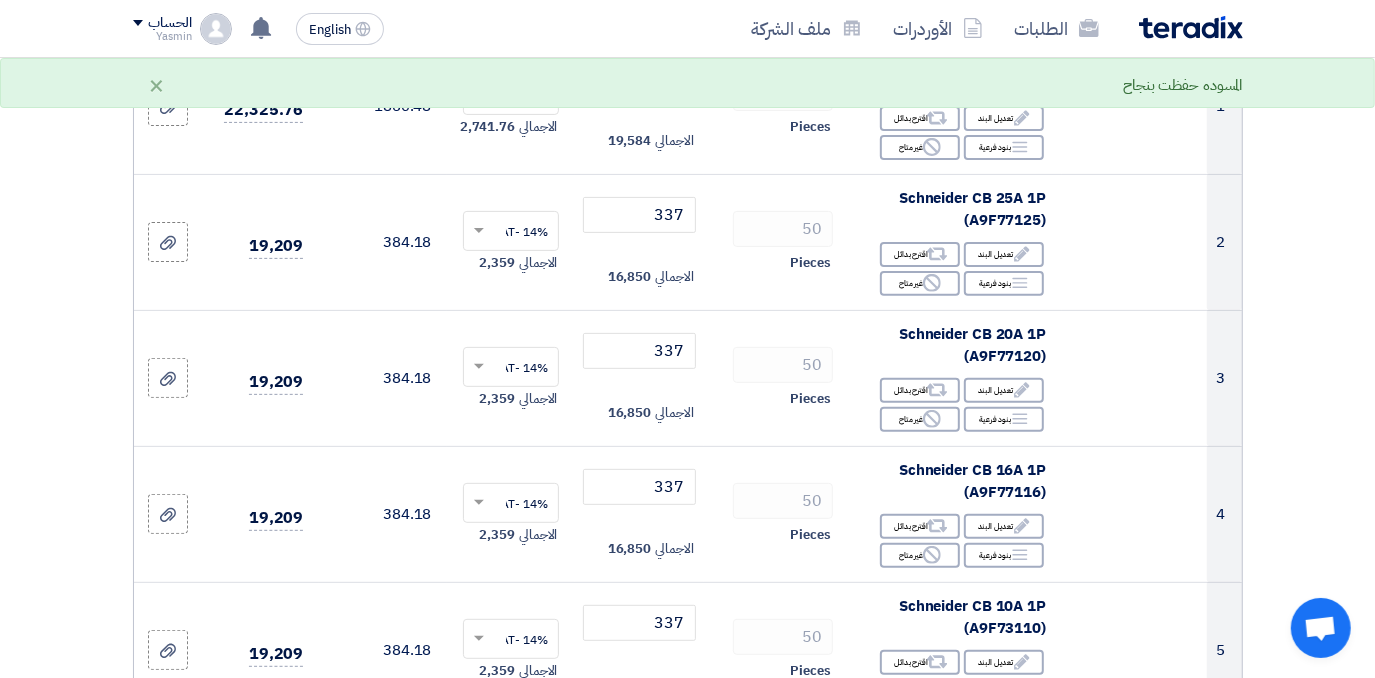type on "337" 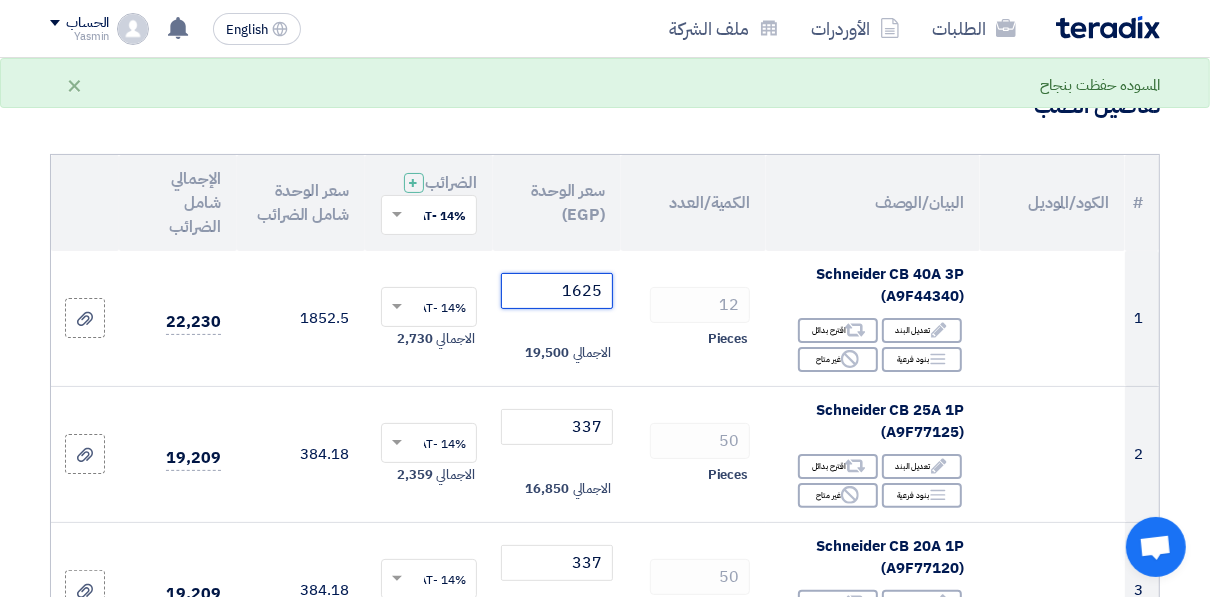scroll, scrollTop: 107, scrollLeft: 0, axis: vertical 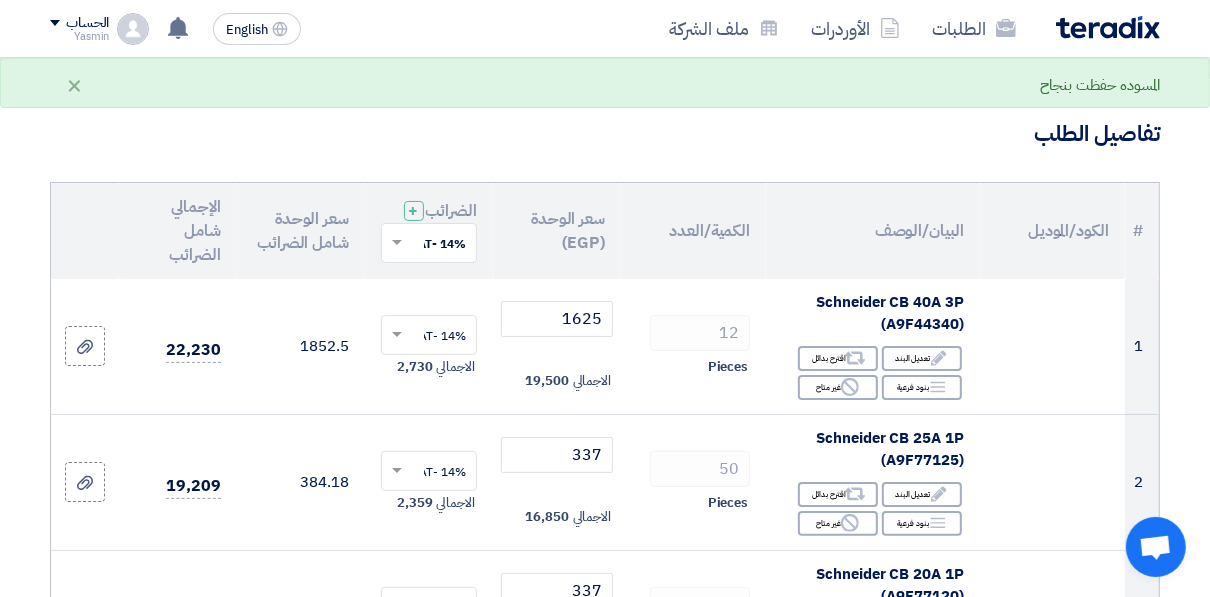 type on "1625" 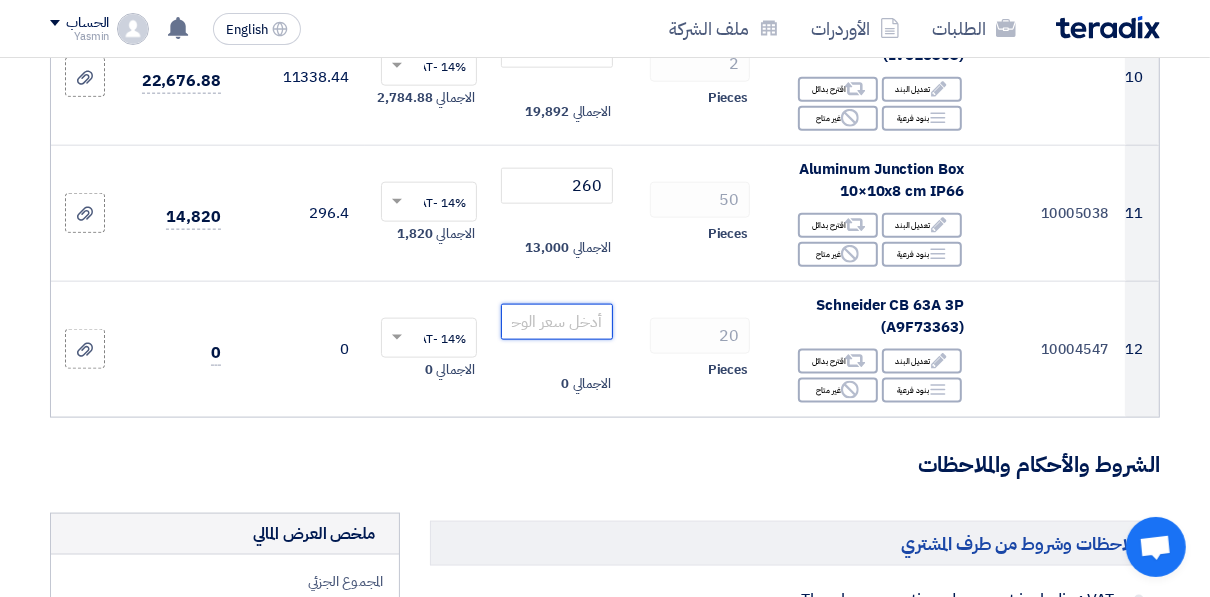 scroll, scrollTop: 1840, scrollLeft: 0, axis: vertical 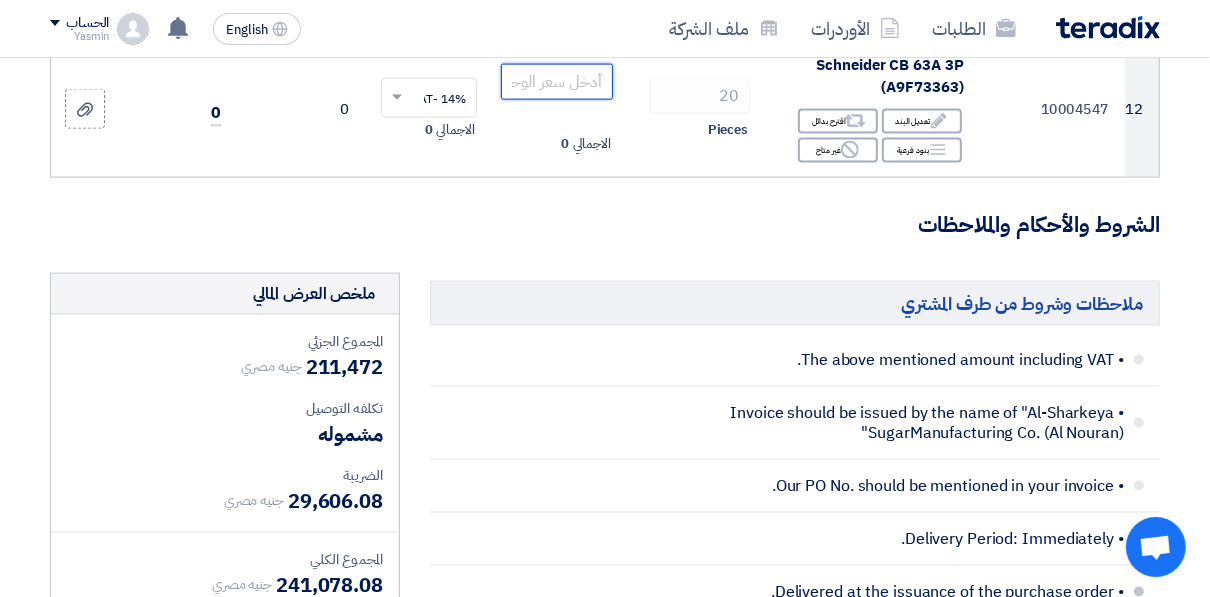 type 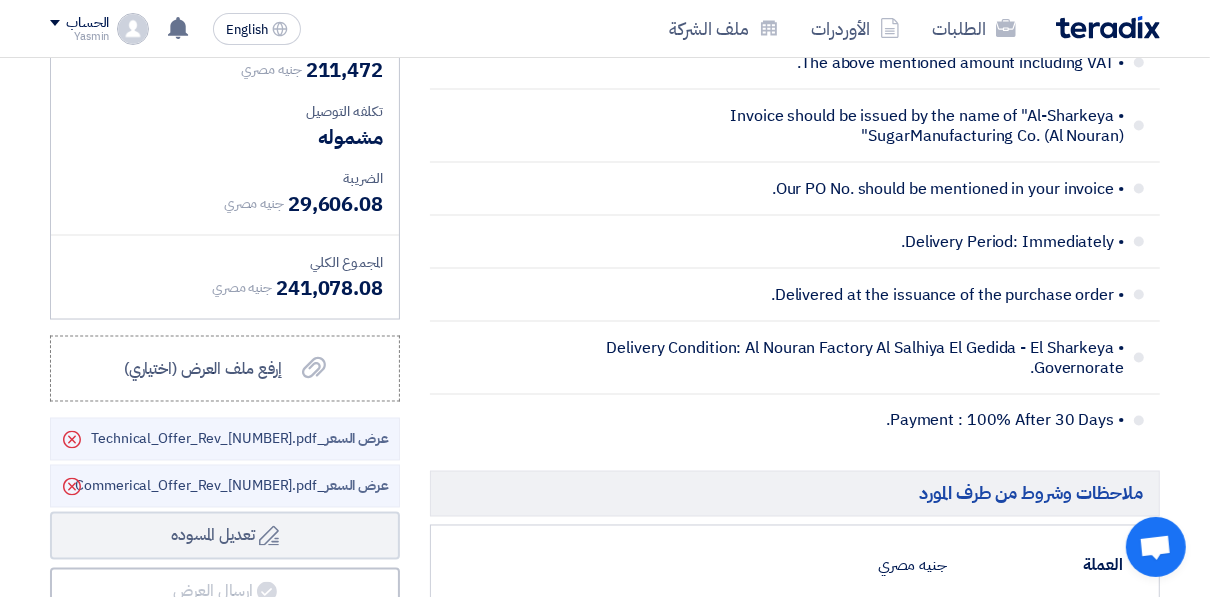 scroll, scrollTop: 2160, scrollLeft: 0, axis: vertical 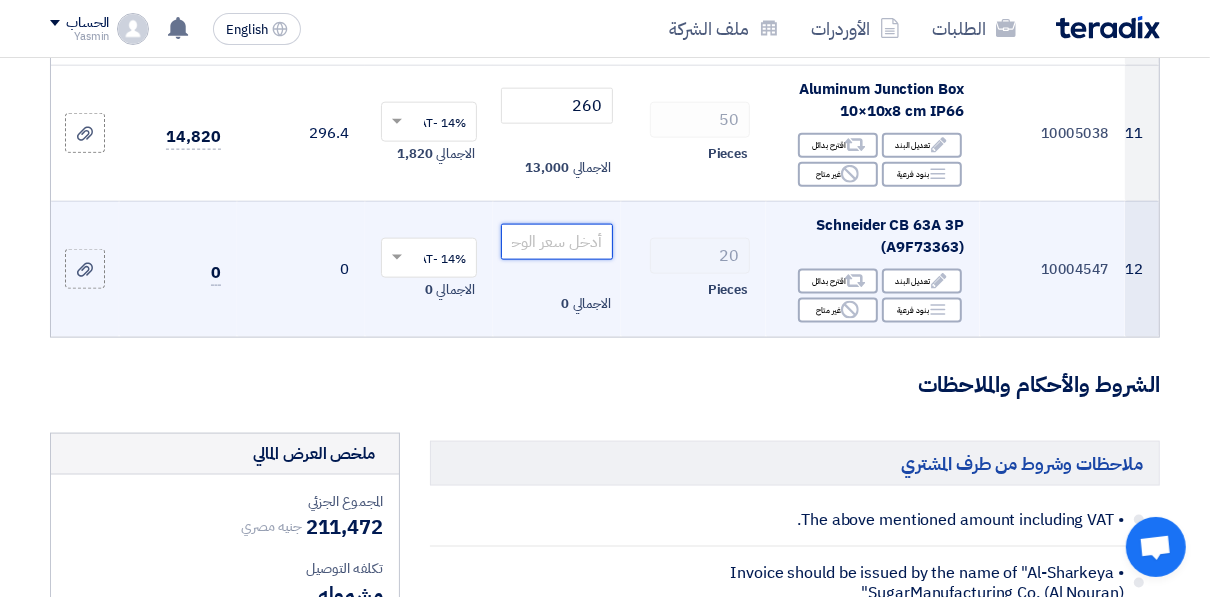 click 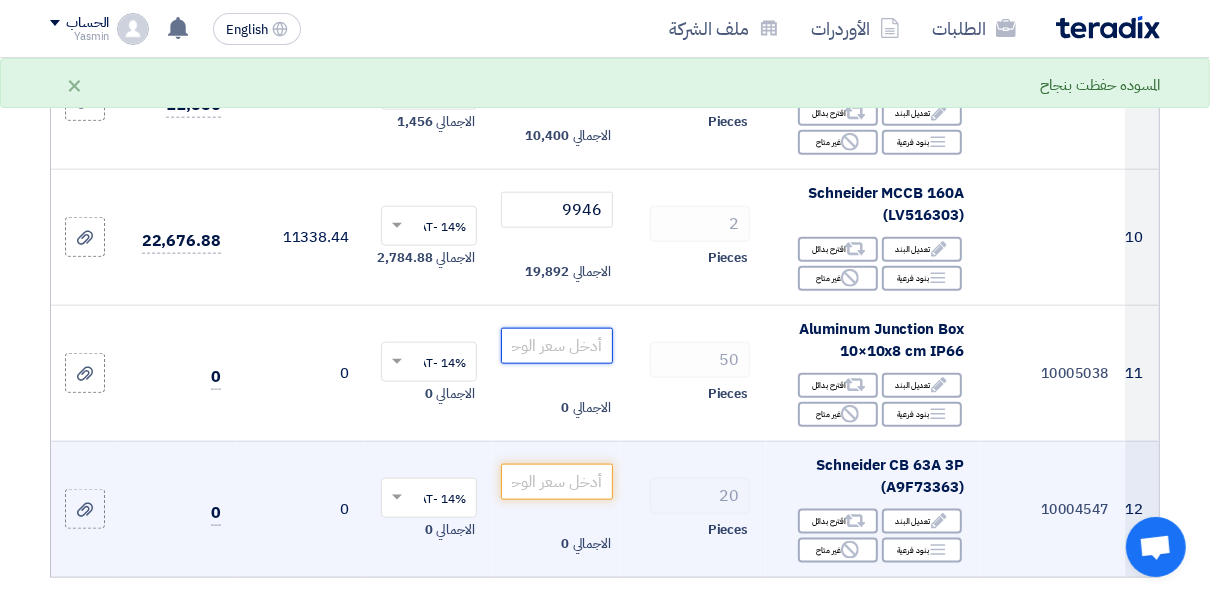 scroll, scrollTop: 1520, scrollLeft: 0, axis: vertical 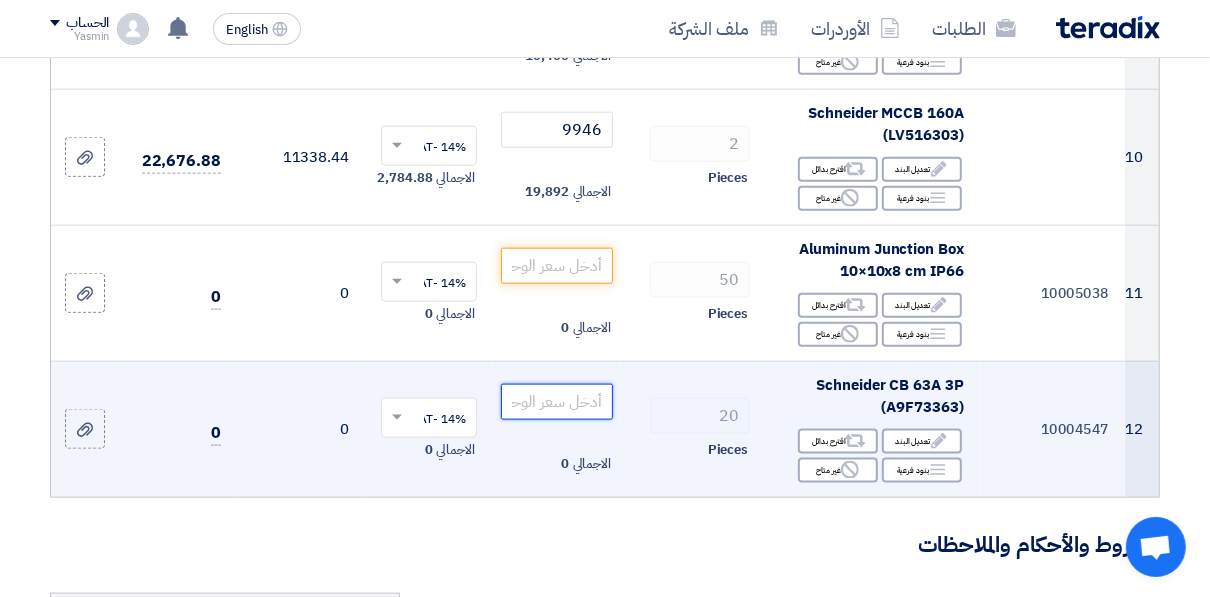 click 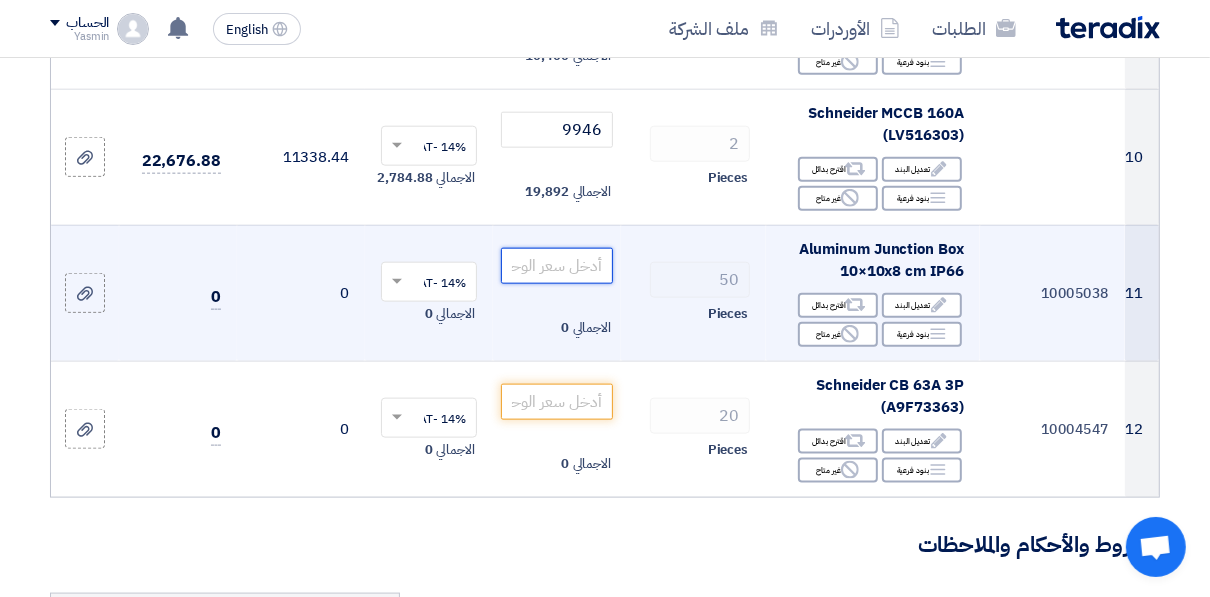 click 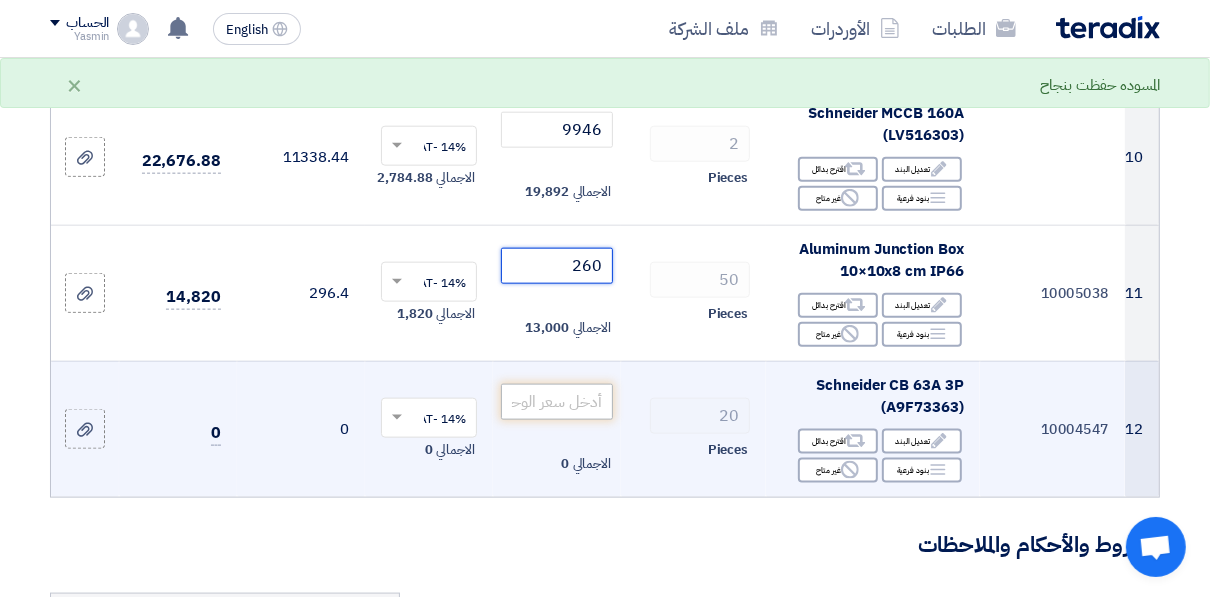 type on "260" 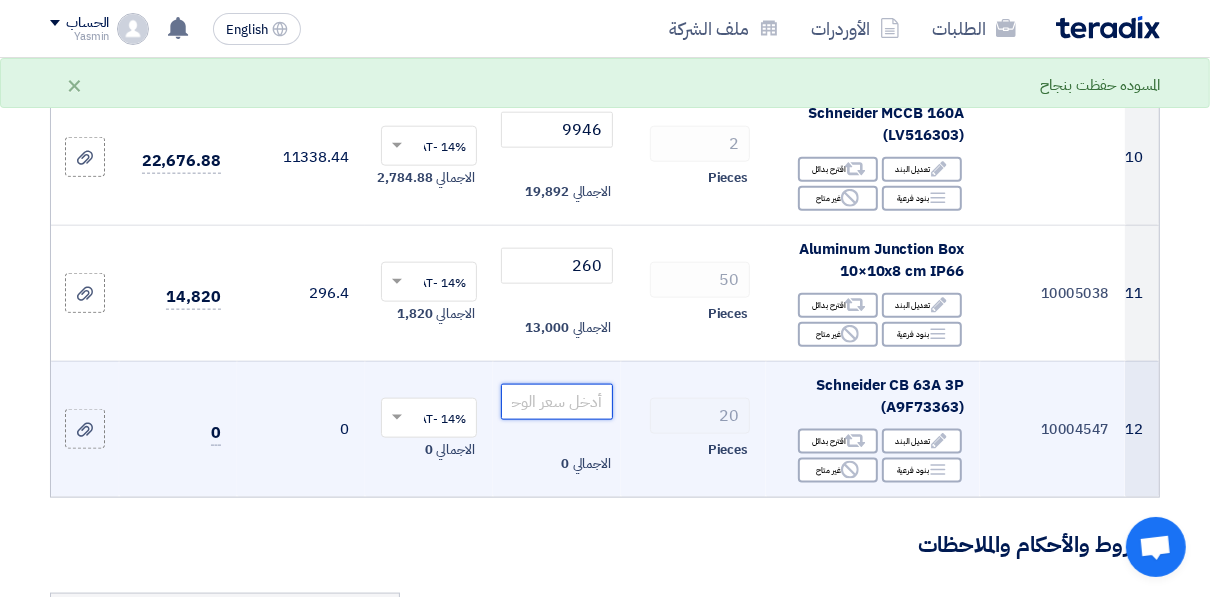 click 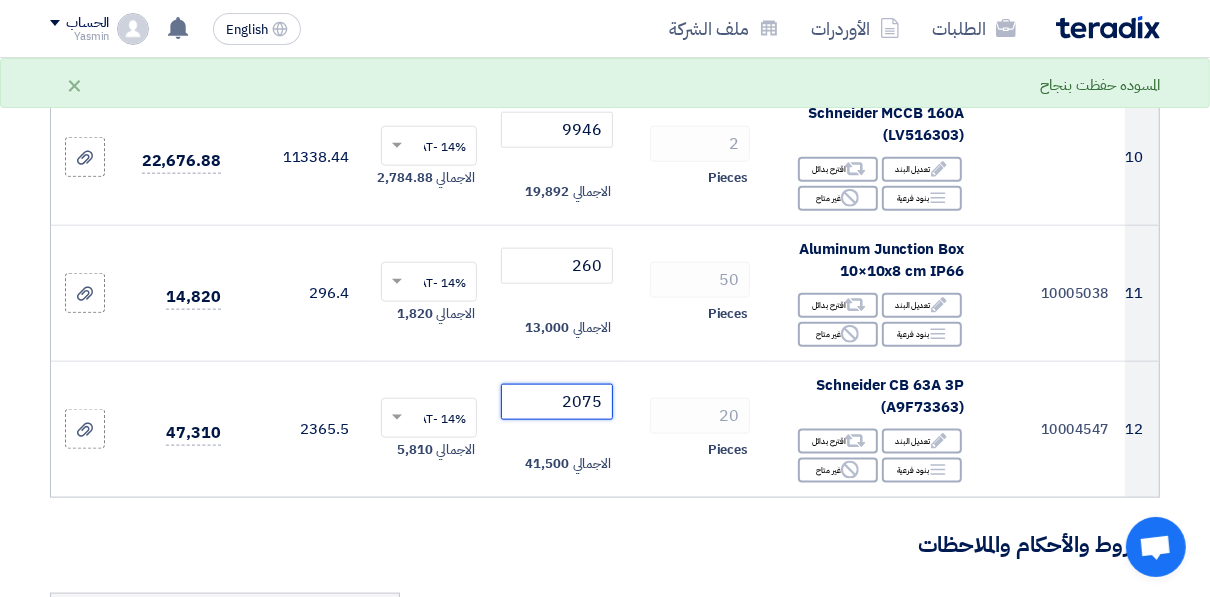 type on "2075" 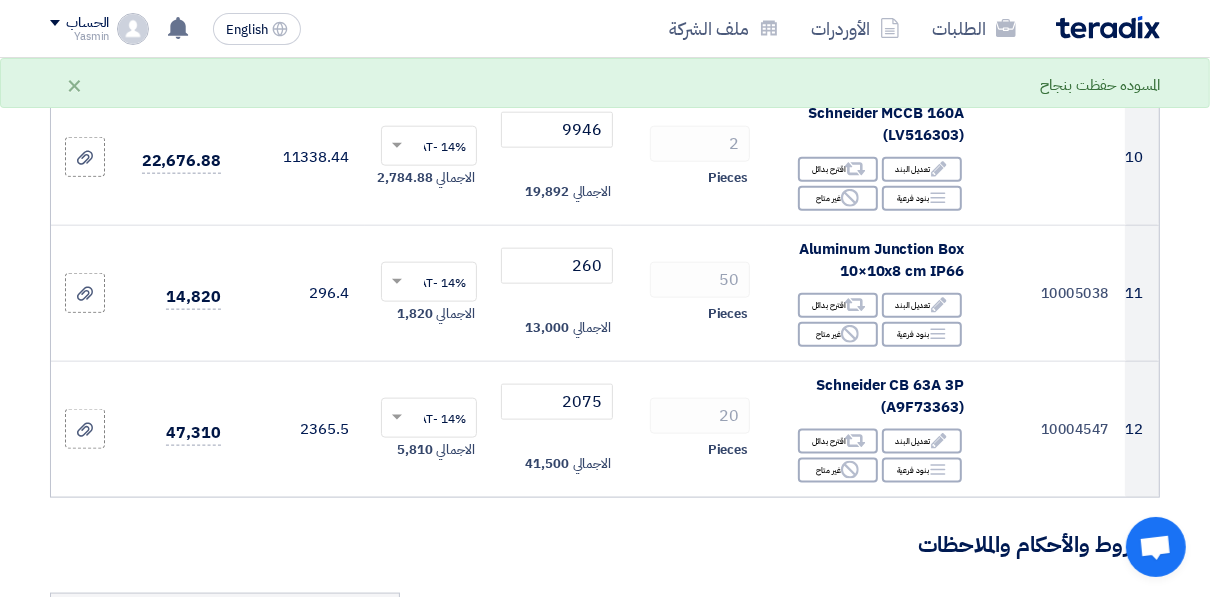 click on "تفاصيل الطلب
#
الكود/الموديل
البيان/الوصف
الكمية/العدد
سعر الوحدة (EGP)
الضرائب
+
'Select taxes...
14% -VAT" 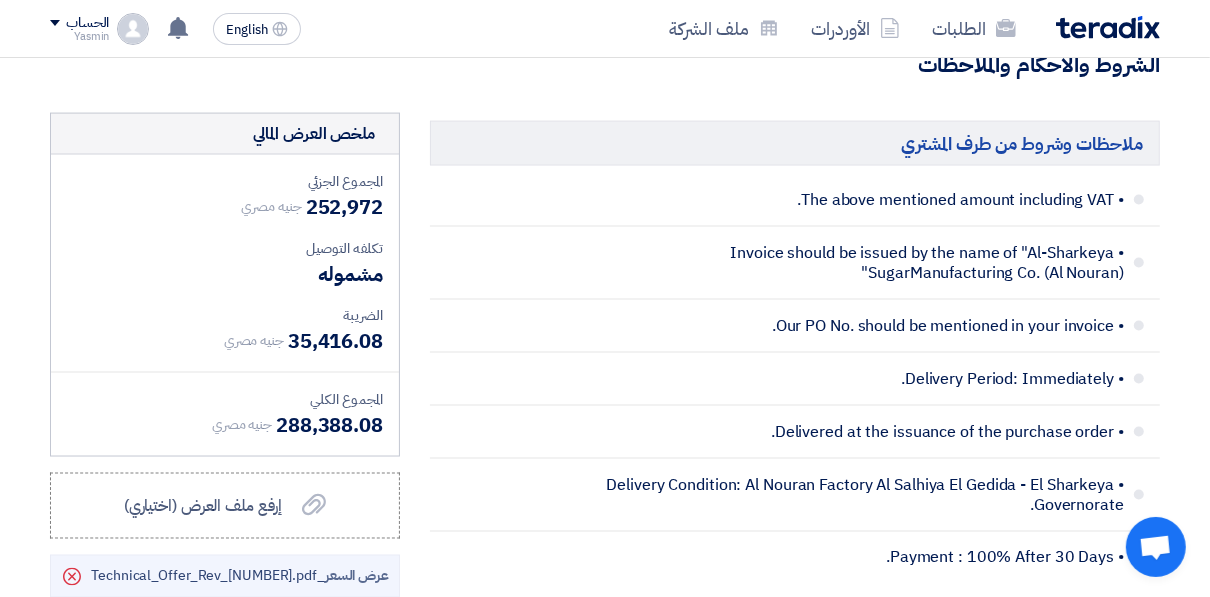scroll, scrollTop: 2160, scrollLeft: 0, axis: vertical 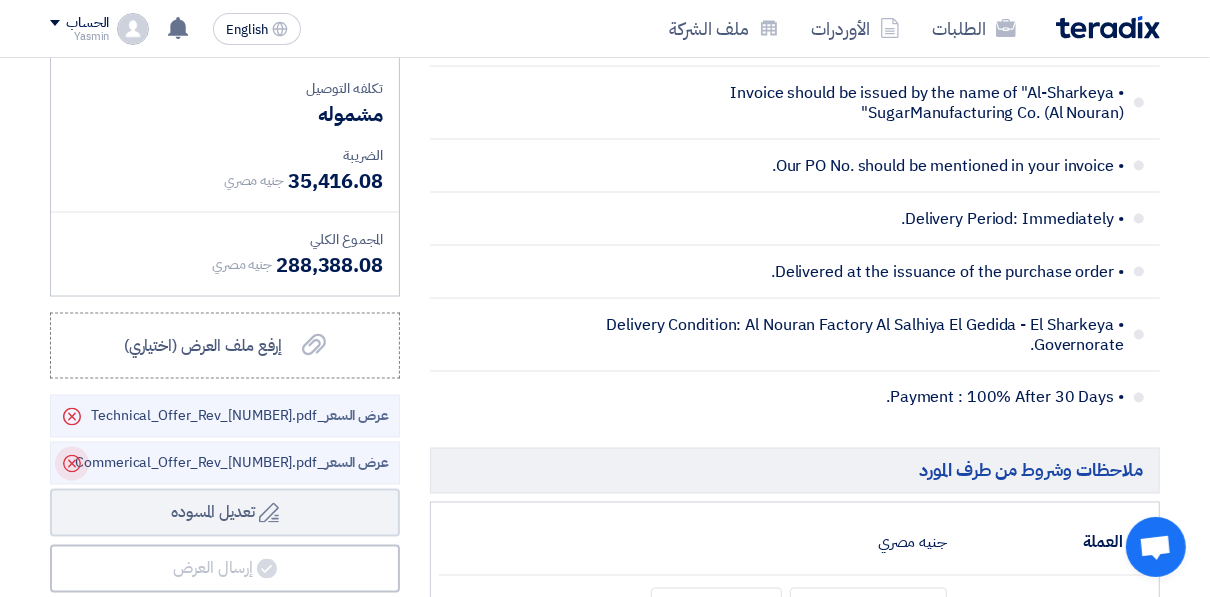 click on "Delete" 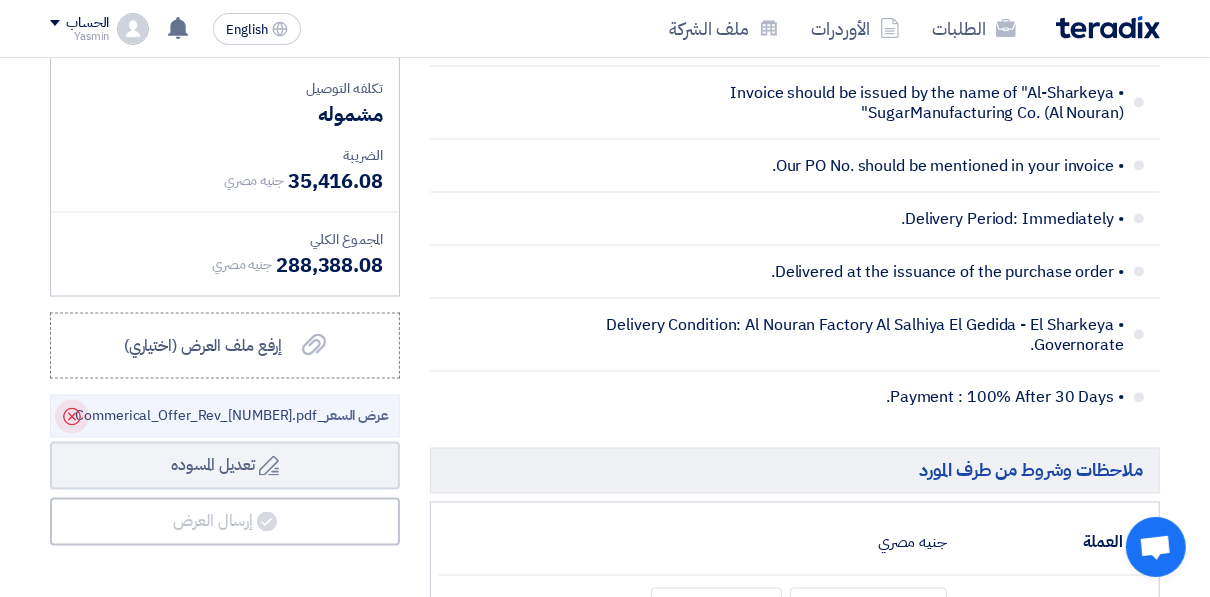 click 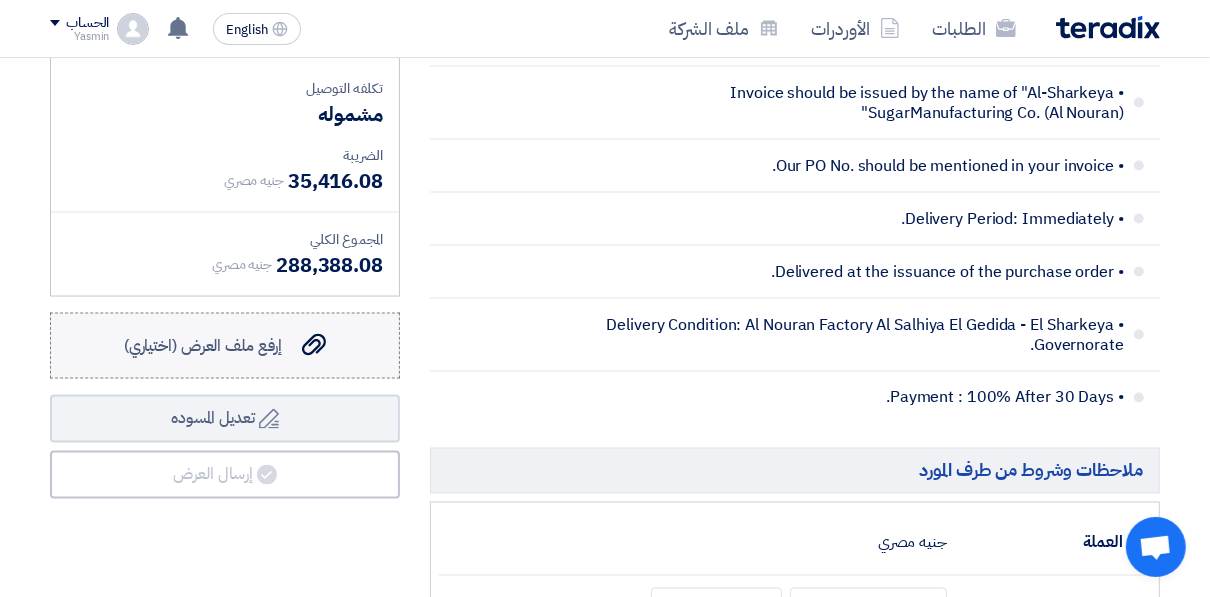 click on "إرفع ملف العرض (اختياري)" 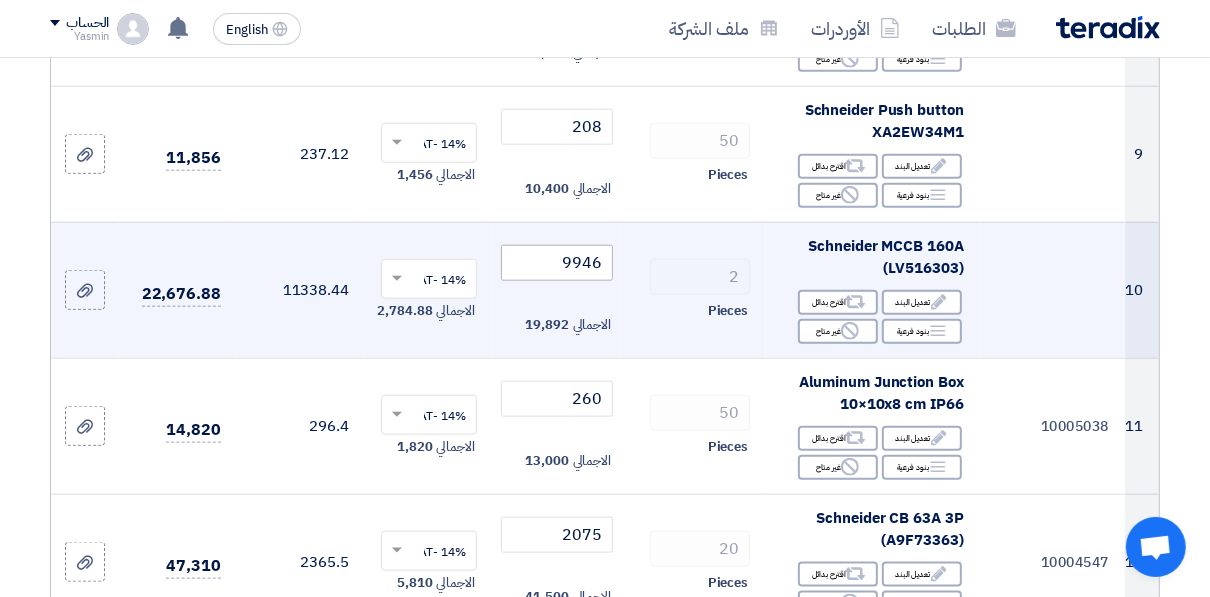 scroll, scrollTop: 1360, scrollLeft: 0, axis: vertical 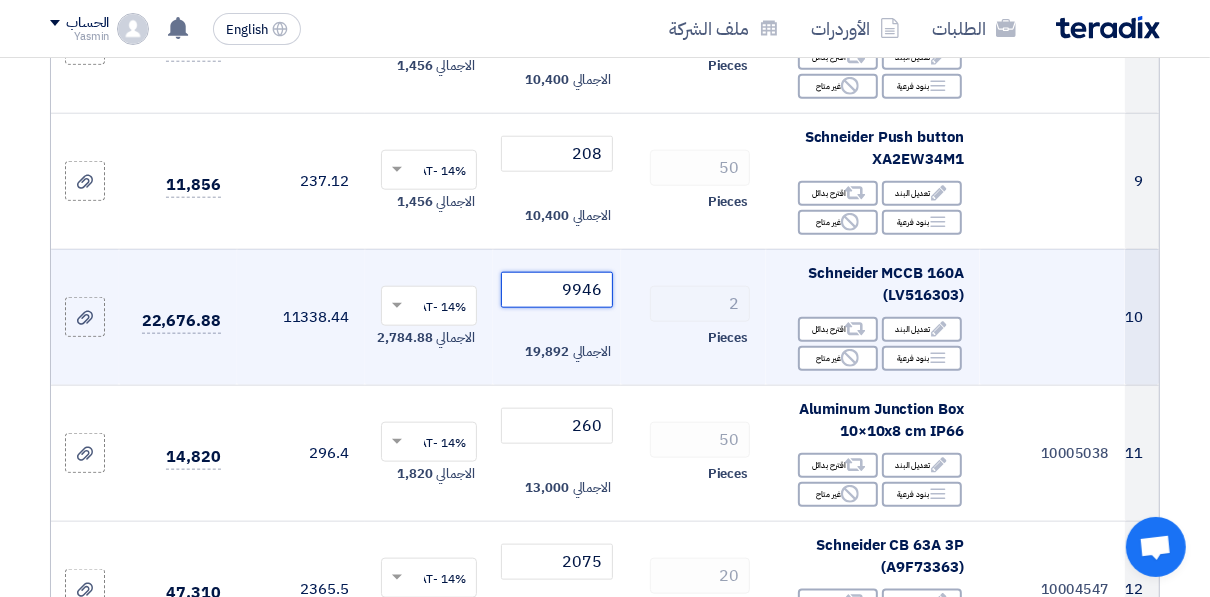 drag, startPoint x: 601, startPoint y: 301, endPoint x: 585, endPoint y: 308, distance: 17.464249 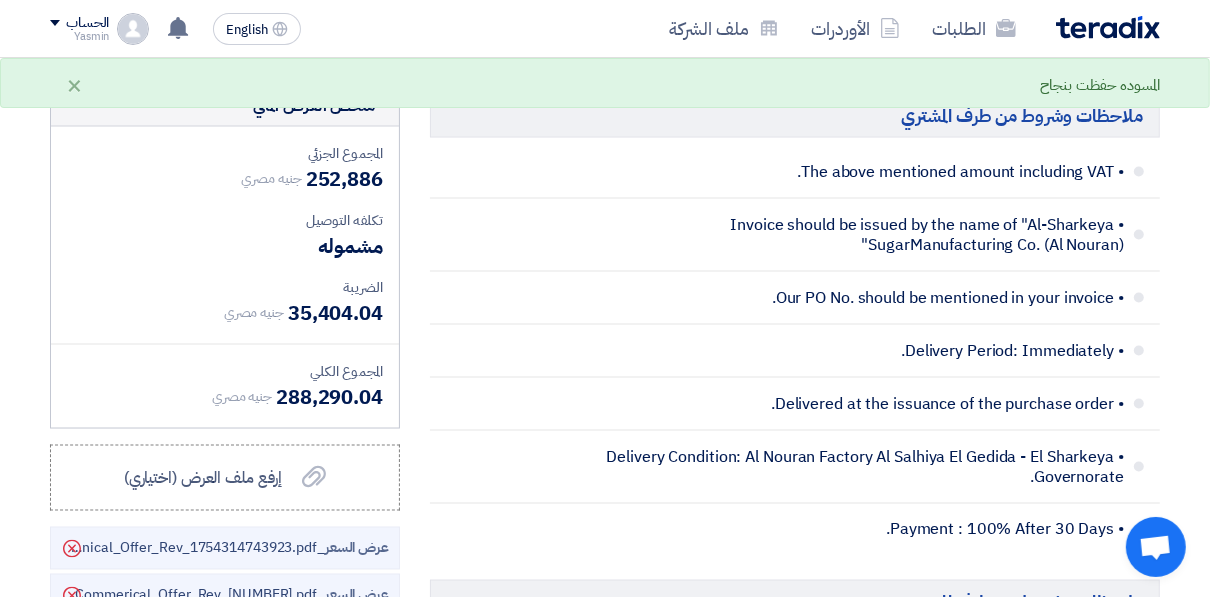 scroll, scrollTop: 2000, scrollLeft: 0, axis: vertical 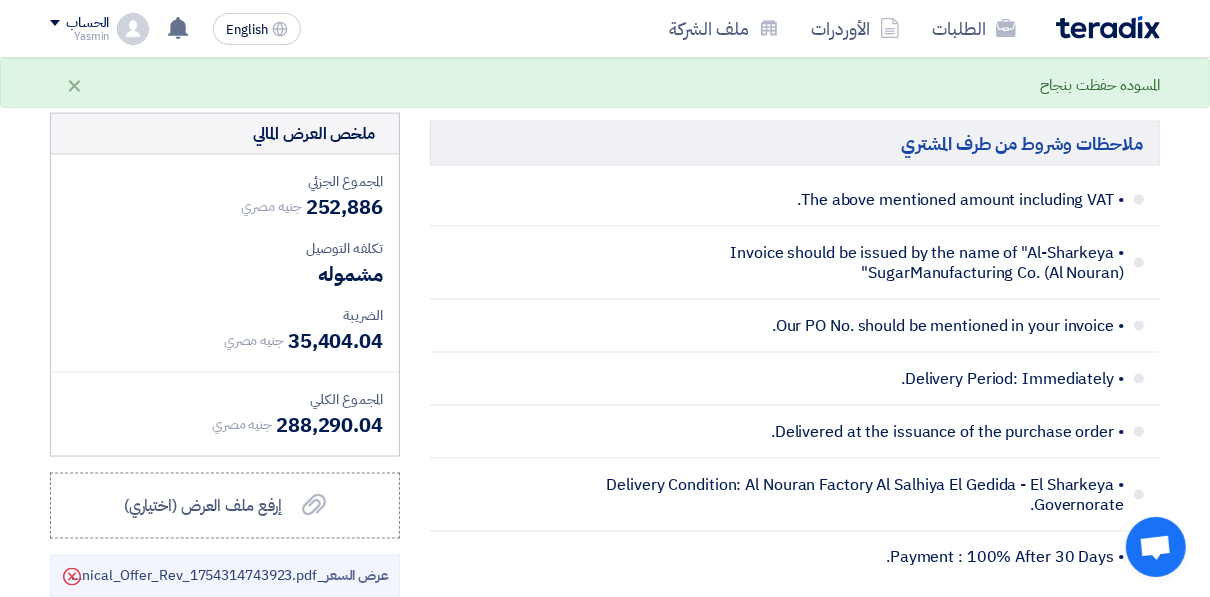 type on "9903" 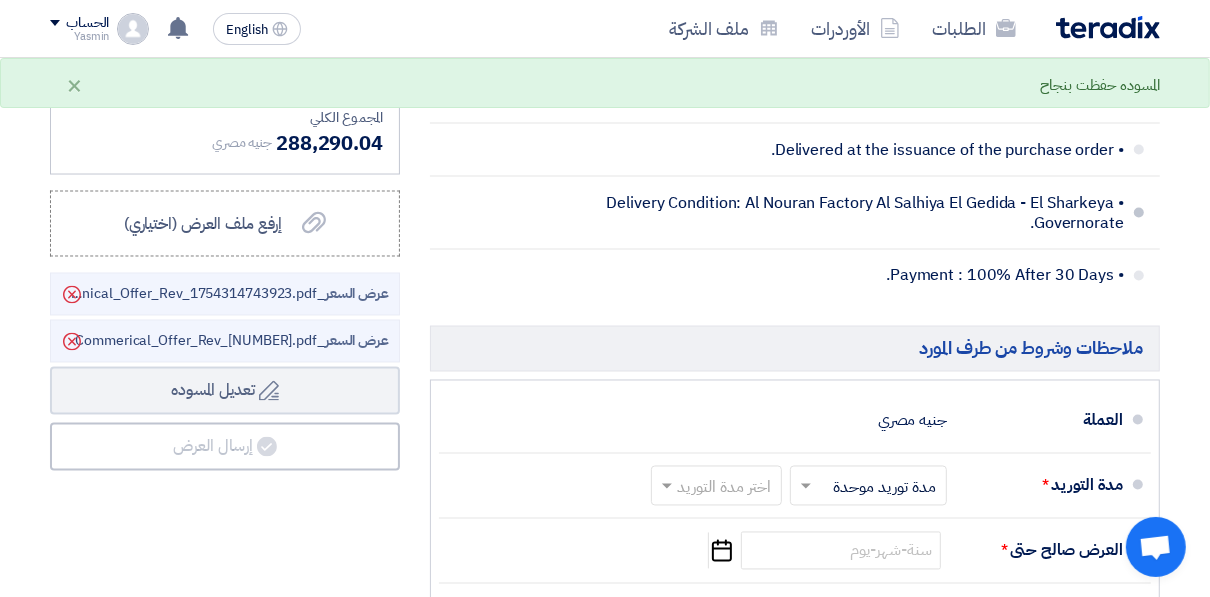 scroll, scrollTop: 2400, scrollLeft: 0, axis: vertical 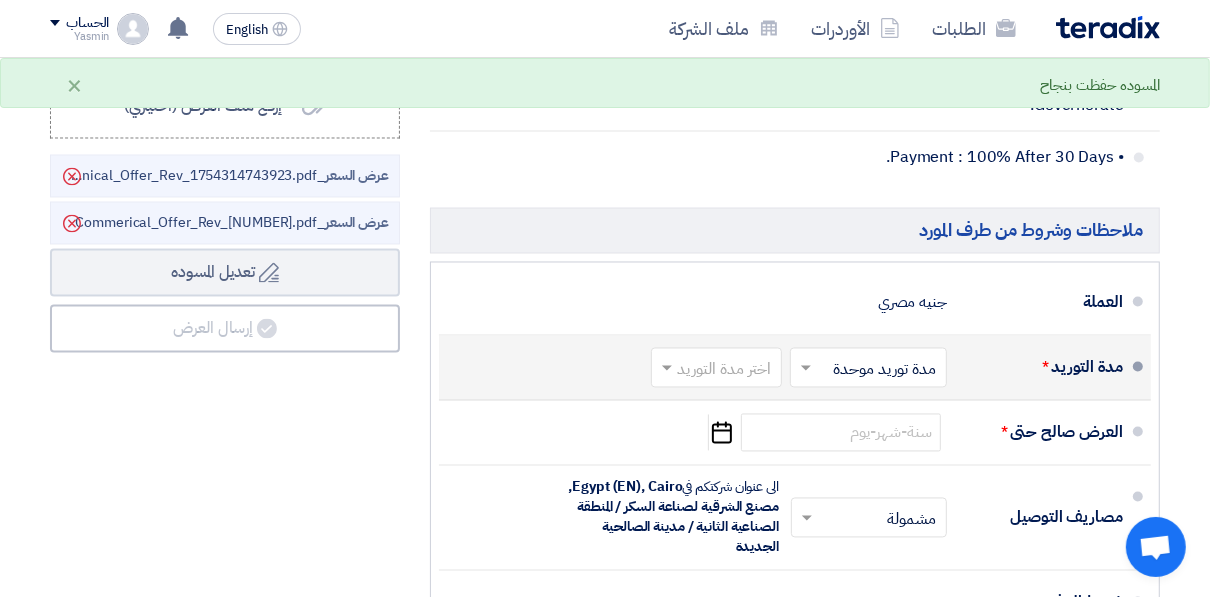 click 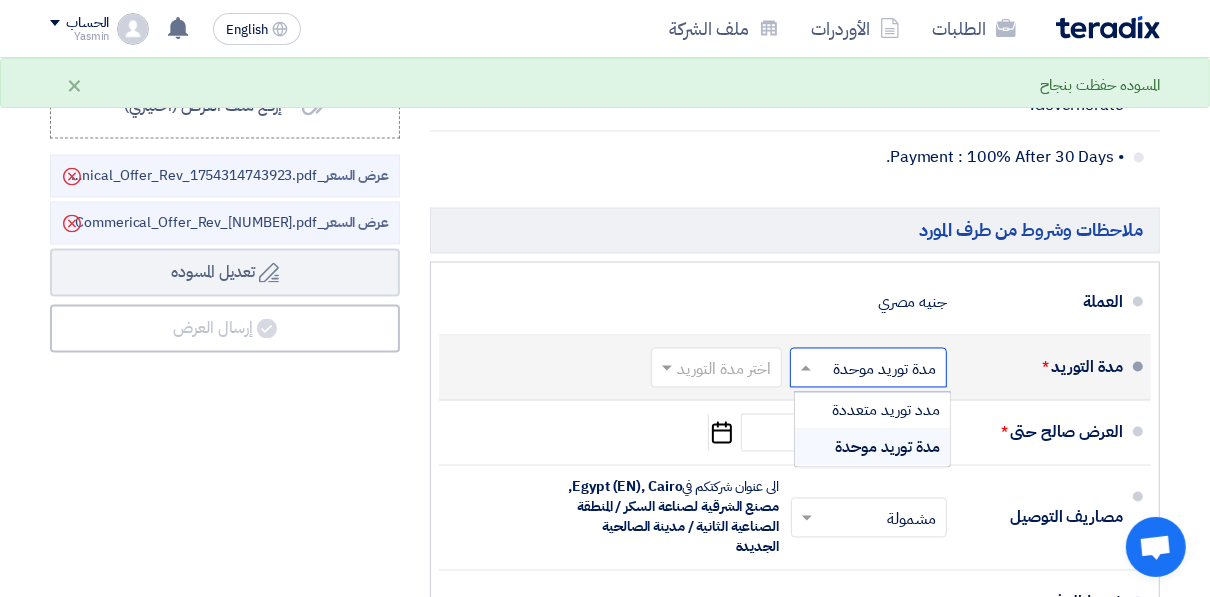 click 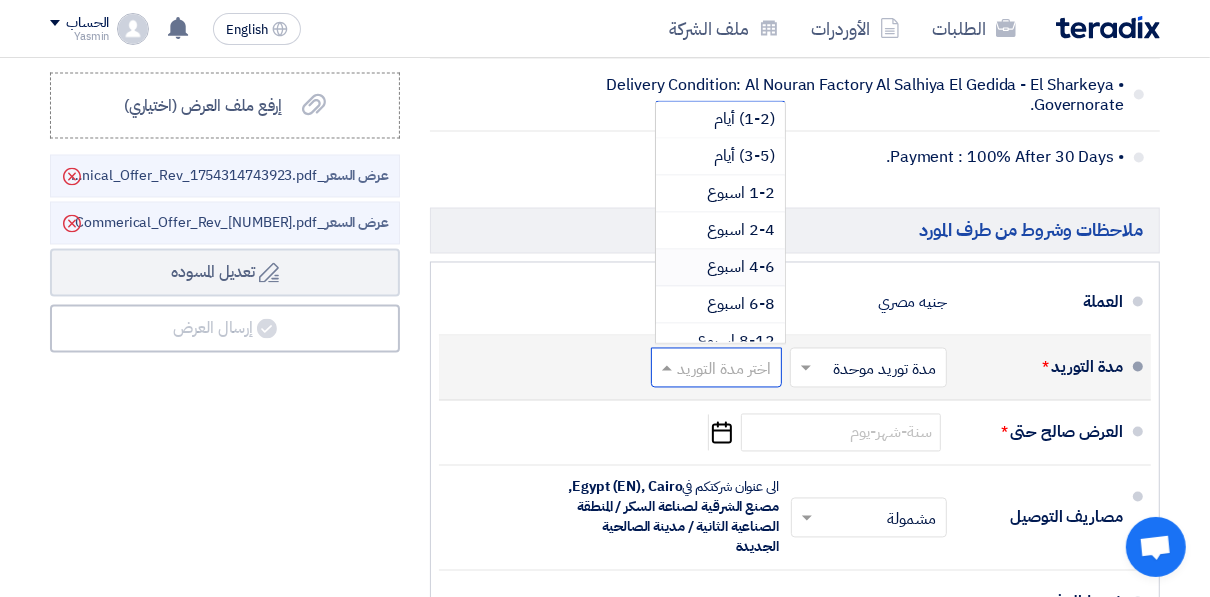 click on "4-6 اسبوع" at bounding box center [741, 268] 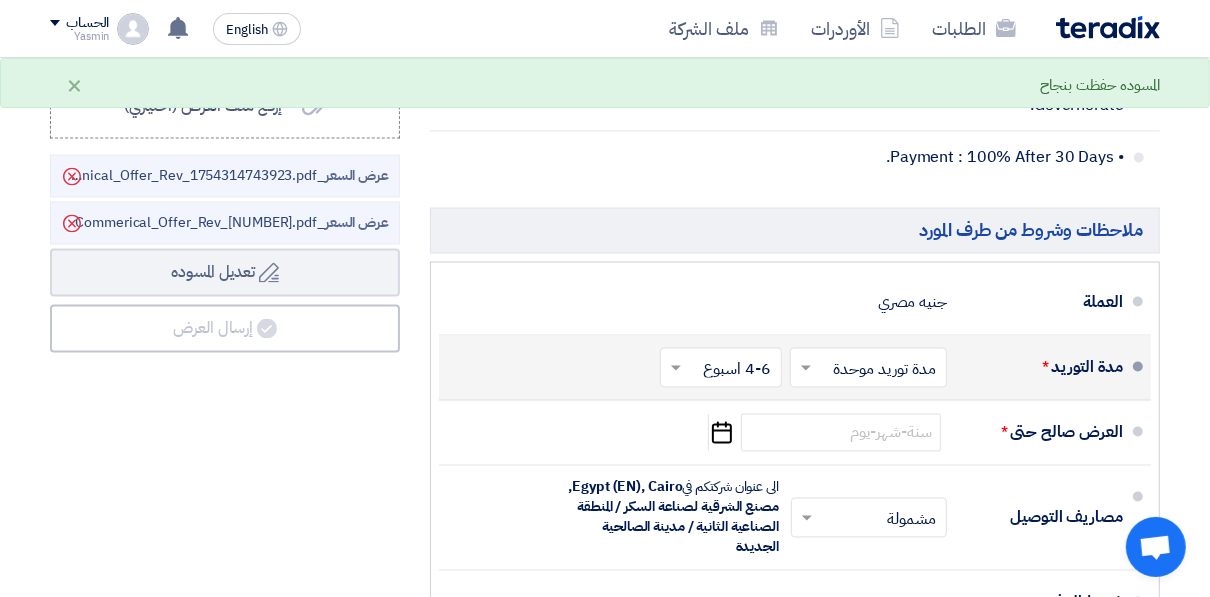click 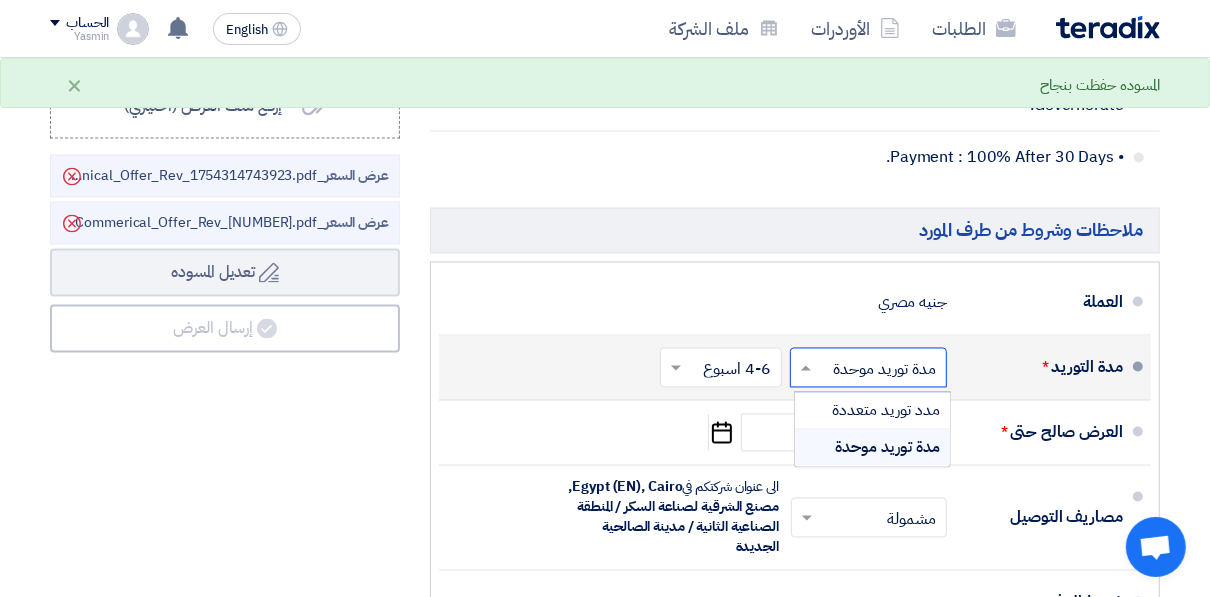 click 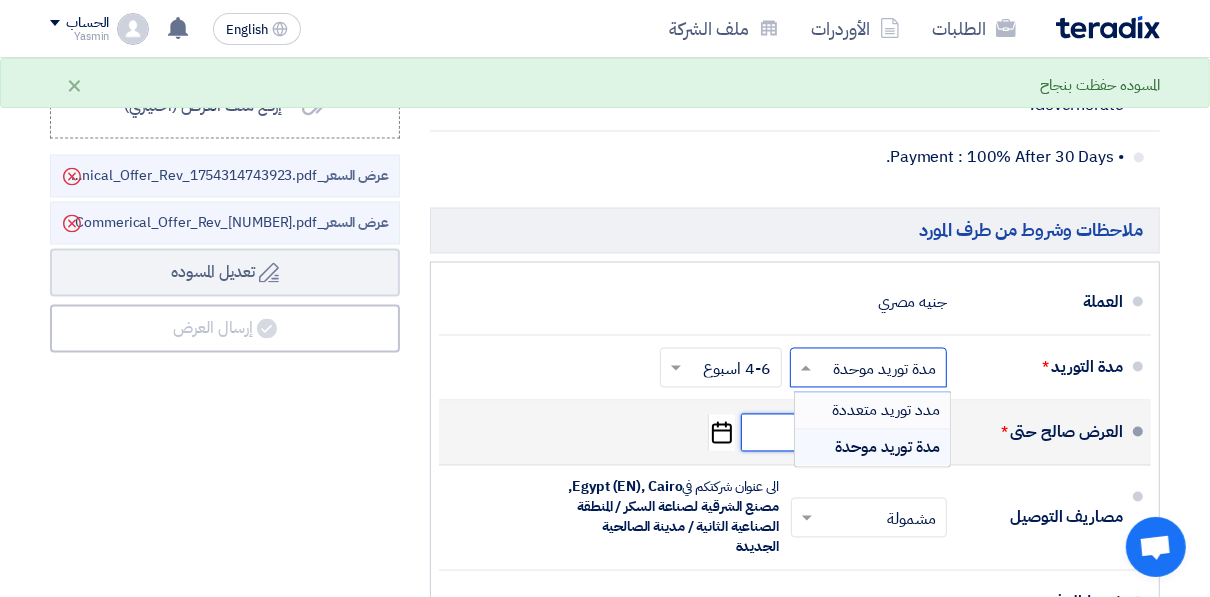click 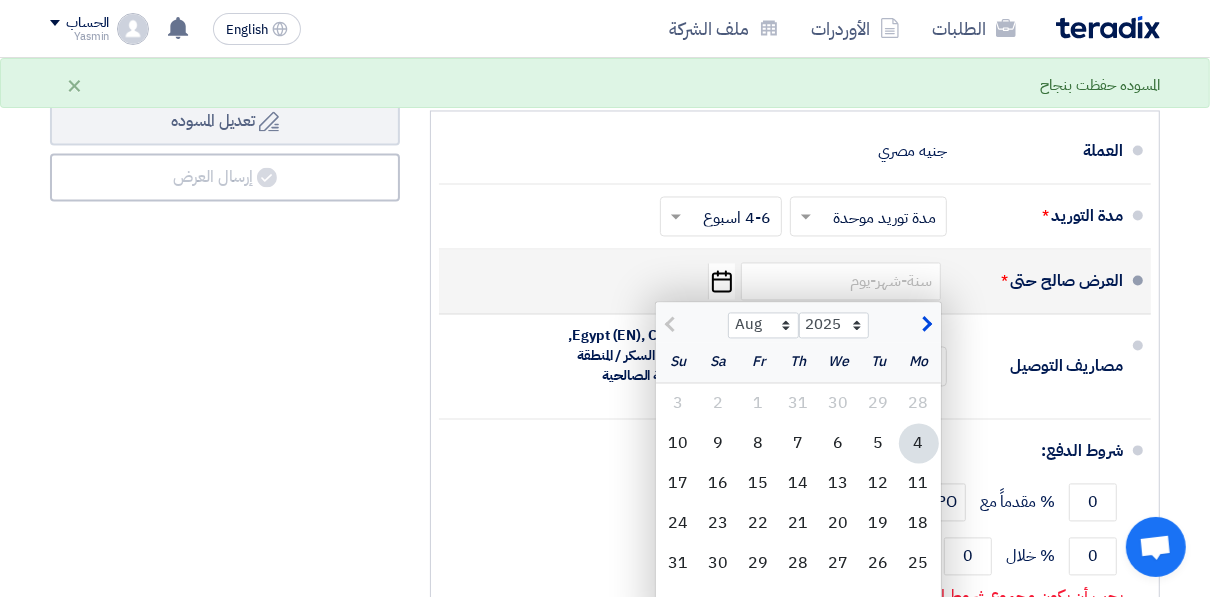 scroll, scrollTop: 2560, scrollLeft: 0, axis: vertical 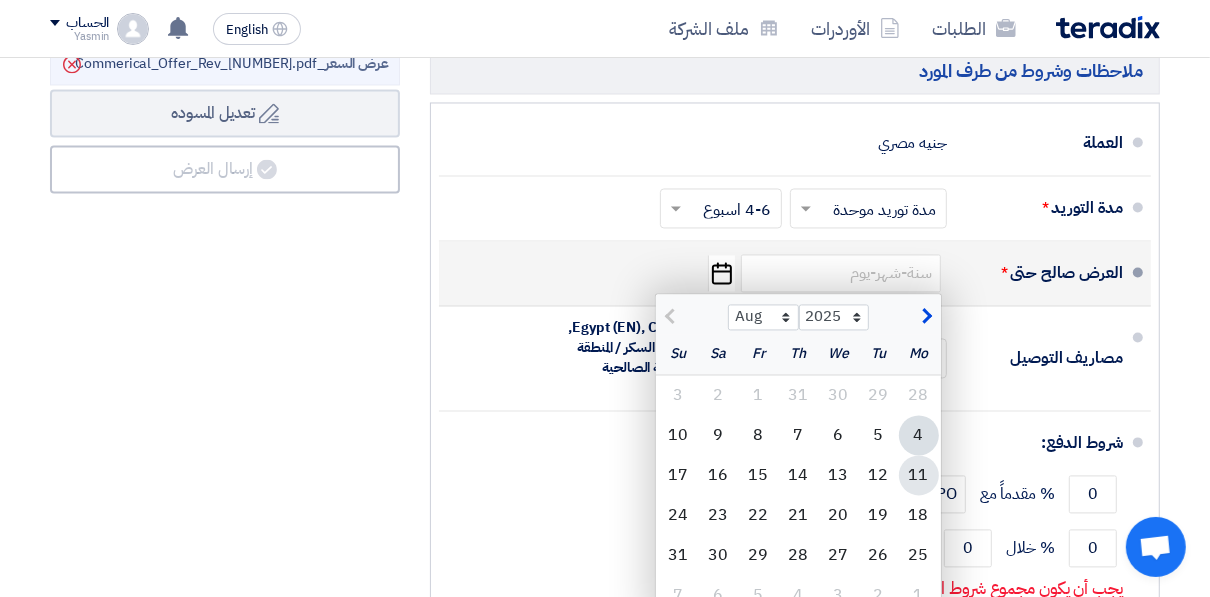 click on "11" 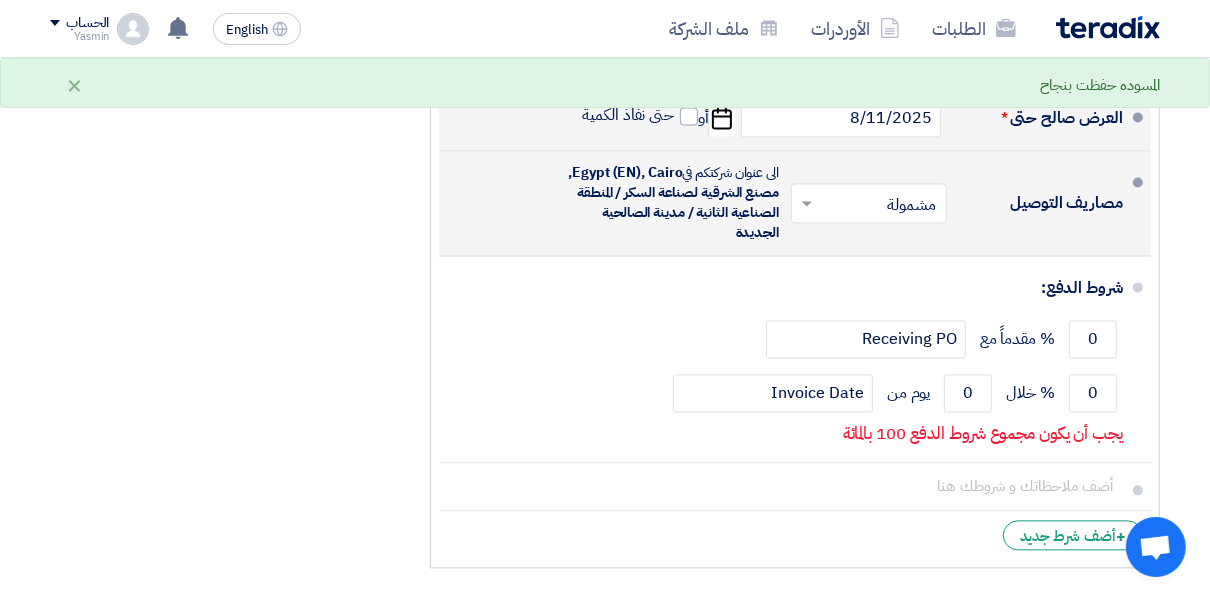 scroll, scrollTop: 2720, scrollLeft: 0, axis: vertical 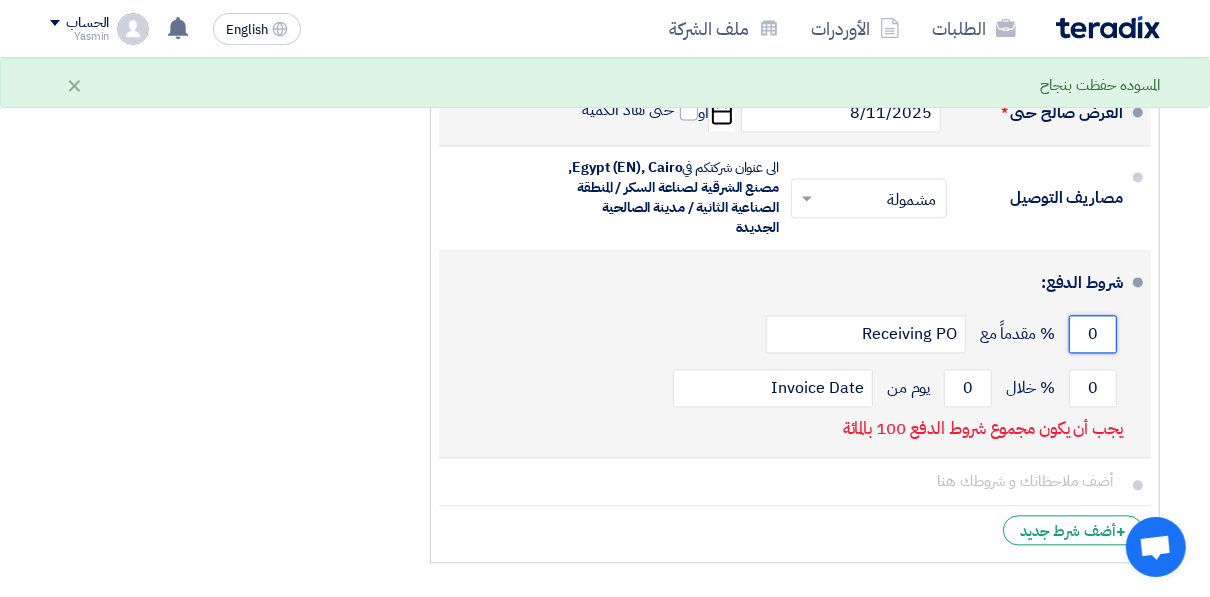 drag, startPoint x: 1086, startPoint y: 340, endPoint x: 1102, endPoint y: 337, distance: 16.27882 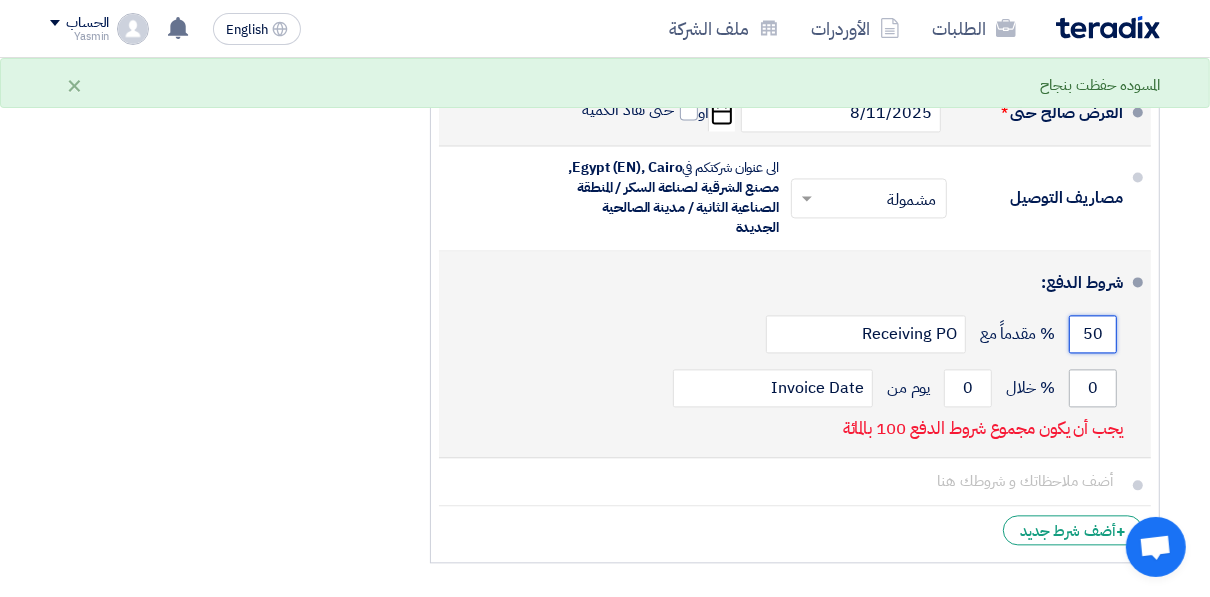 type on "50" 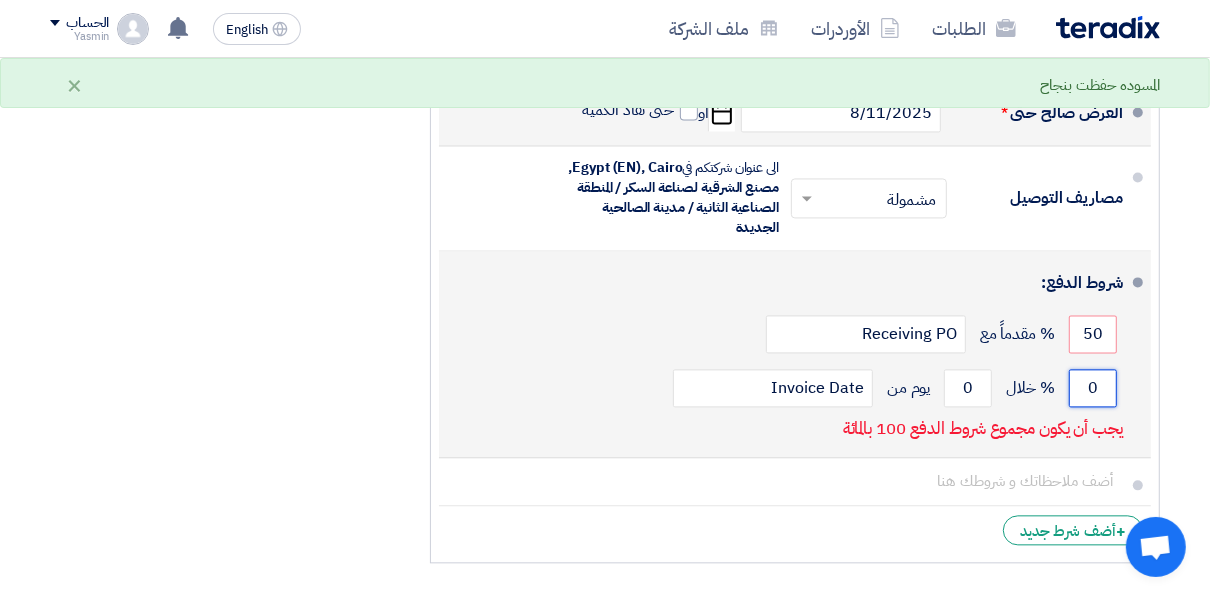 drag, startPoint x: 1086, startPoint y: 393, endPoint x: 1108, endPoint y: 389, distance: 22.36068 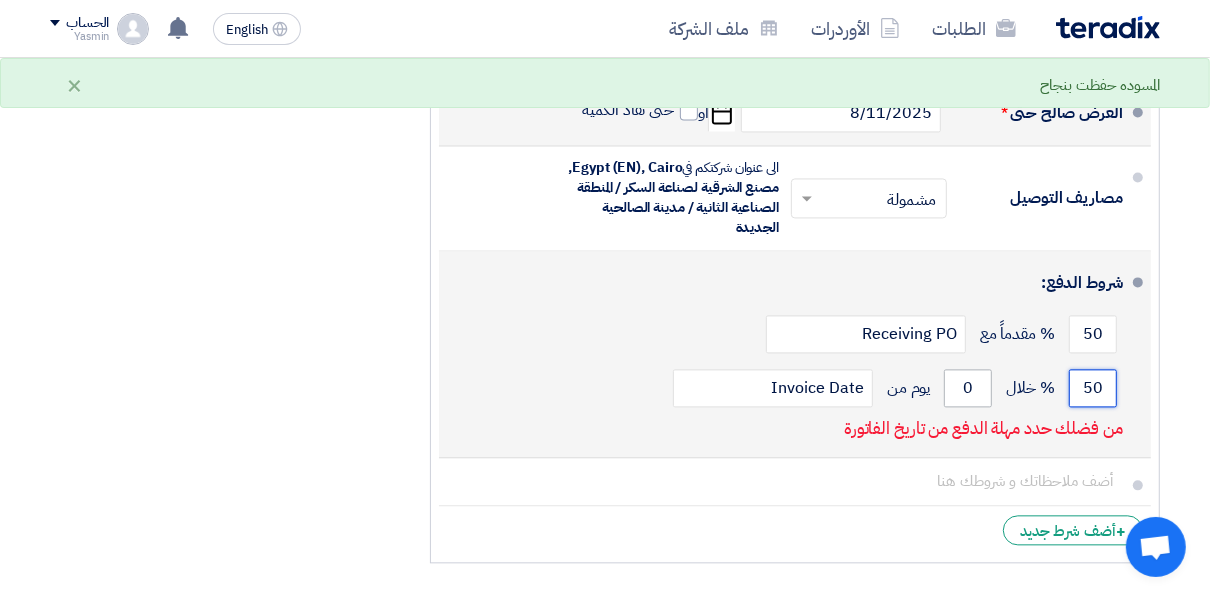 type on "50" 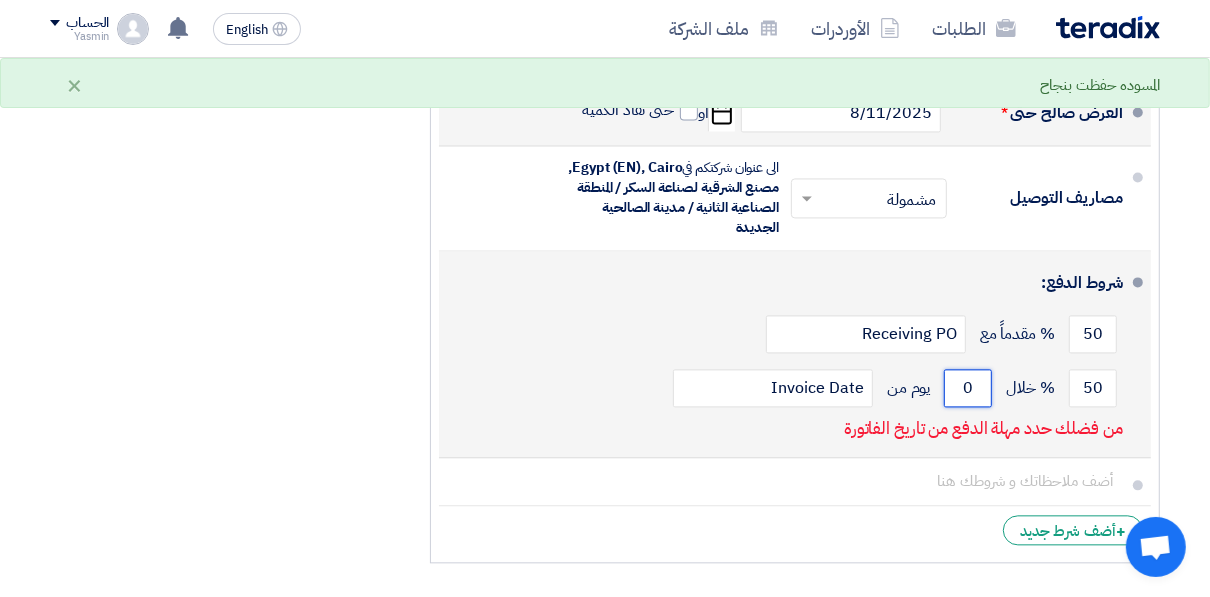 drag, startPoint x: 965, startPoint y: 395, endPoint x: 984, endPoint y: 393, distance: 19.104973 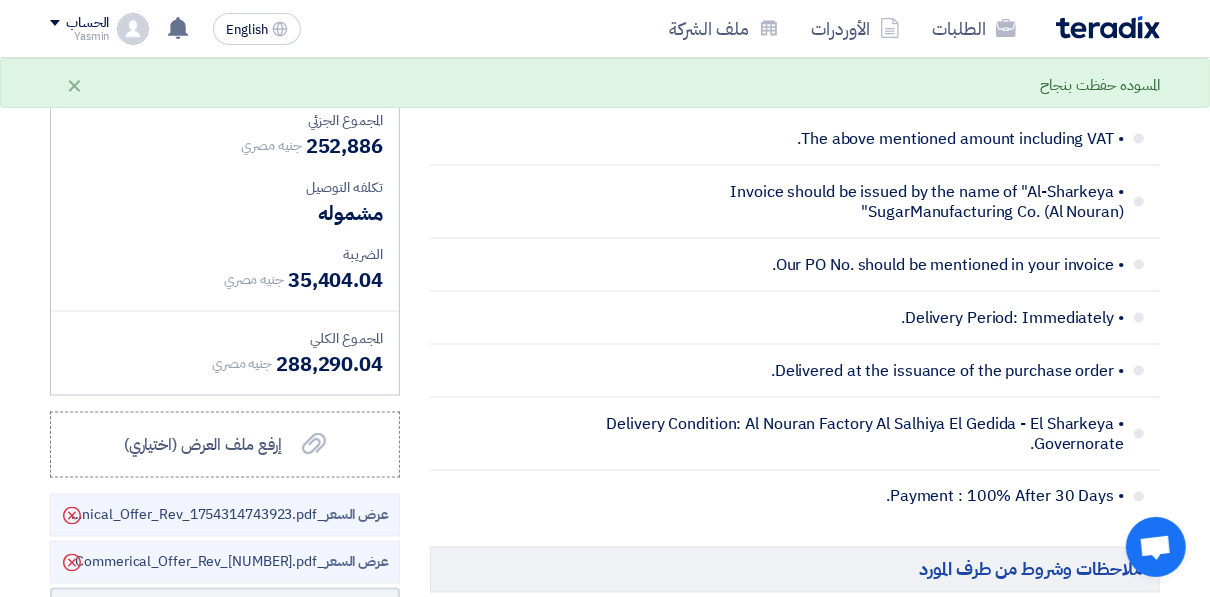 scroll, scrollTop: 2160, scrollLeft: 0, axis: vertical 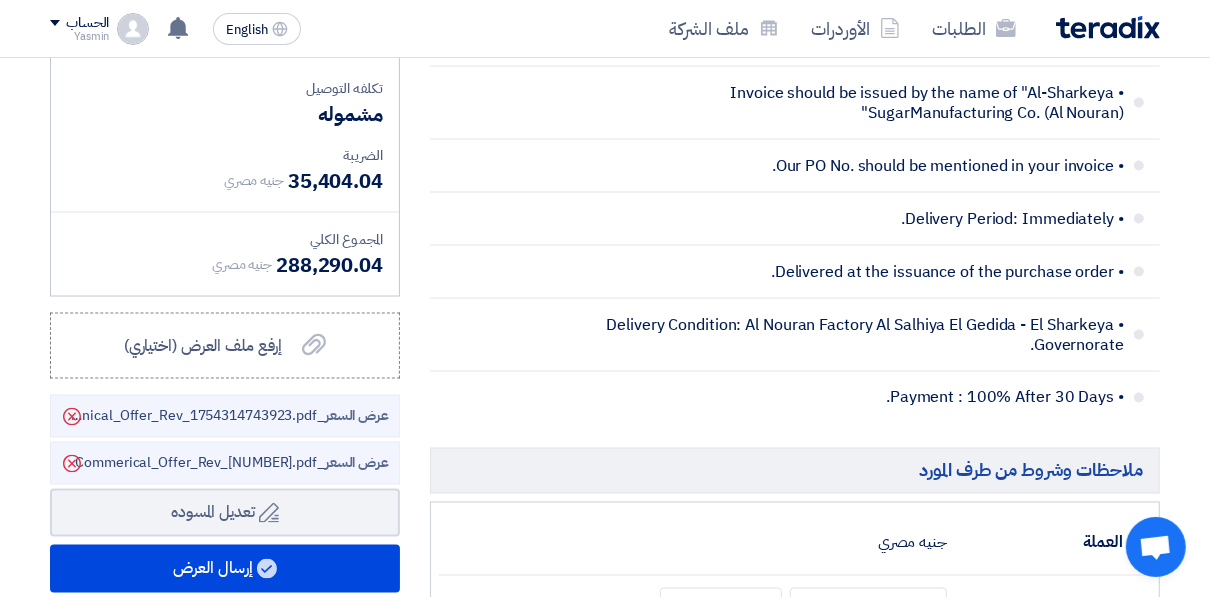 type on "7" 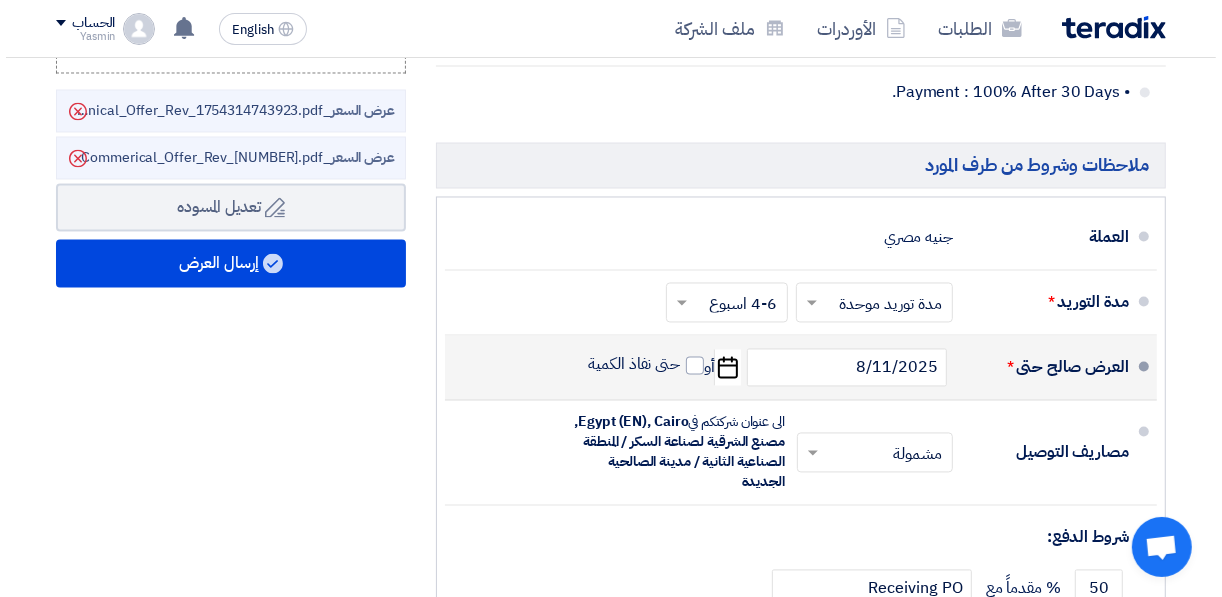 scroll, scrollTop: 2400, scrollLeft: 0, axis: vertical 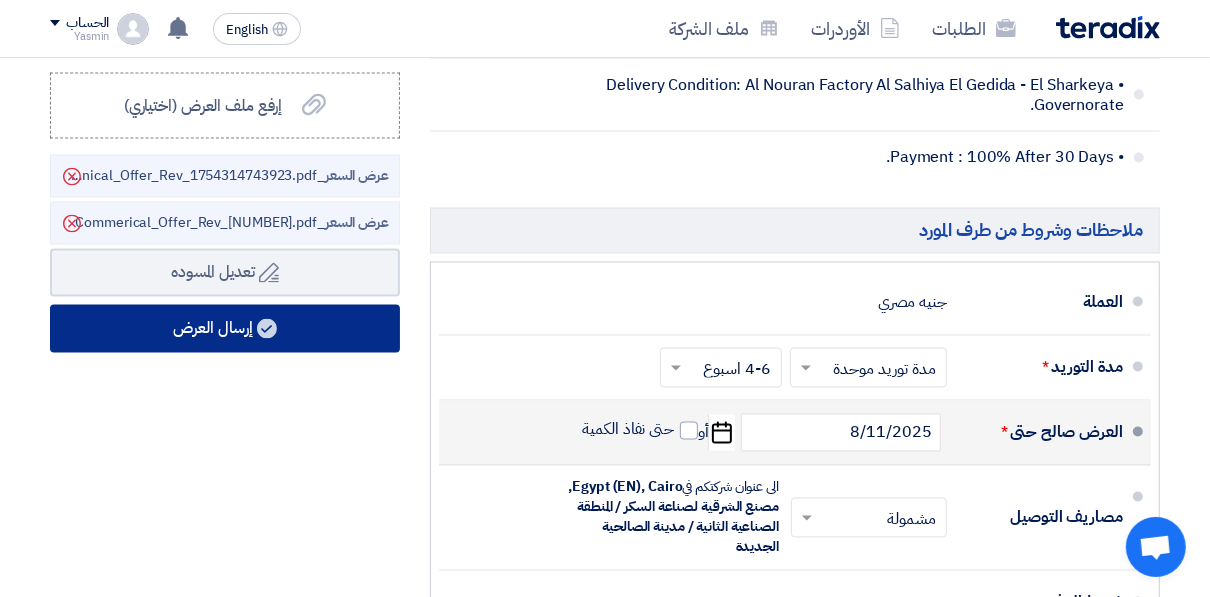 click on "إرسال العرض" 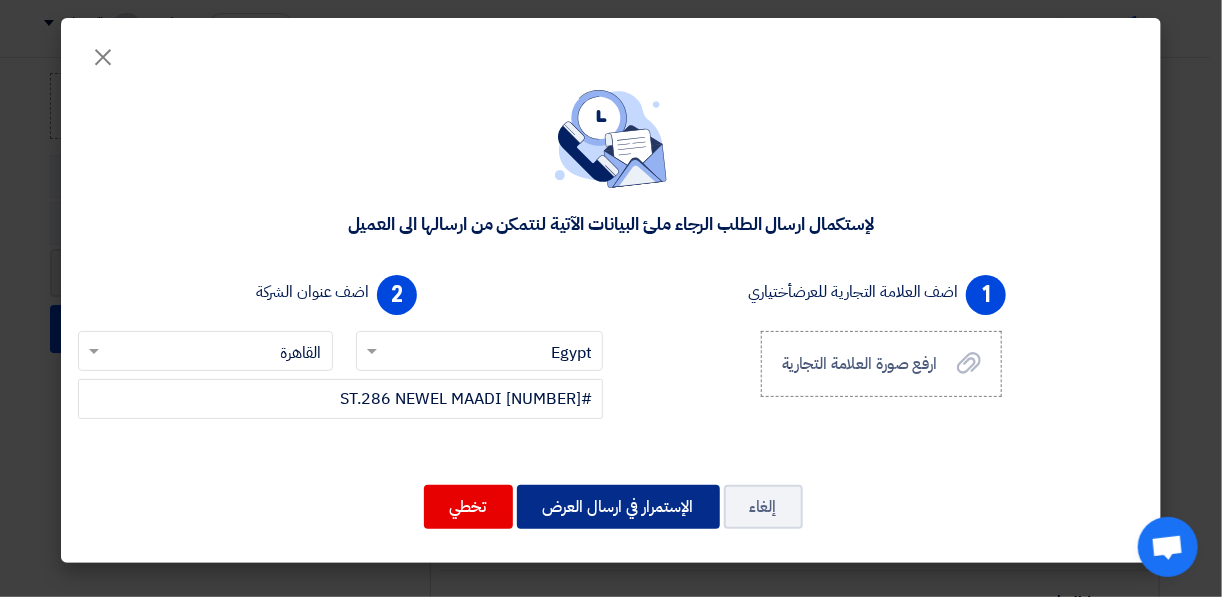 click on "الإستمرار في ارسال العرض" 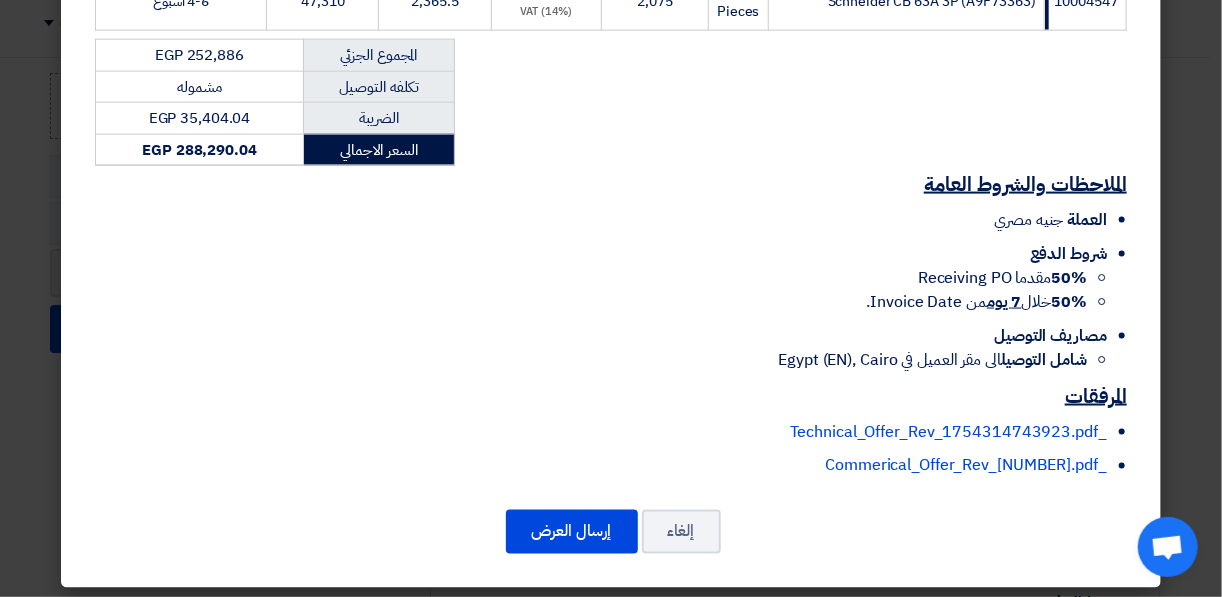 scroll, scrollTop: 1075, scrollLeft: 0, axis: vertical 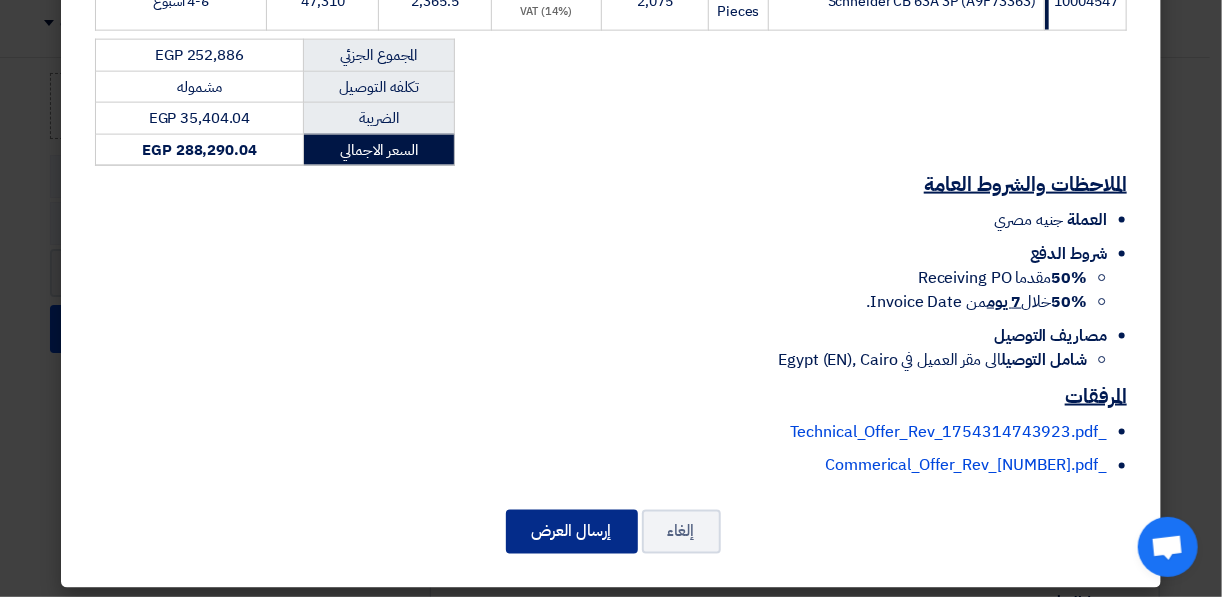 click on "إرسال العرض" 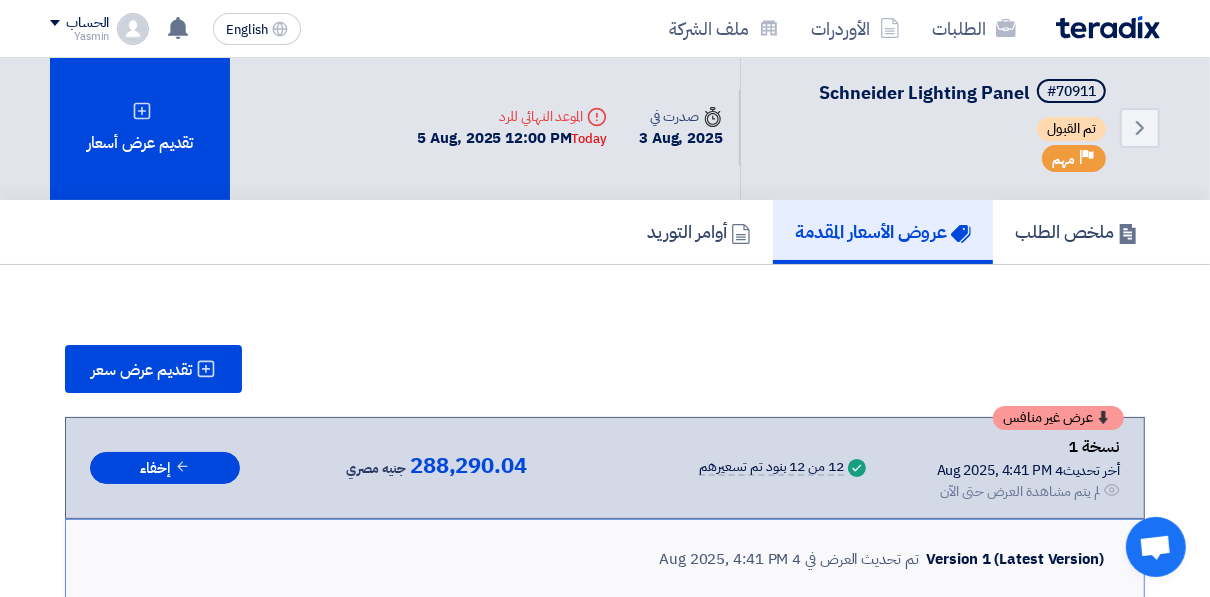 scroll, scrollTop: 0, scrollLeft: 0, axis: both 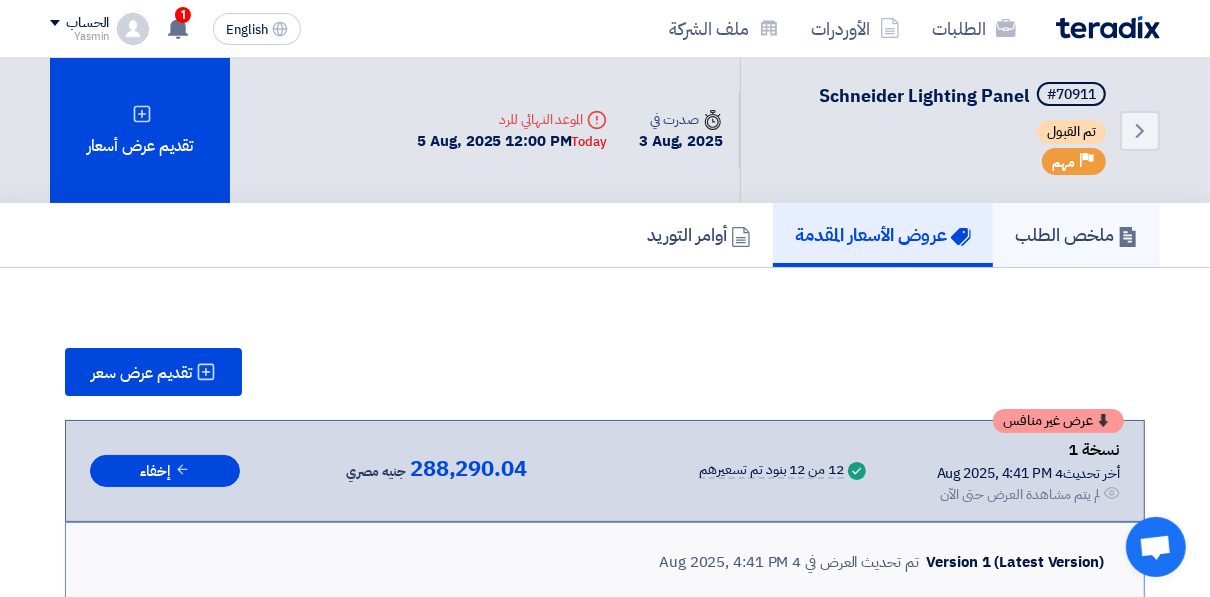 click on "ملخص الطلب" 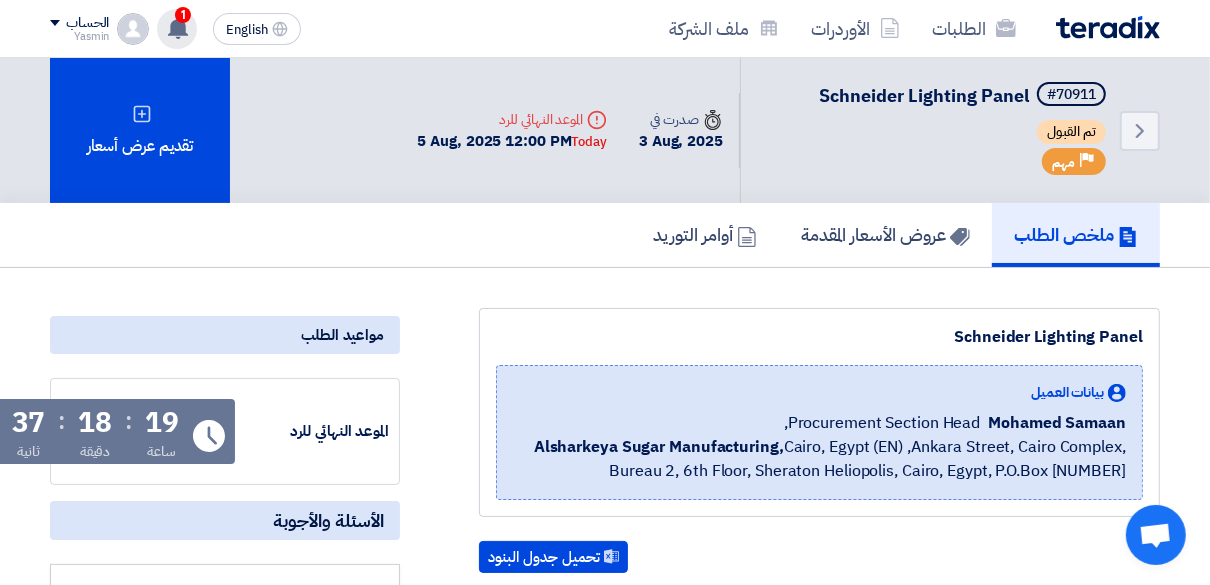 click on "عرض سعرك لطلب Schneider Lighting Panel لم يعد الان تنافسي
-1 hours ago
تم نشر طلب عروض أسعار جديد - شاهد التفاصيل
2 hours ago
3 hours ago" 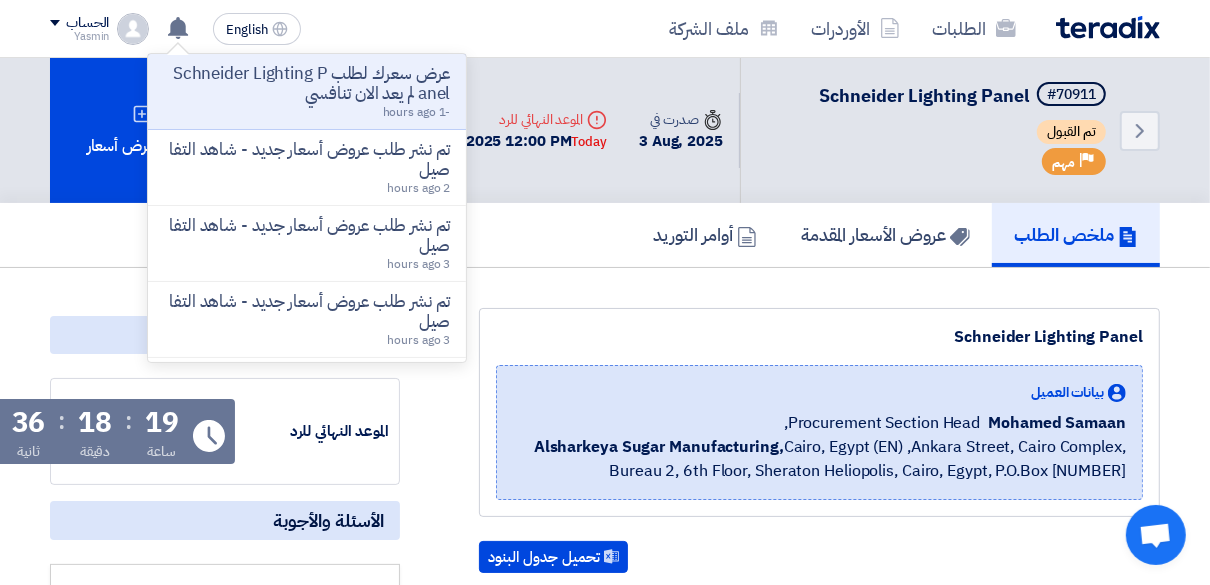 click on "عرض سعرك لطلب Schneider Lighting Panel لم يعد الان تنافسي" 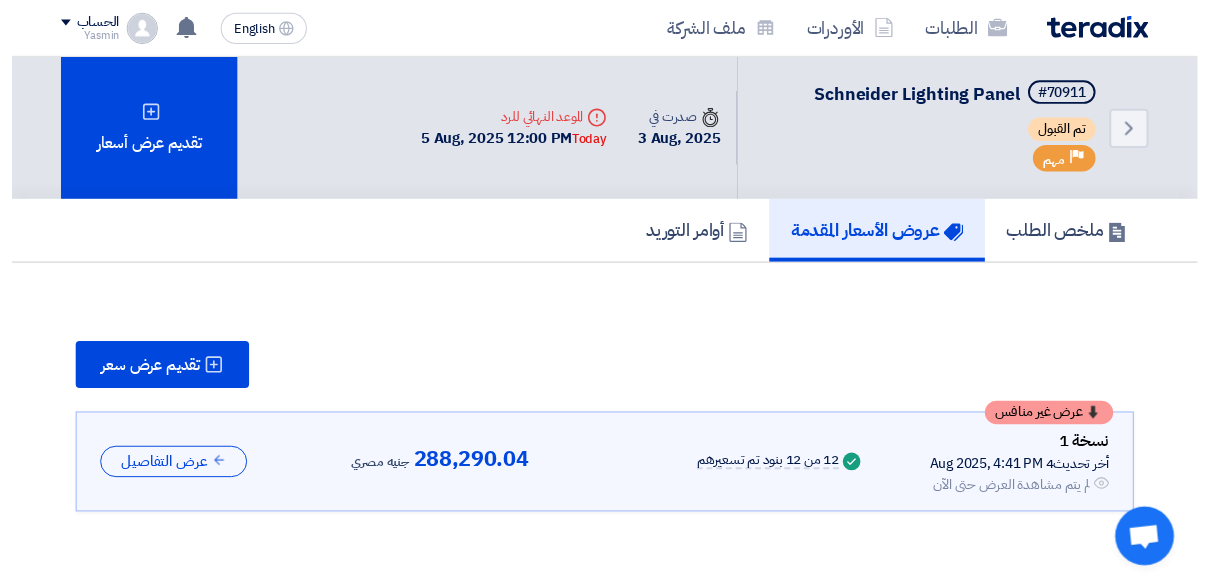scroll, scrollTop: 0, scrollLeft: 0, axis: both 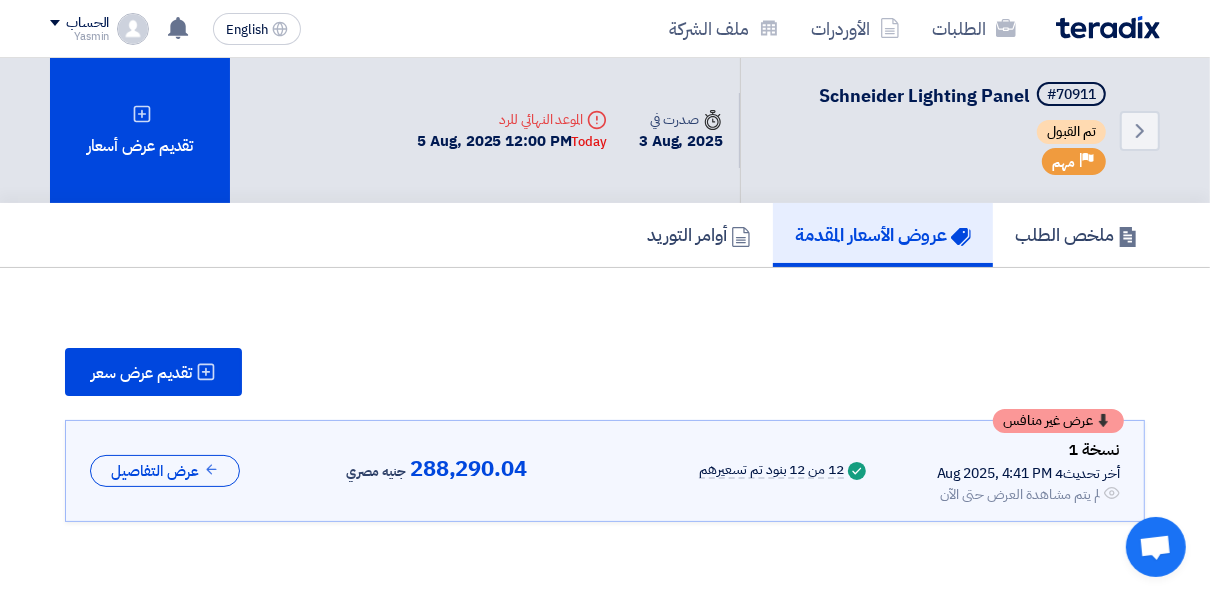 click on "تقديم عرض سعر" 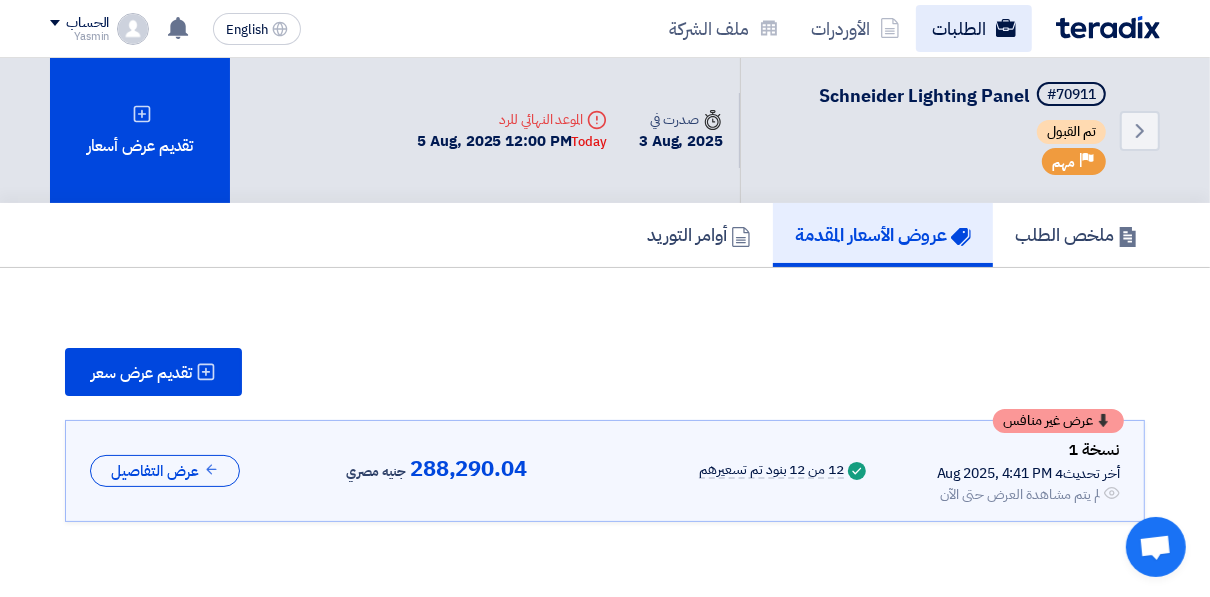 click on "الطلبات" 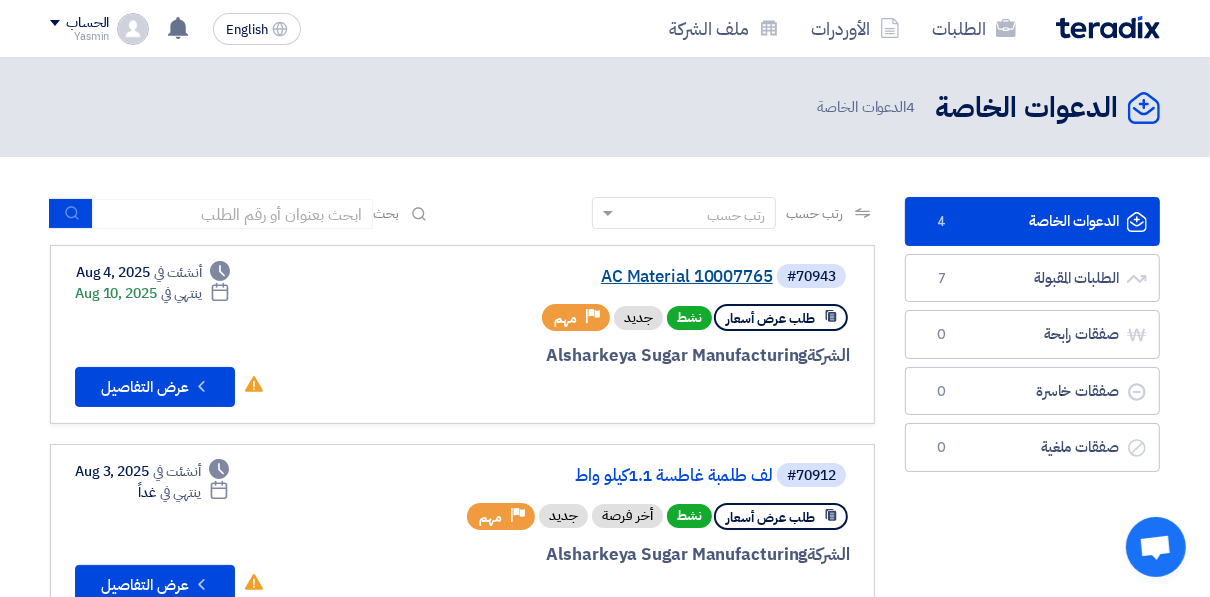 click on "AC Material 10007765" 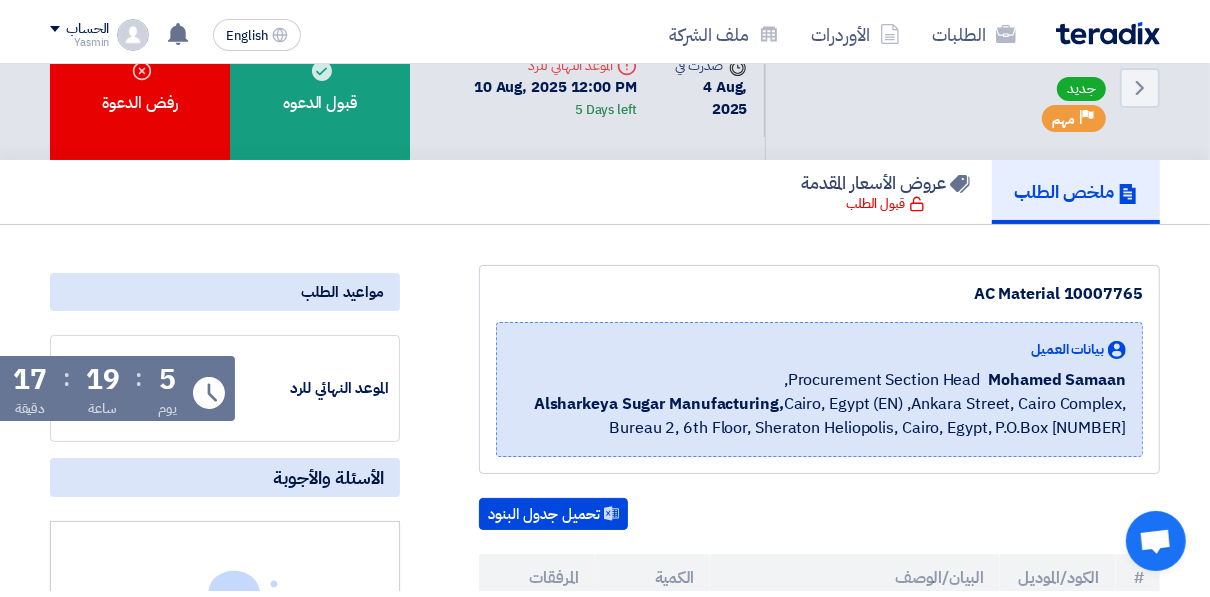 scroll, scrollTop: 0, scrollLeft: 0, axis: both 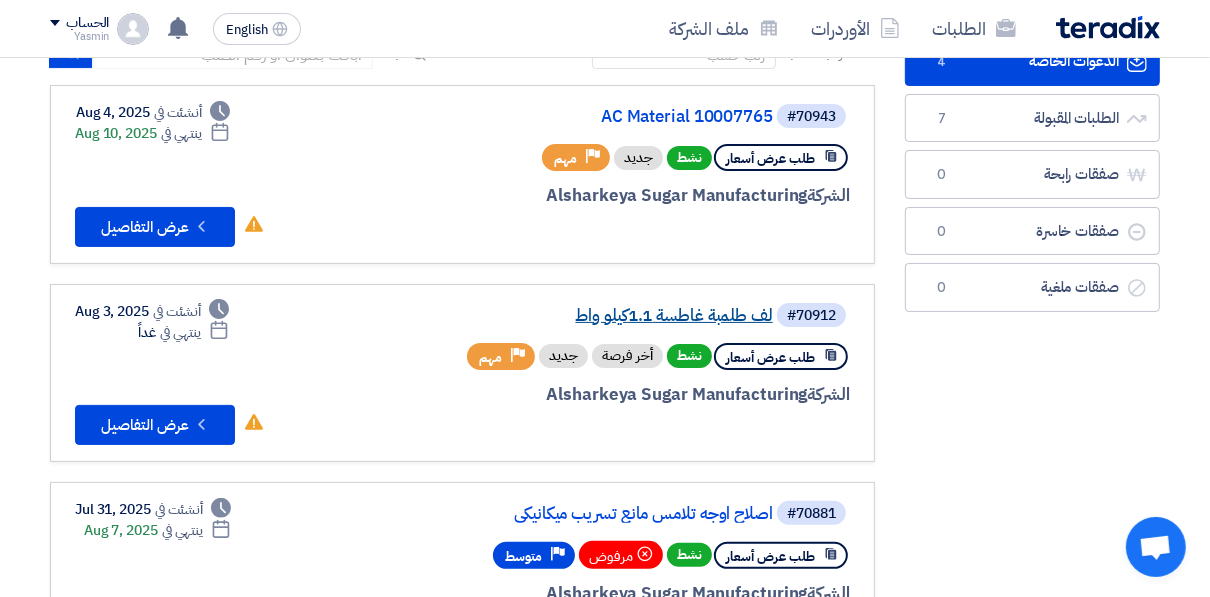 click on "لف طلمبة غاطسة 1.1كيلو واط" 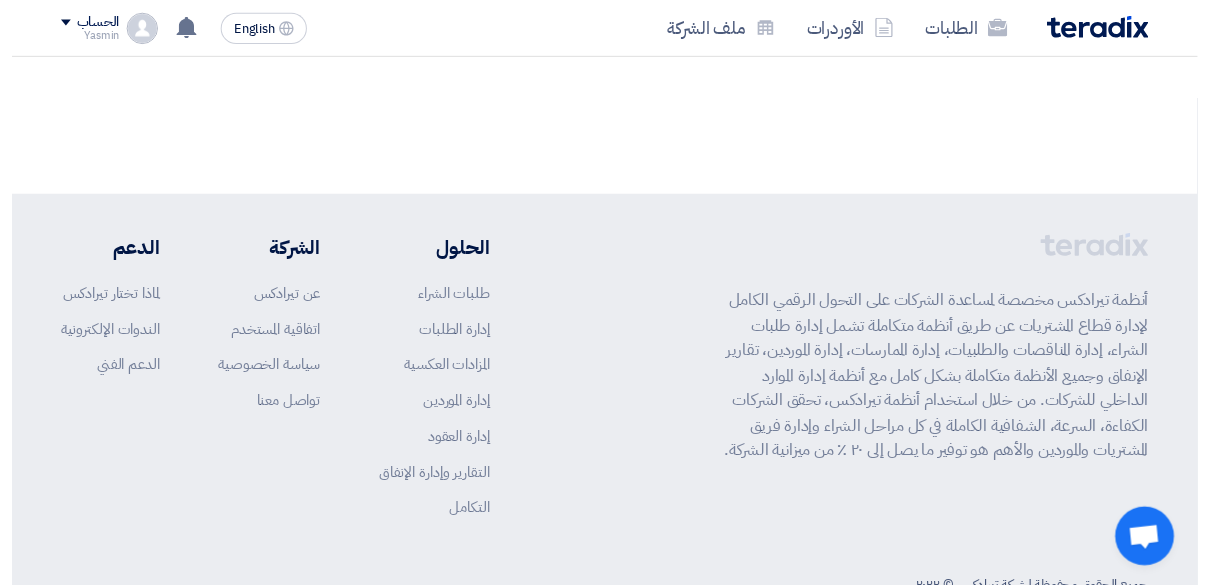 scroll, scrollTop: 0, scrollLeft: 0, axis: both 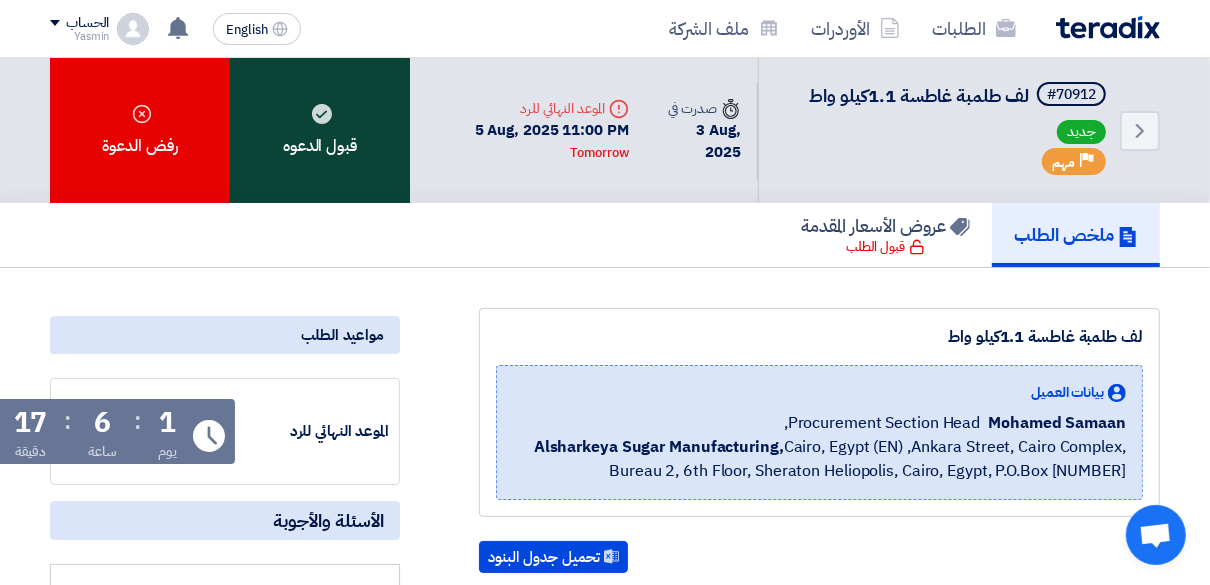 click on "قبول الدعوه" 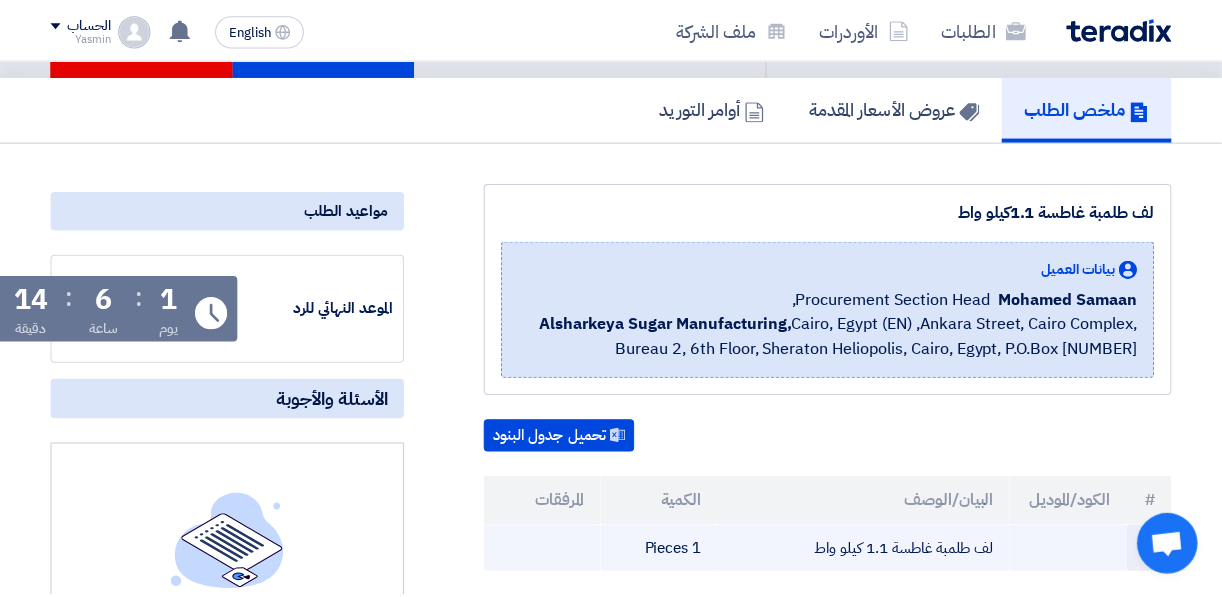 scroll, scrollTop: 80, scrollLeft: 0, axis: vertical 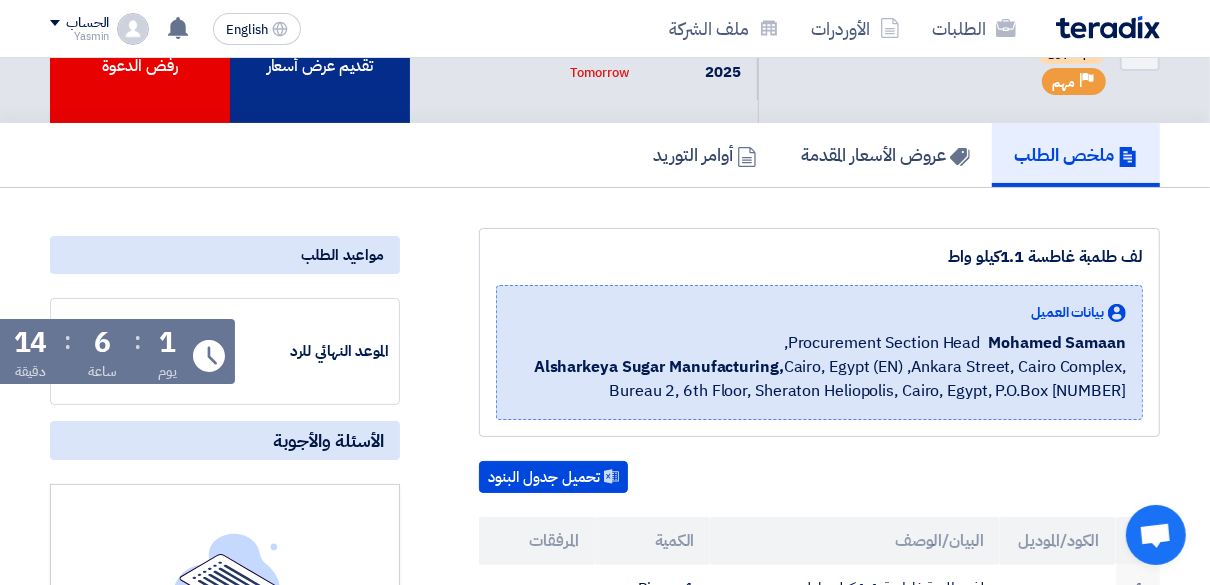 click on "تقديم عرض أسعار" 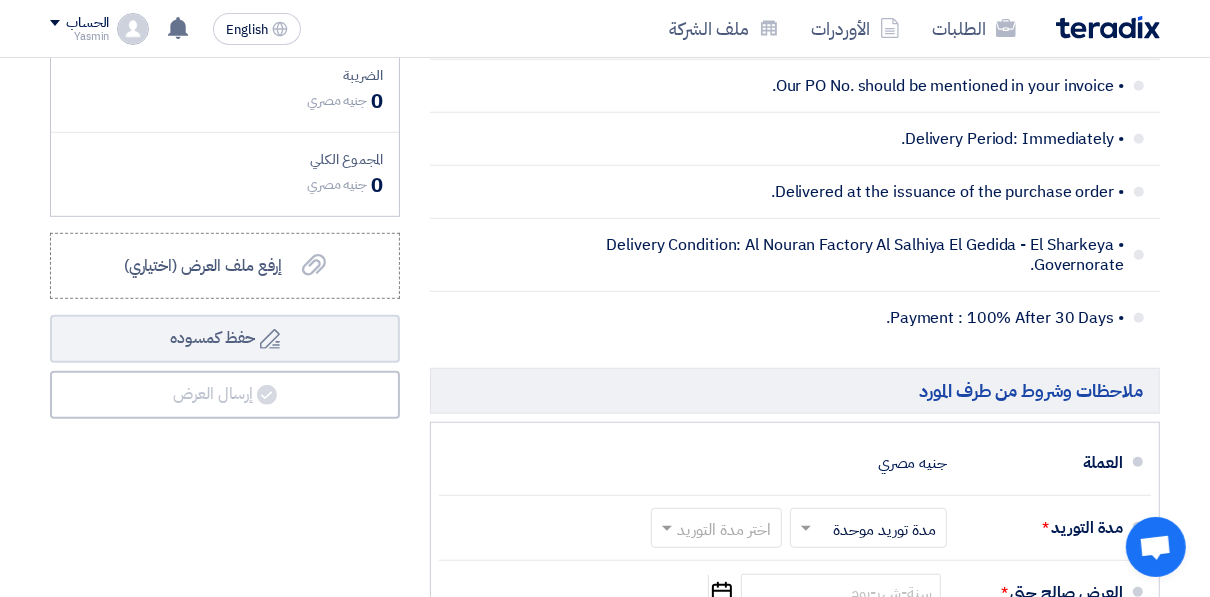 scroll, scrollTop: 880, scrollLeft: 0, axis: vertical 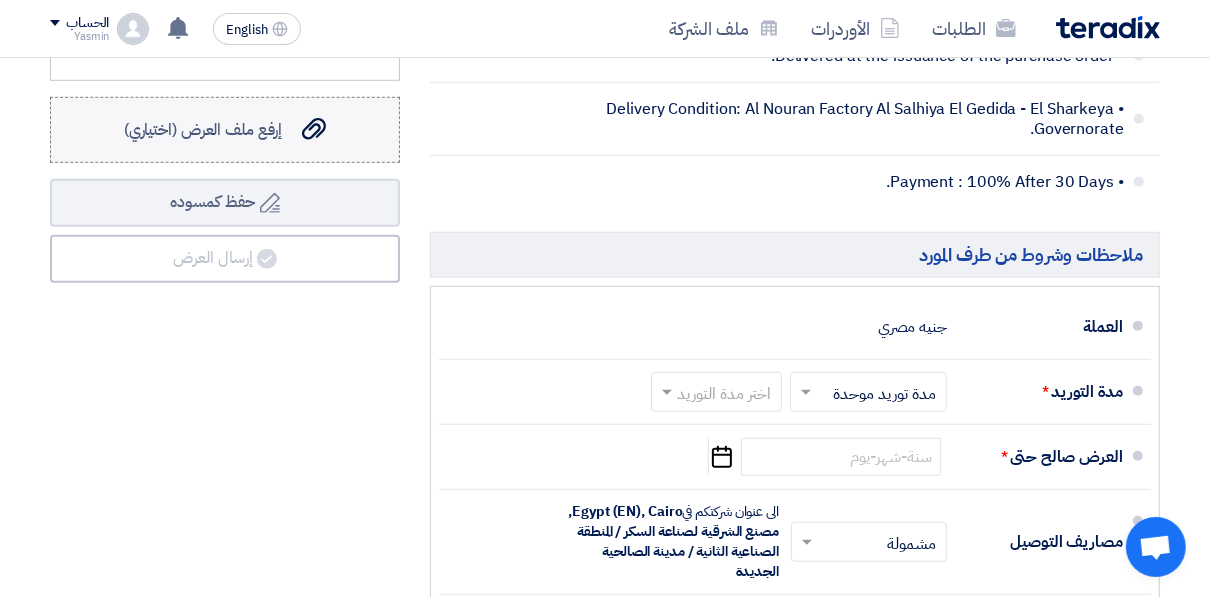 click on "إرفع ملف العرض (اختياري)
إرفع ملف العرض (اختياري)" 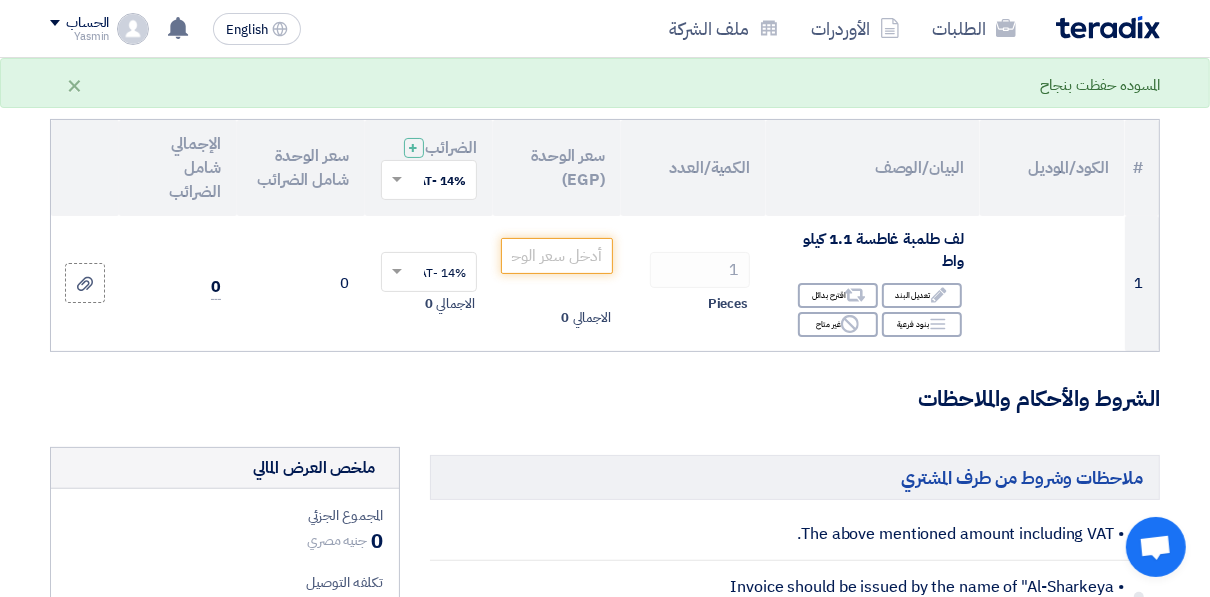 scroll, scrollTop: 80, scrollLeft: 0, axis: vertical 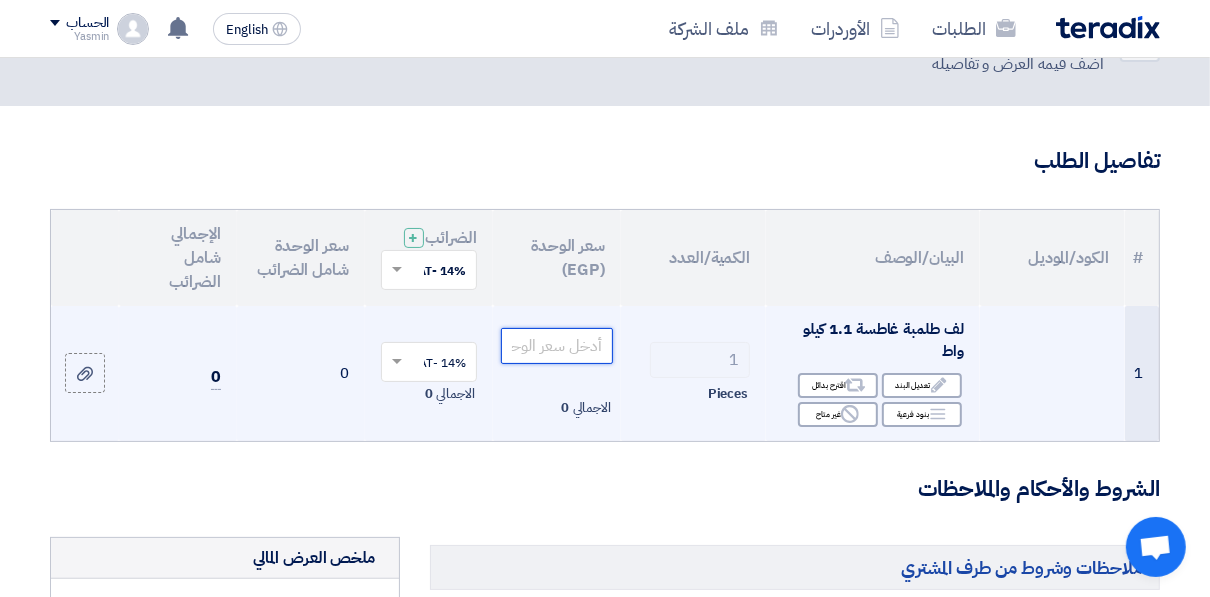 click 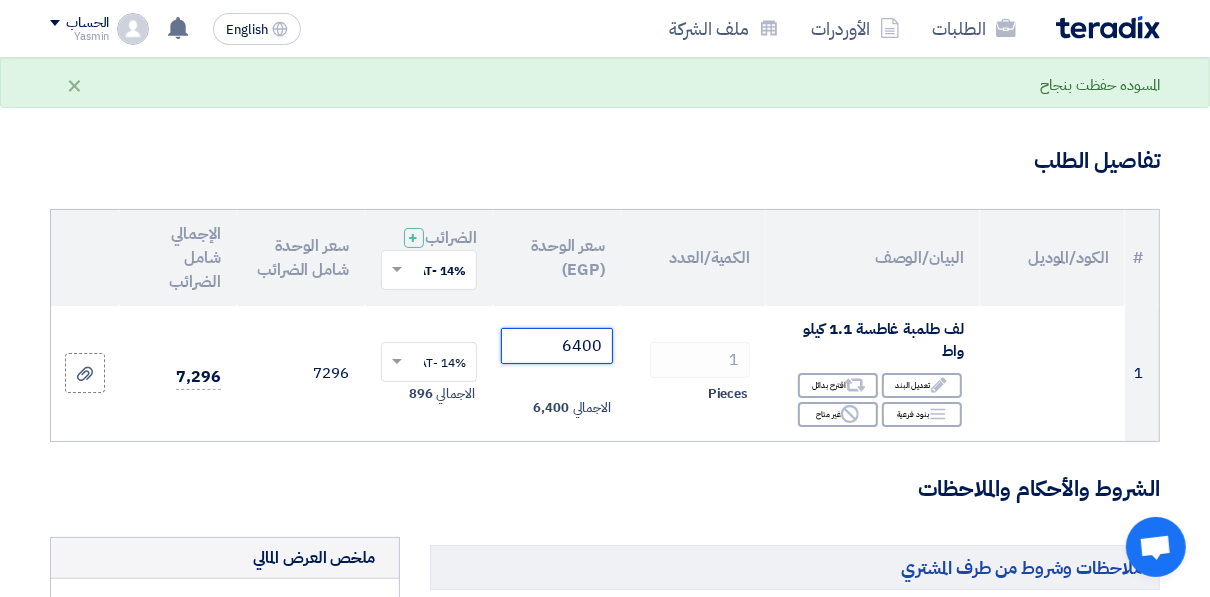 type on "6400" 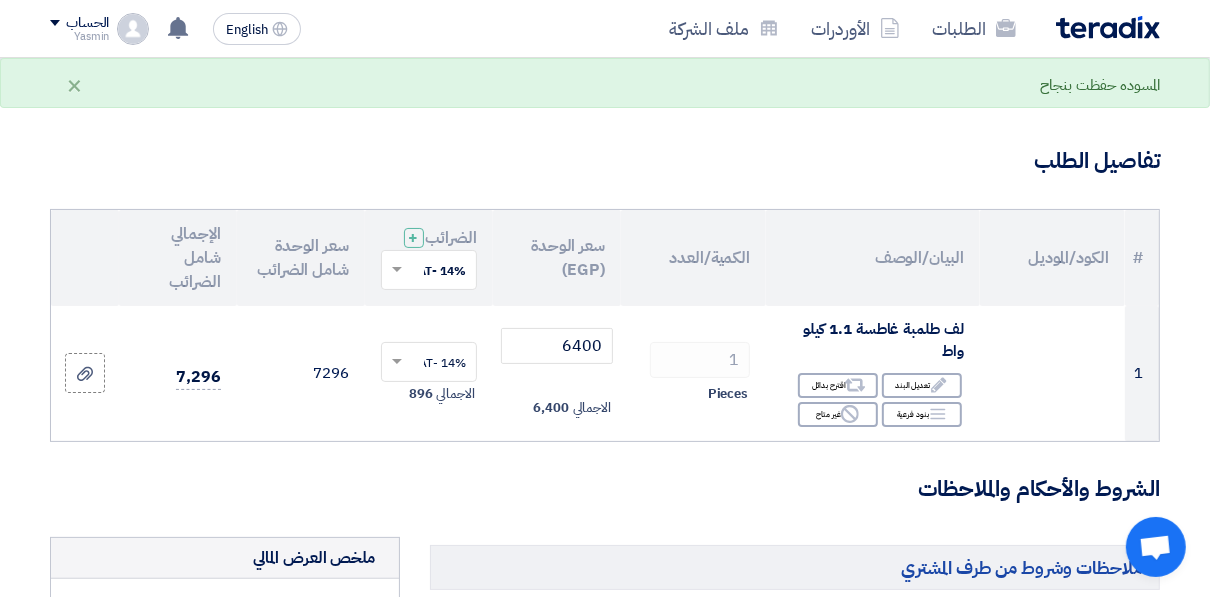 click on "الشروط والأحكام والملاحظات" 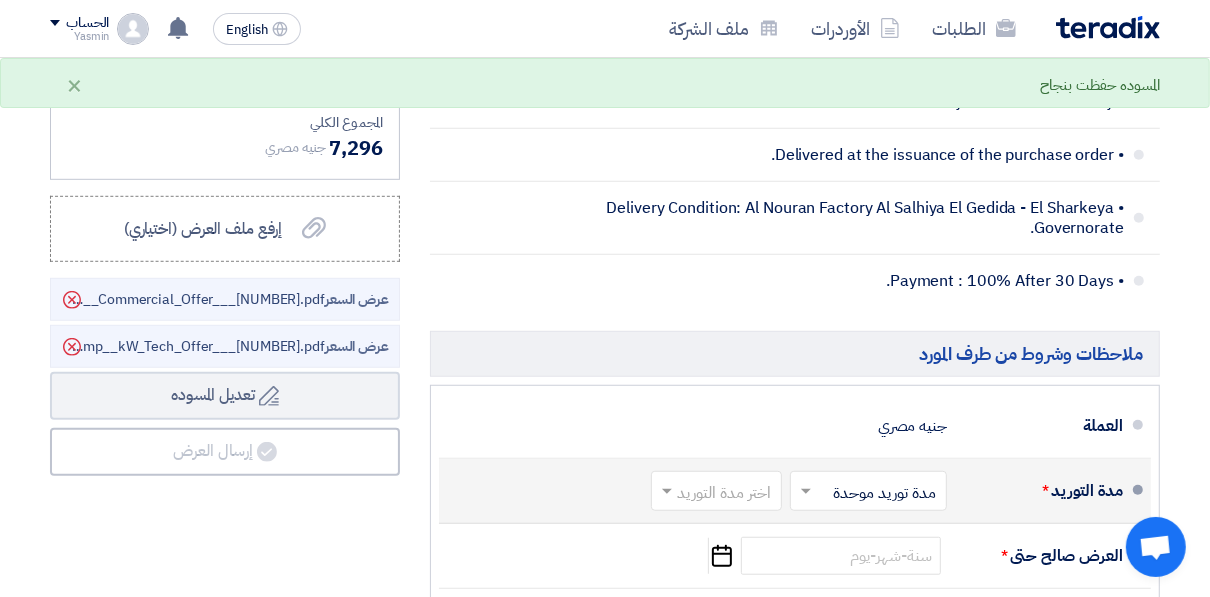 scroll, scrollTop: 880, scrollLeft: 0, axis: vertical 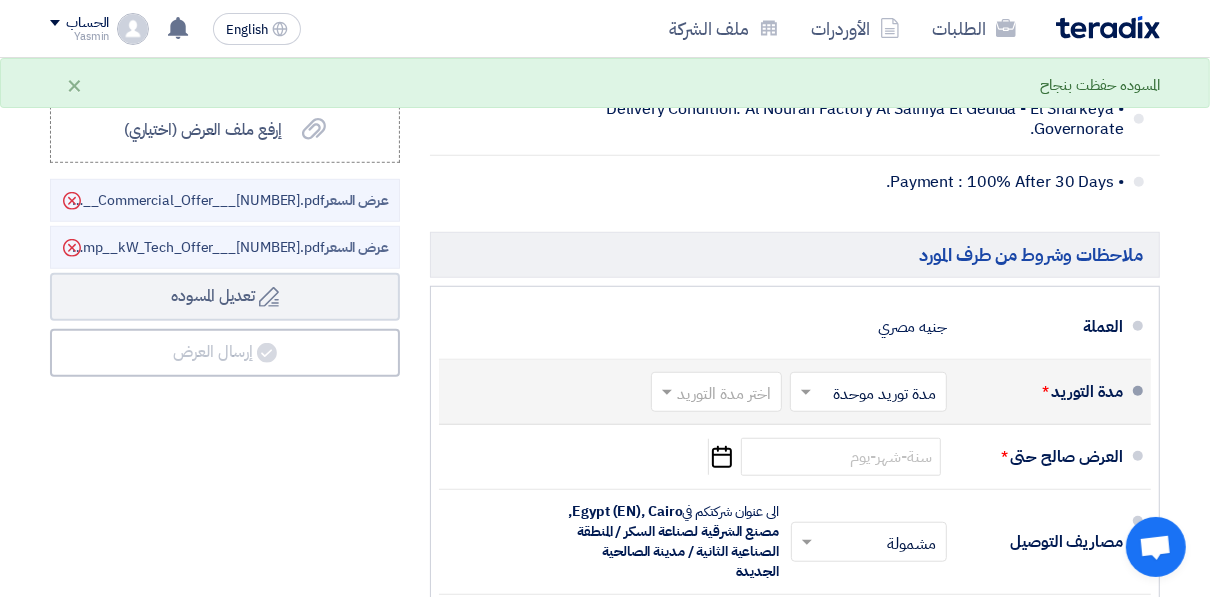 click 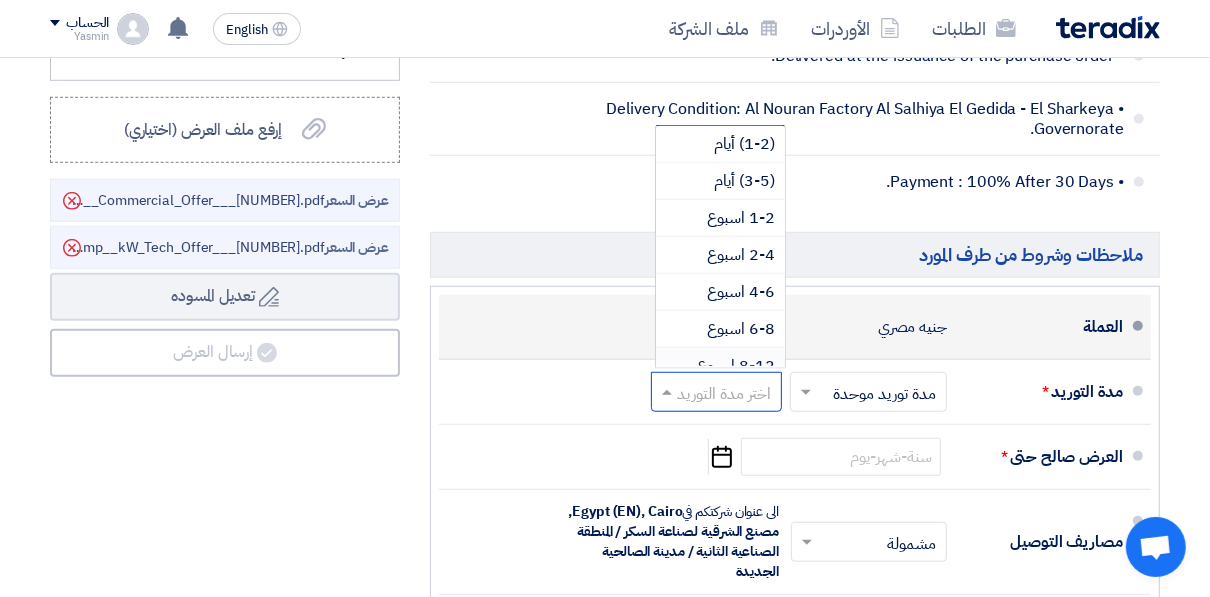 click on "العملة
جنيه مصري" 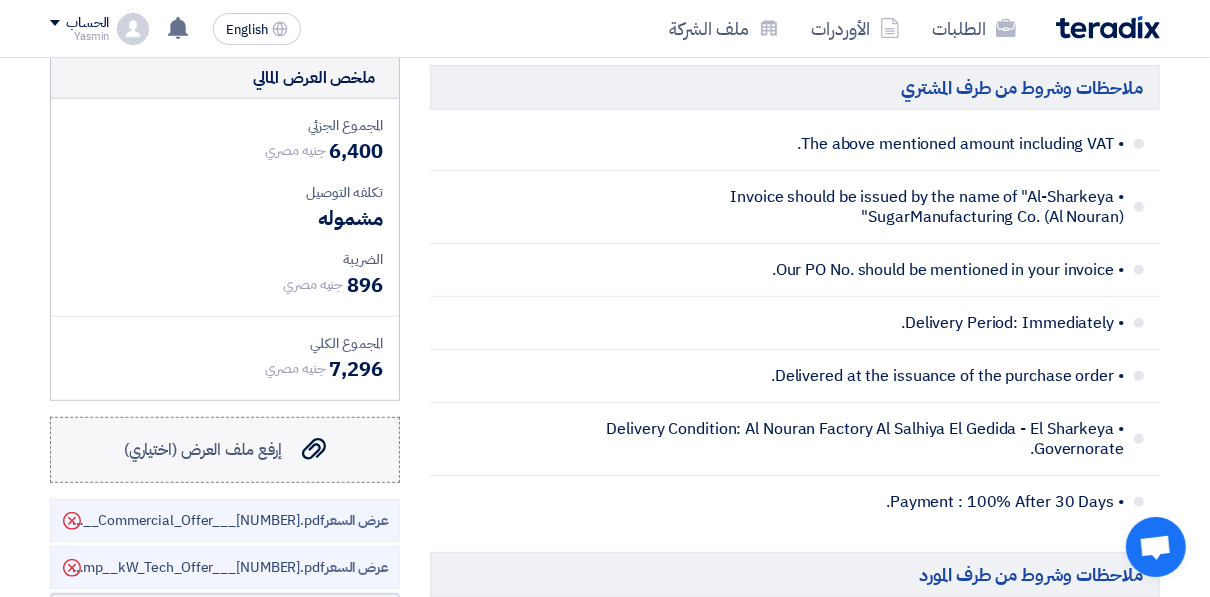 scroll, scrollTop: 880, scrollLeft: 0, axis: vertical 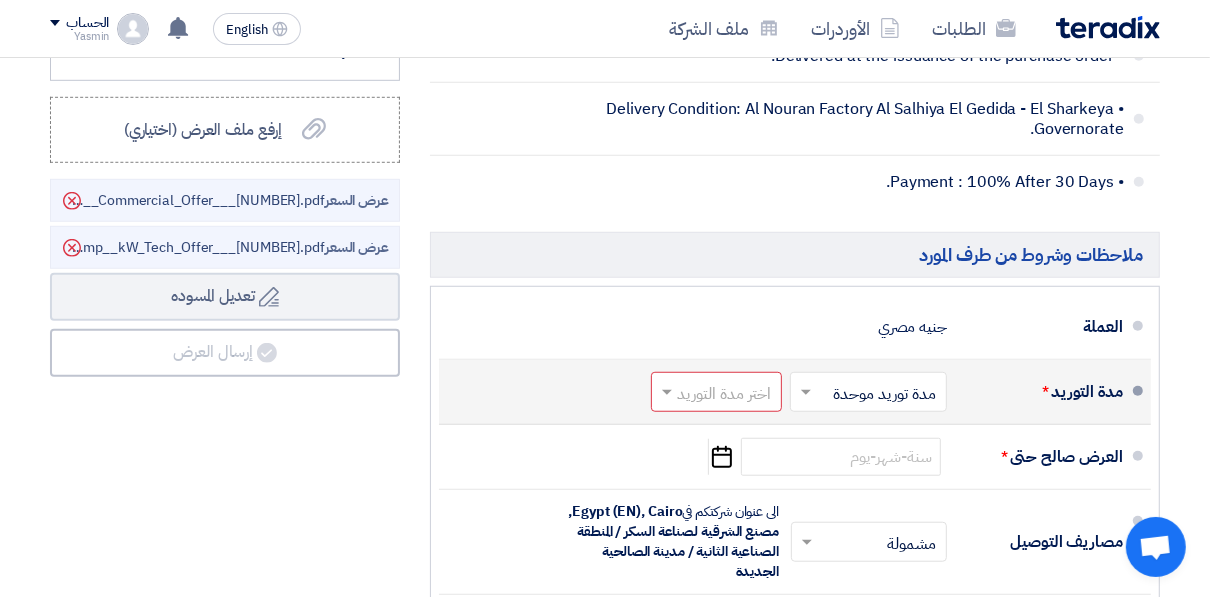 click 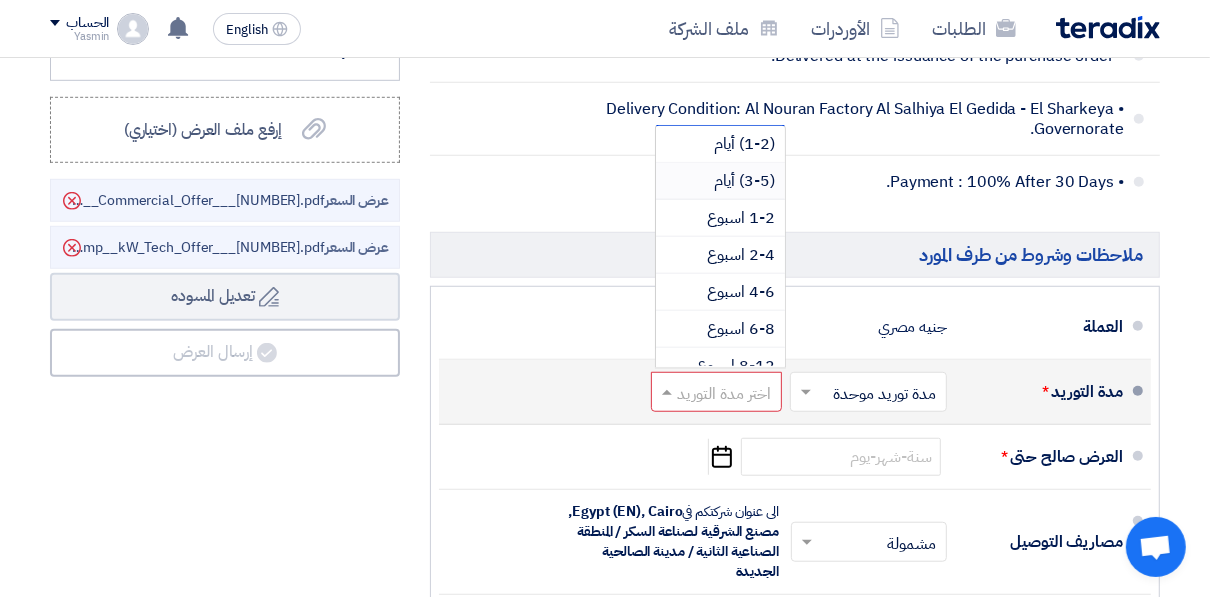 click on "(3-5) أيام" at bounding box center [744, 181] 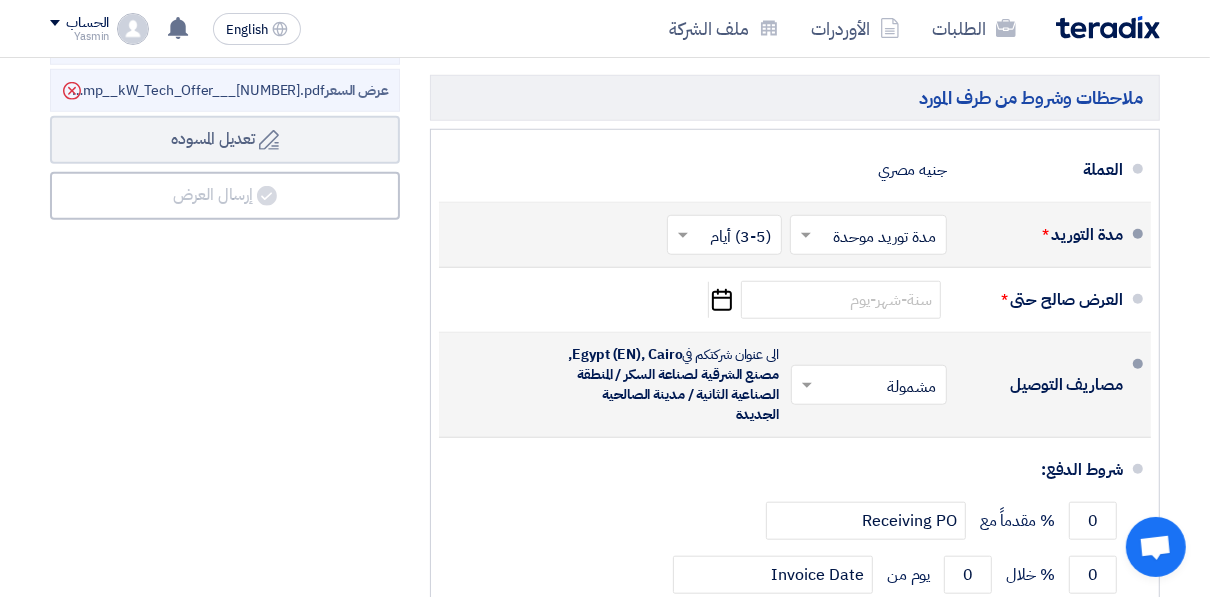 scroll, scrollTop: 1040, scrollLeft: 0, axis: vertical 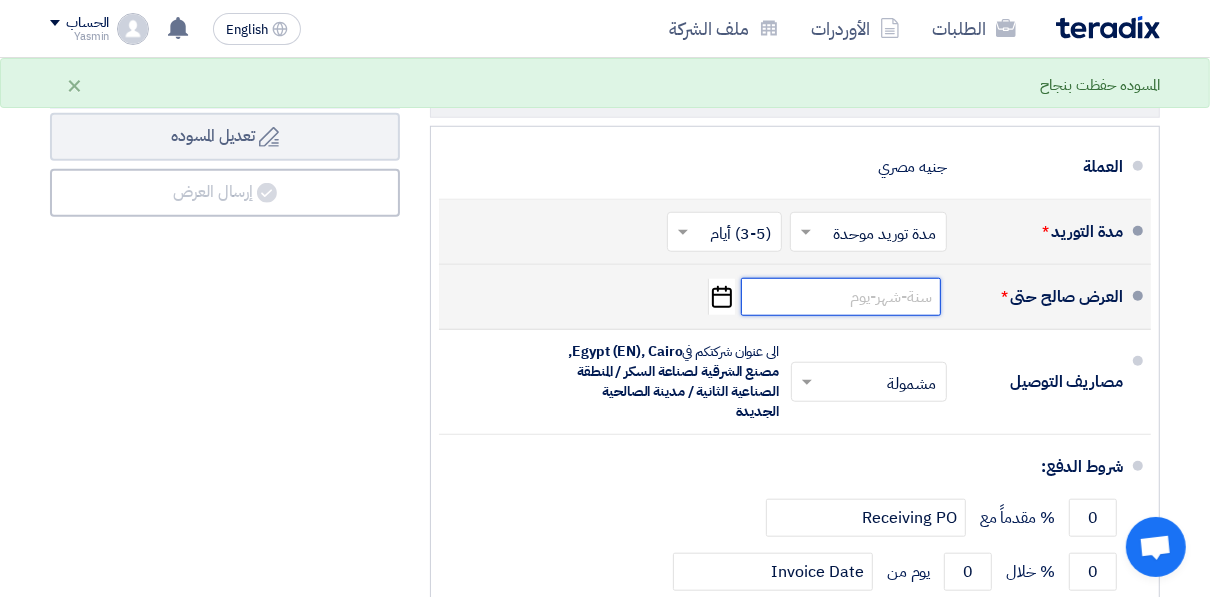 click 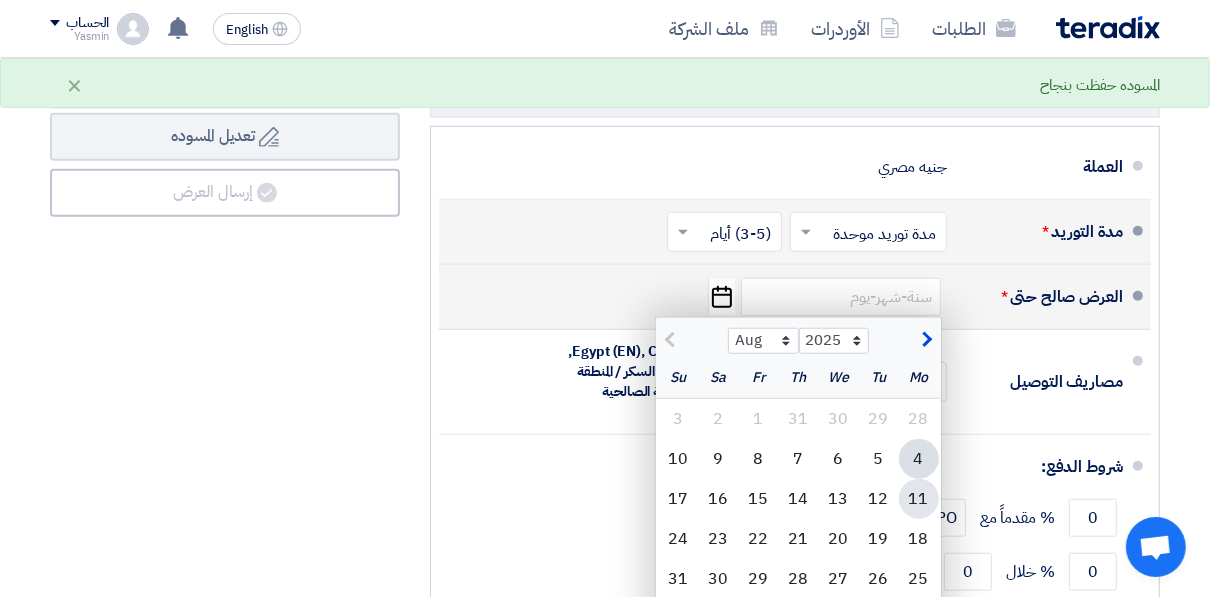 click on "11" 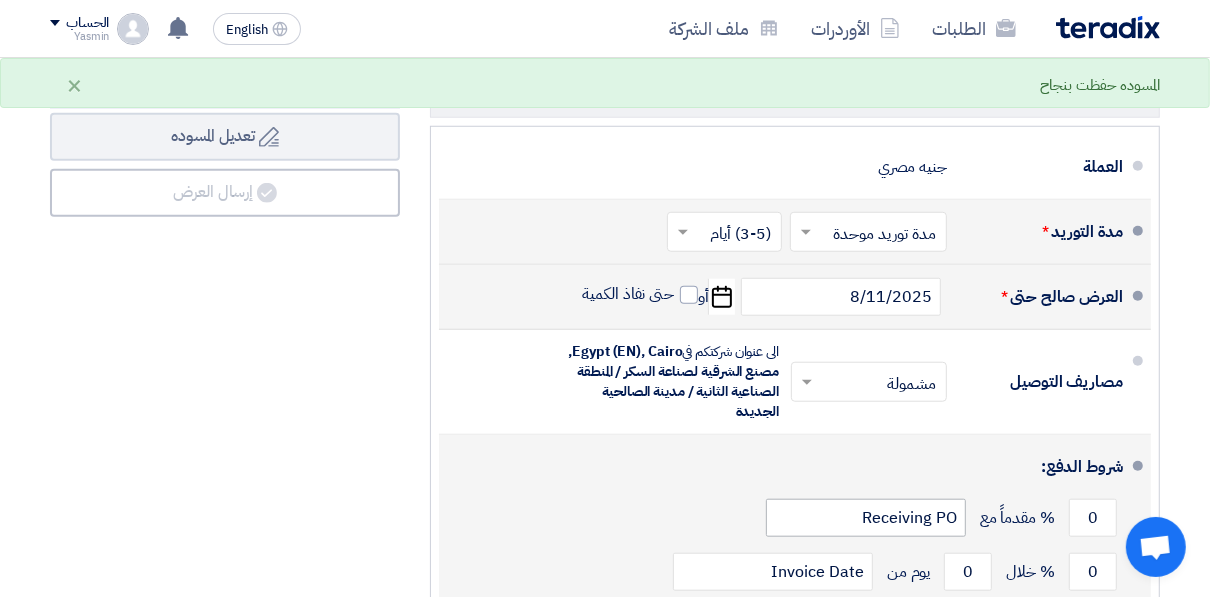 scroll, scrollTop: 1200, scrollLeft: 0, axis: vertical 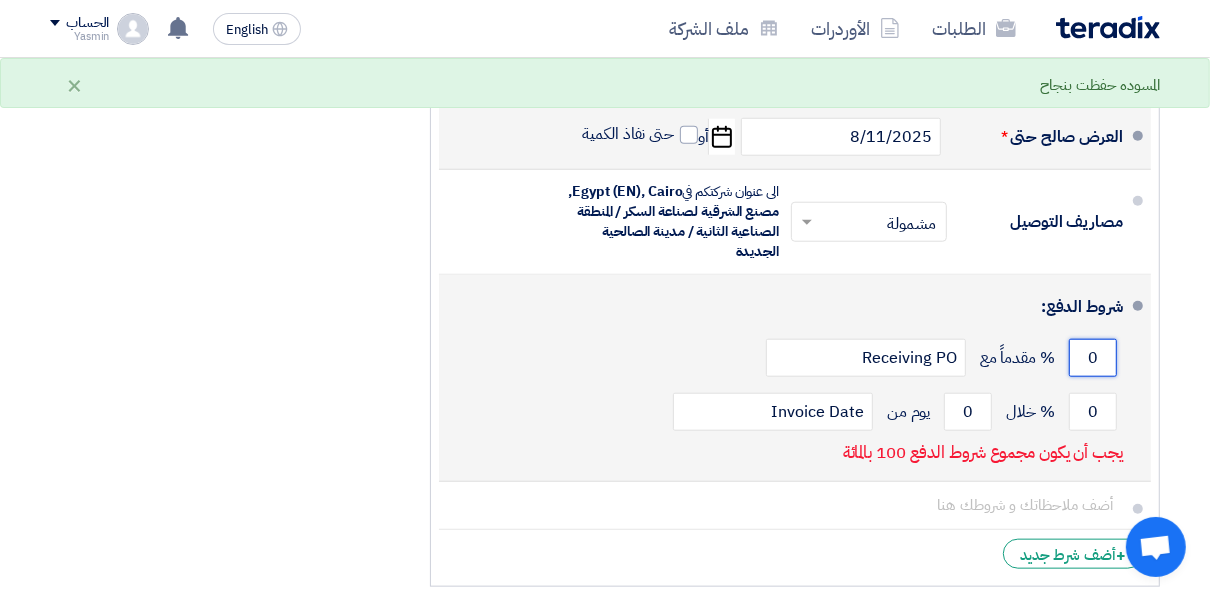 click on "0" 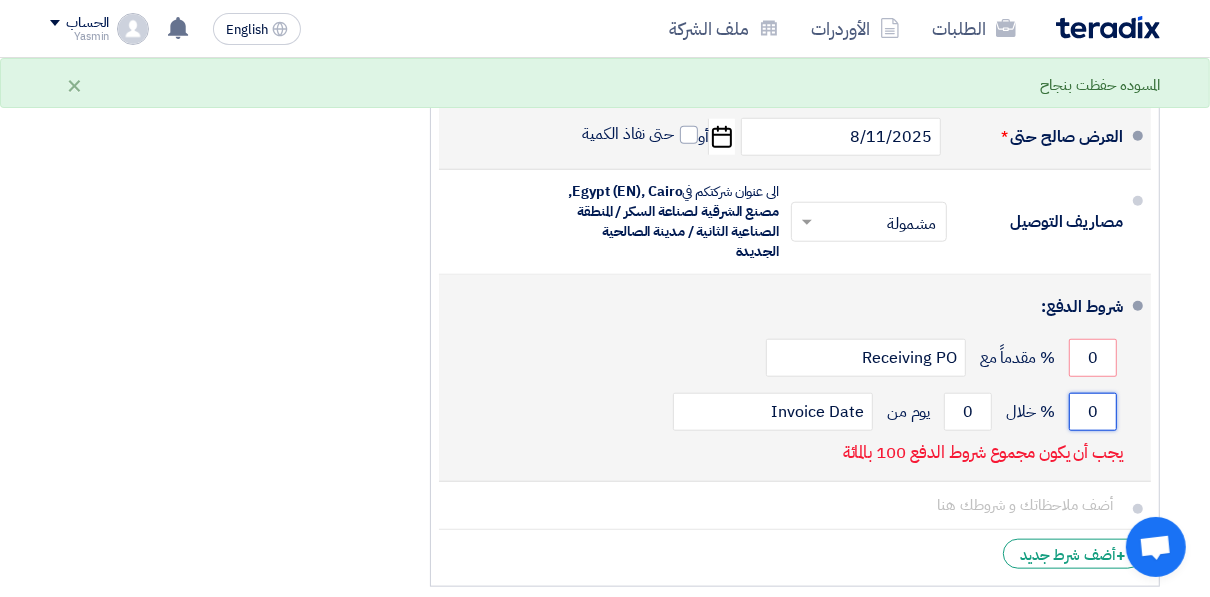 drag, startPoint x: 1099, startPoint y: 424, endPoint x: 1071, endPoint y: 431, distance: 28.86174 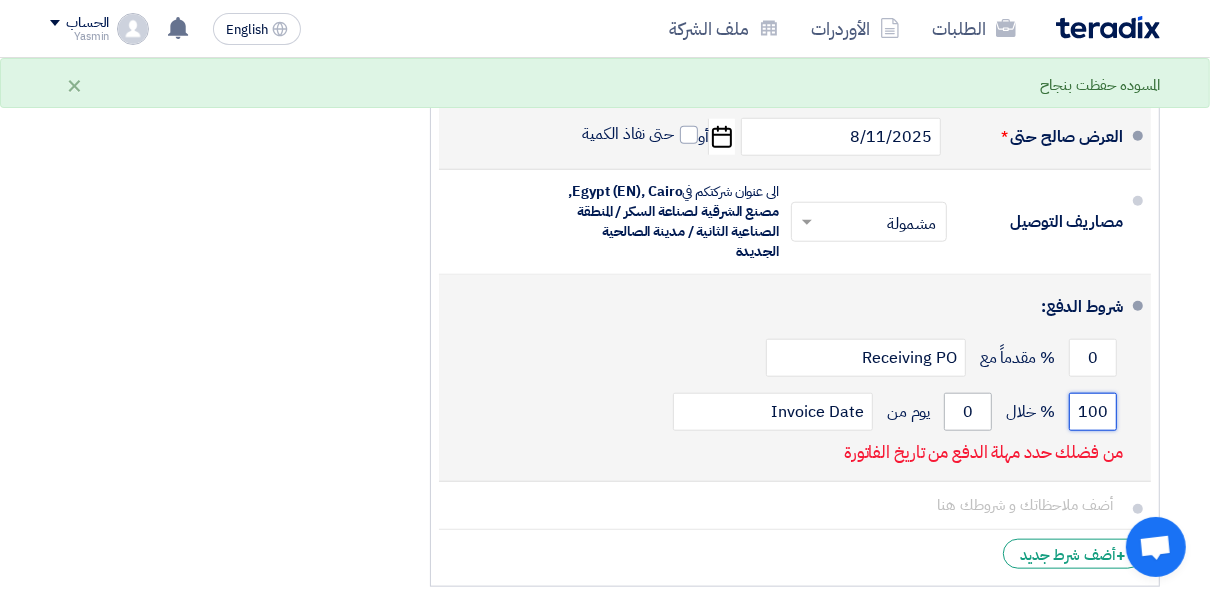 type on "100" 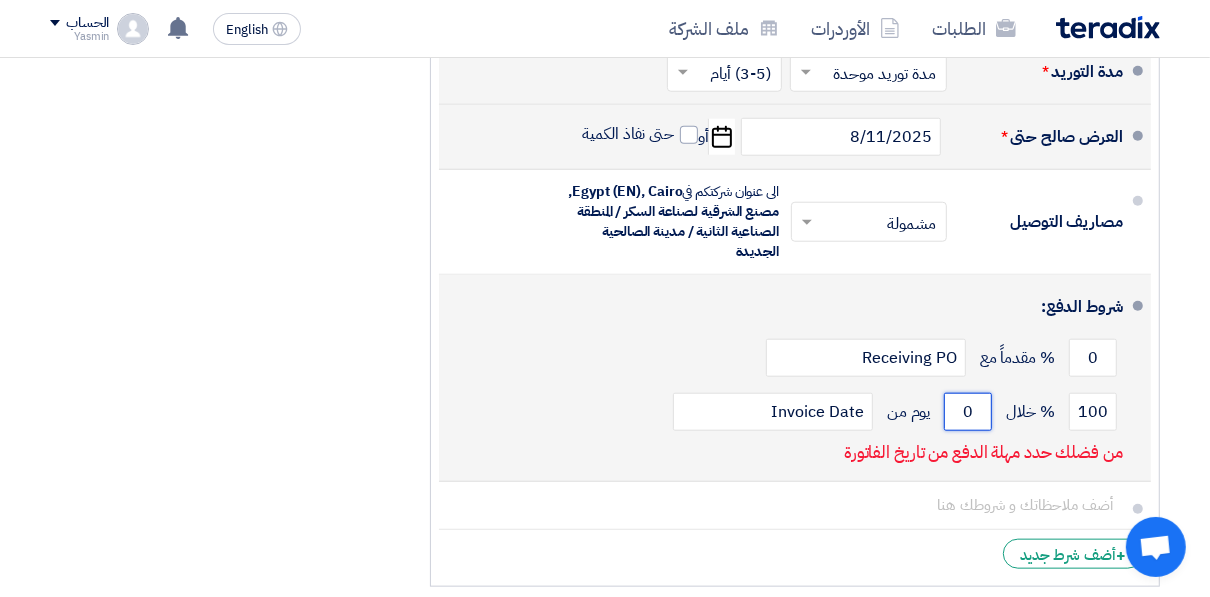 drag, startPoint x: 972, startPoint y: 419, endPoint x: 963, endPoint y: 427, distance: 12.0415945 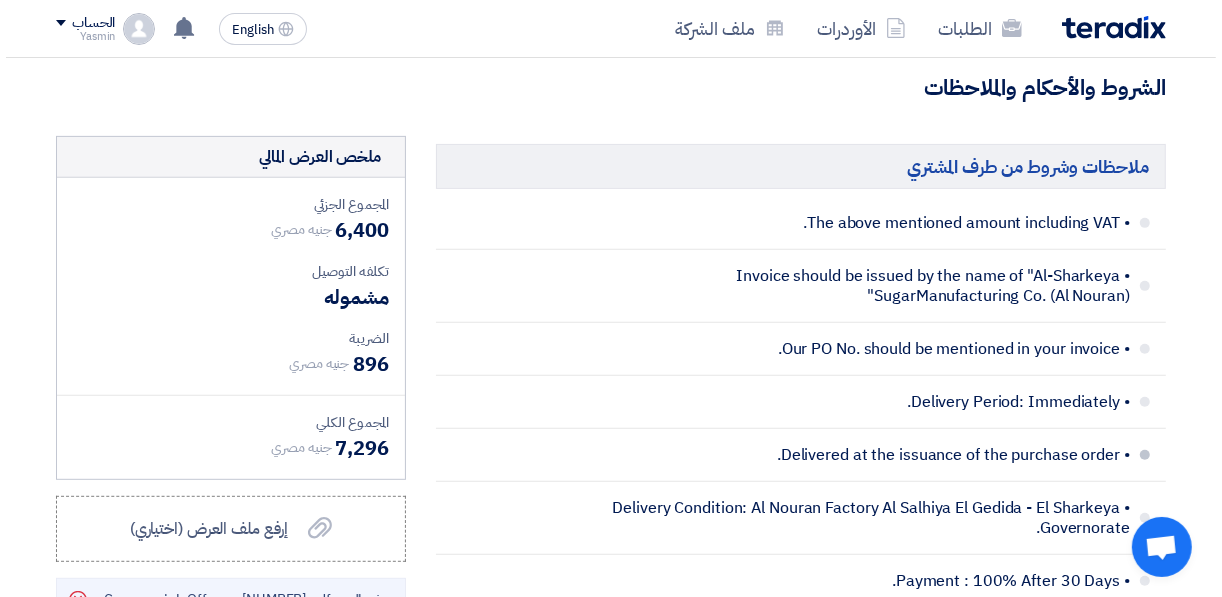 scroll, scrollTop: 800, scrollLeft: 0, axis: vertical 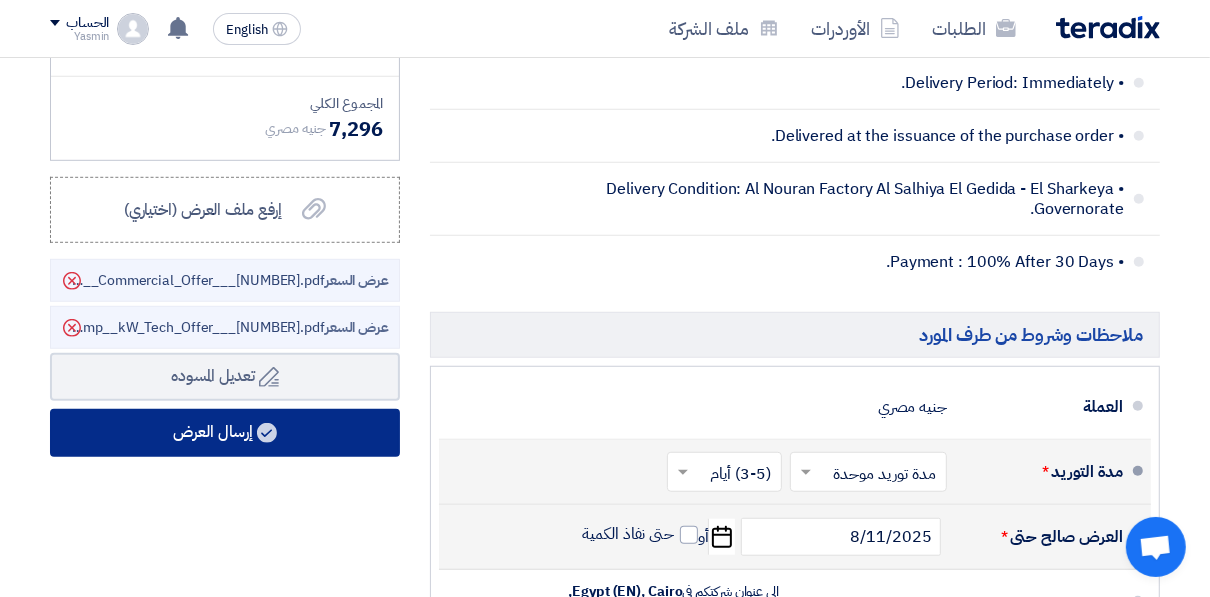 type on "30" 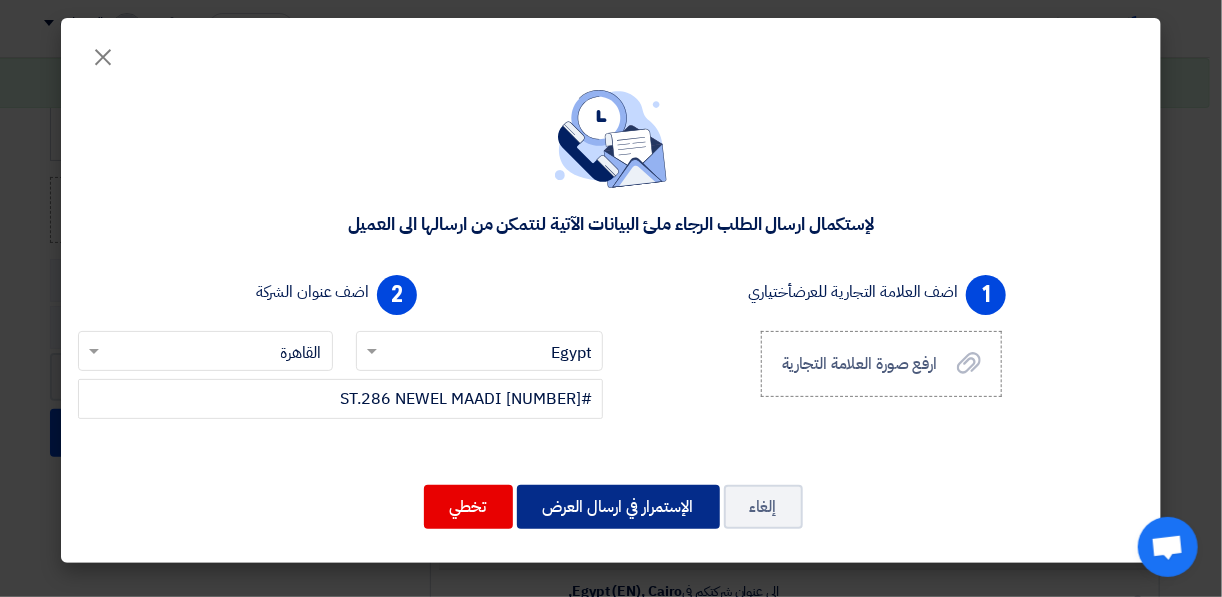 click on "الإستمرار في ارسال العرض" 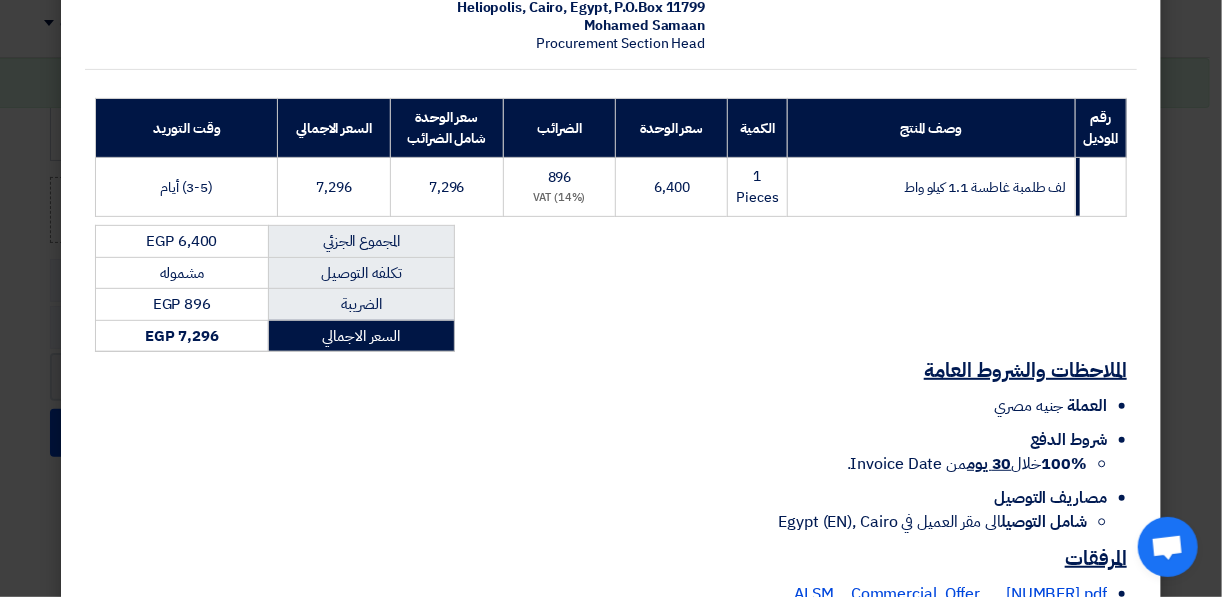 scroll, scrollTop: 407, scrollLeft: 0, axis: vertical 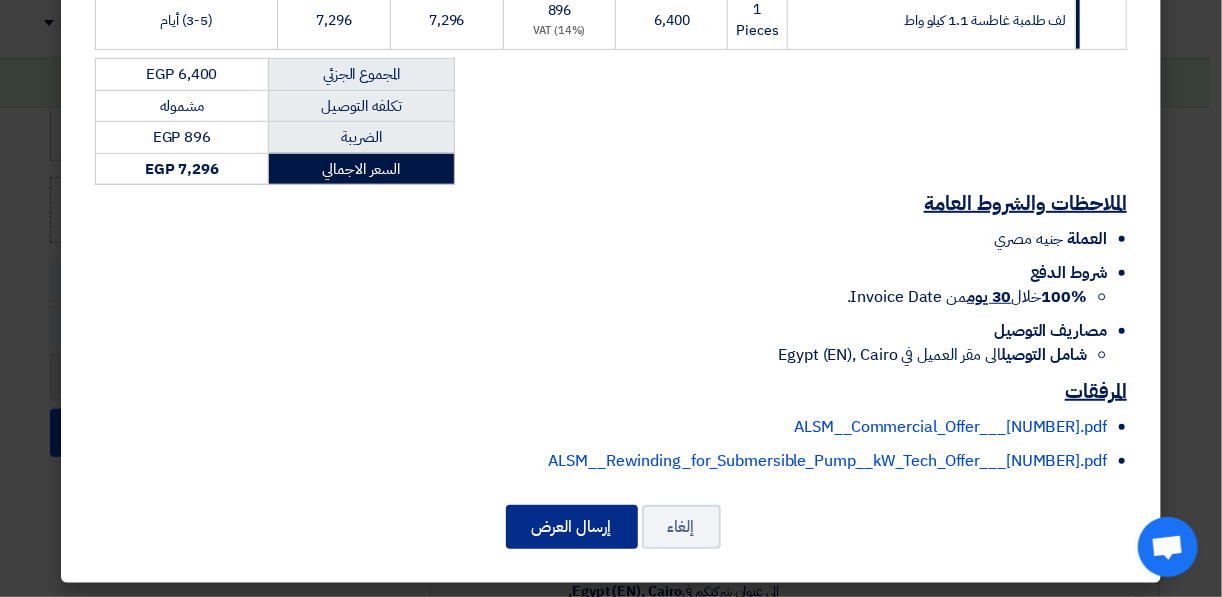 click on "إرسال العرض" 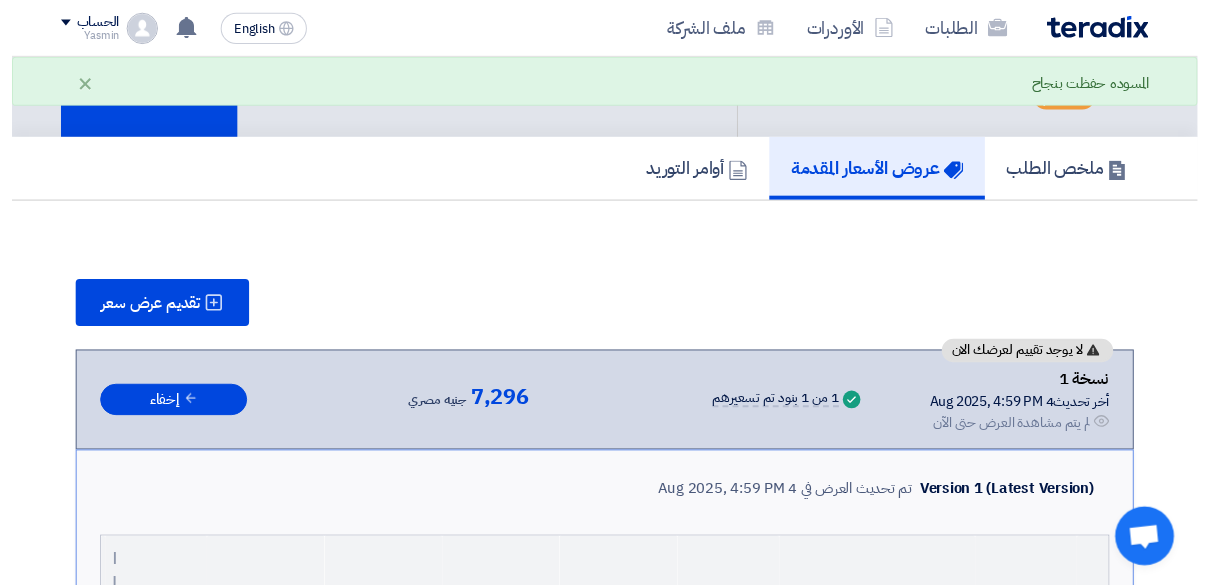 scroll, scrollTop: 0, scrollLeft: 0, axis: both 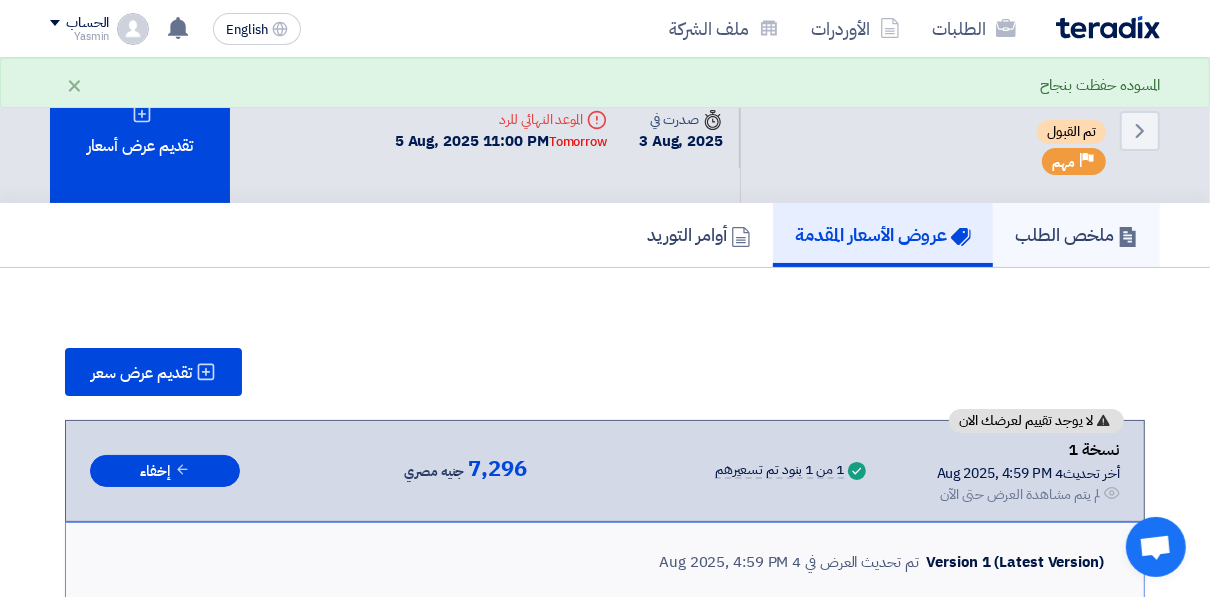 click on "ملخص الطلب" 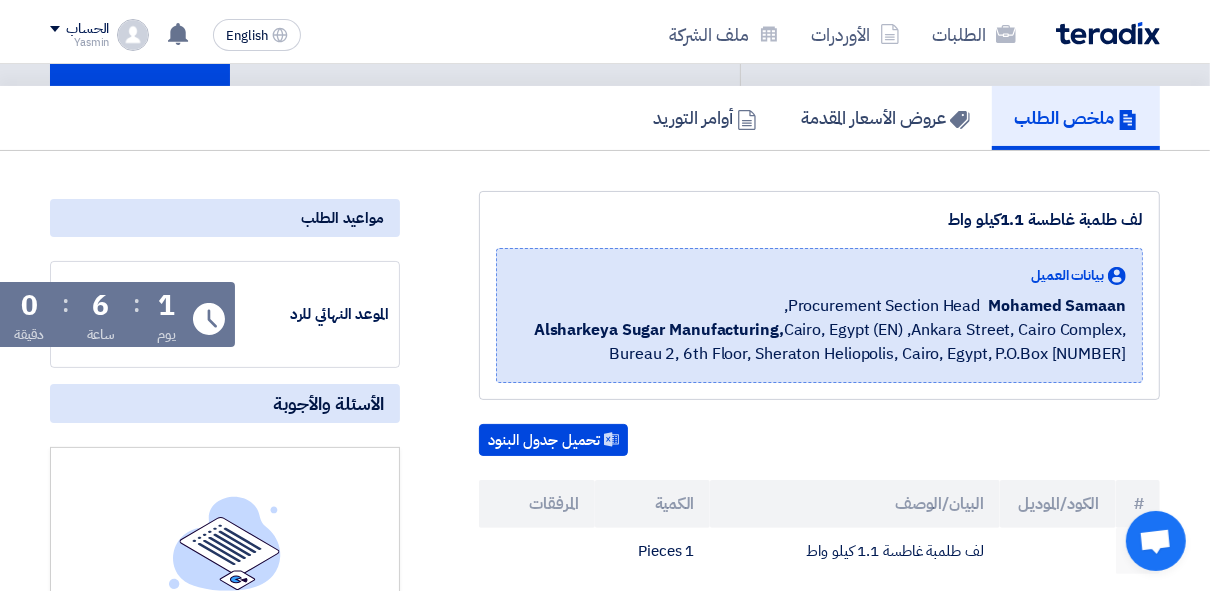 scroll, scrollTop: 0, scrollLeft: 0, axis: both 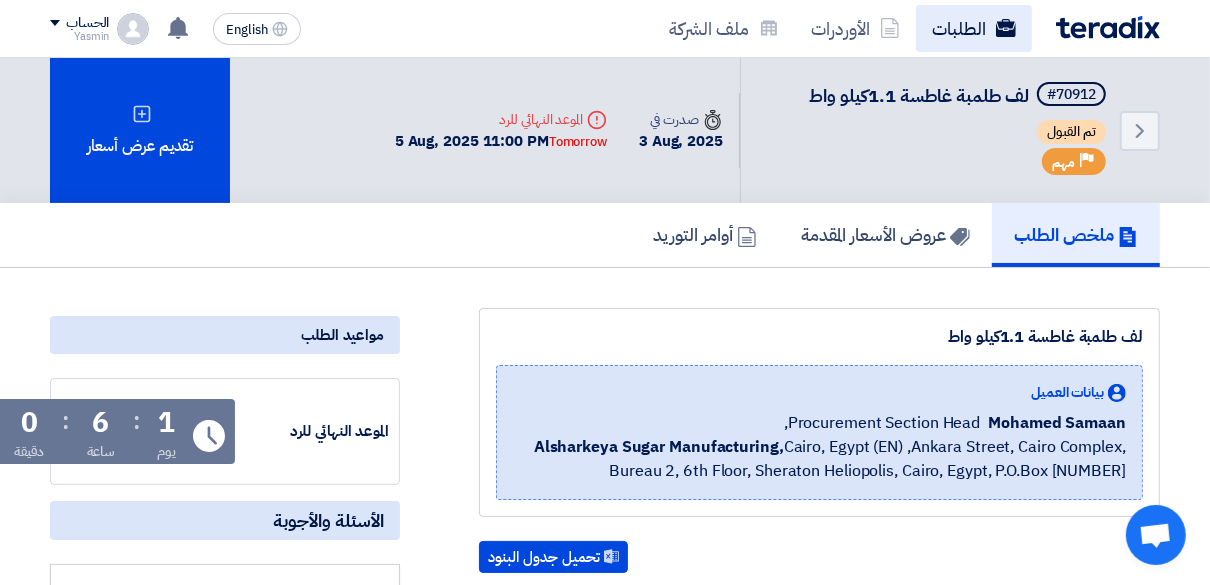 click on "الطلبات" 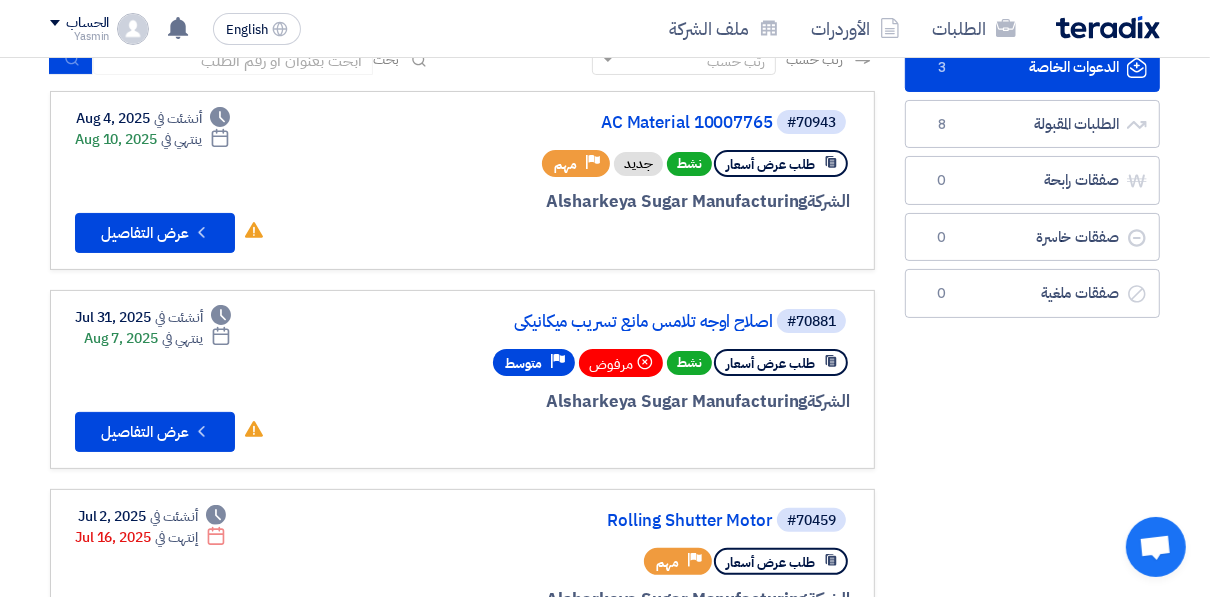 scroll, scrollTop: 0, scrollLeft: 0, axis: both 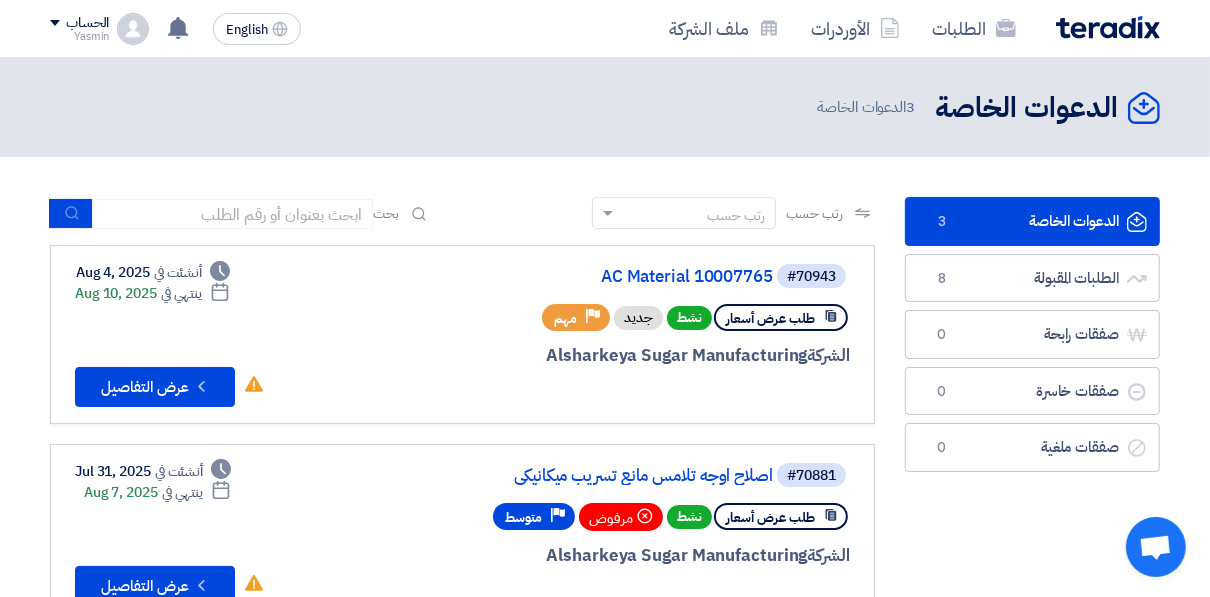 click on "#[NUMBER]
AC Material [NUMBER]
طلب عرض أسعار
نشط
جديد
Priority
مهم
الشركة  Alsharkeya Sugar Manufacturing
Deadline" 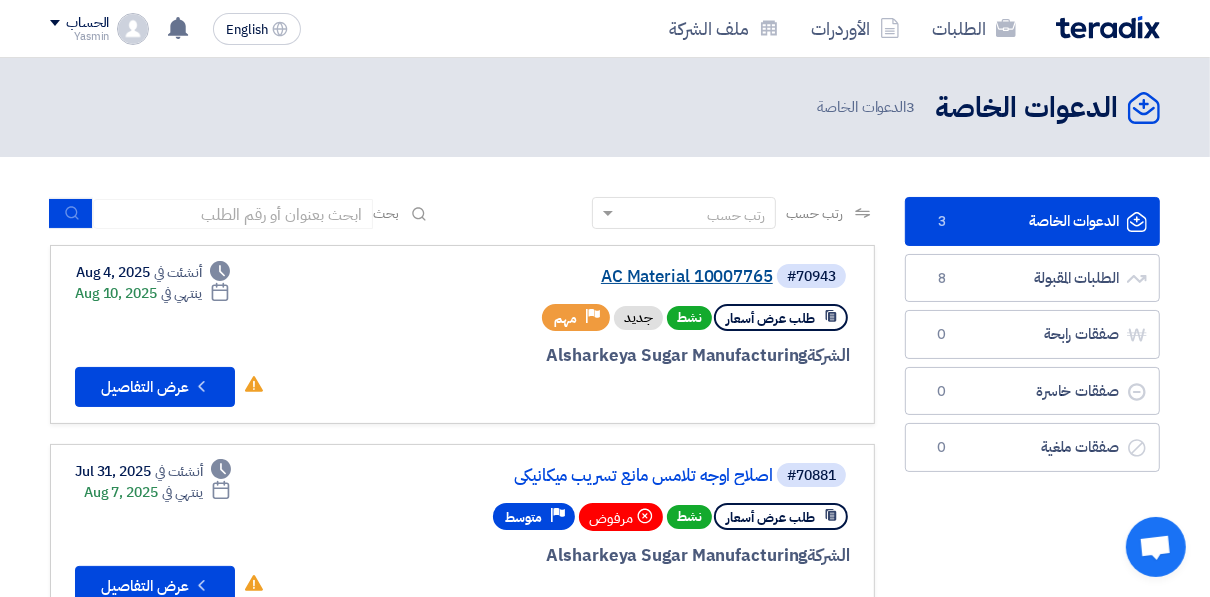 click on "AC Material 10007765" 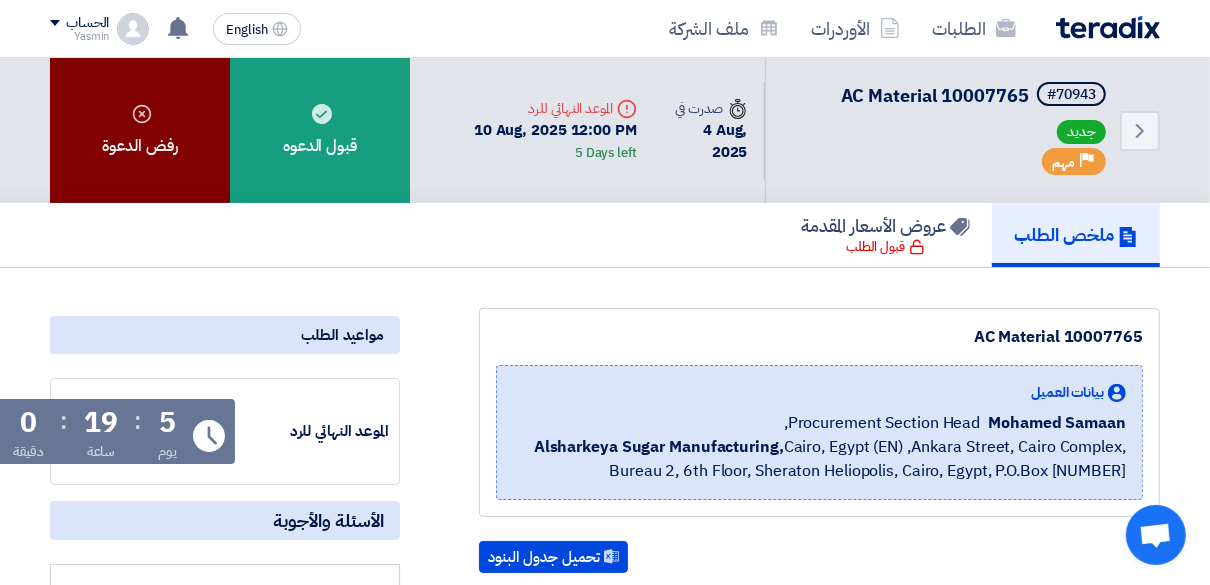 click on "رفض الدعوة" 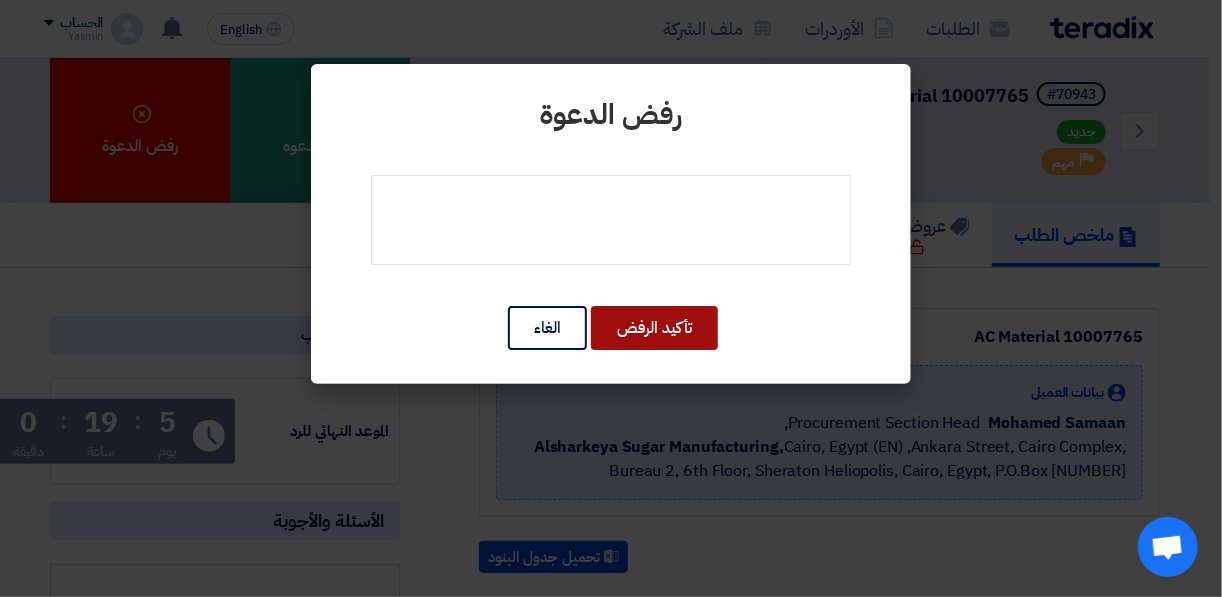 click on "تأكيد الرفض" 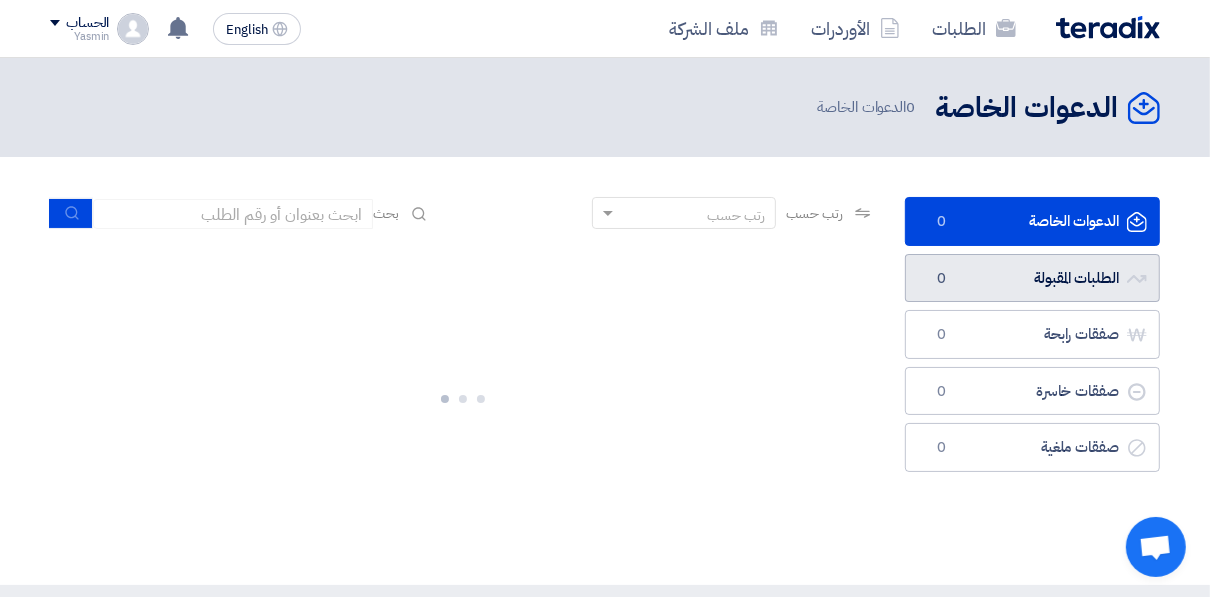 click on "الطلبات المقبولة
الطلبات المقبولة
0" 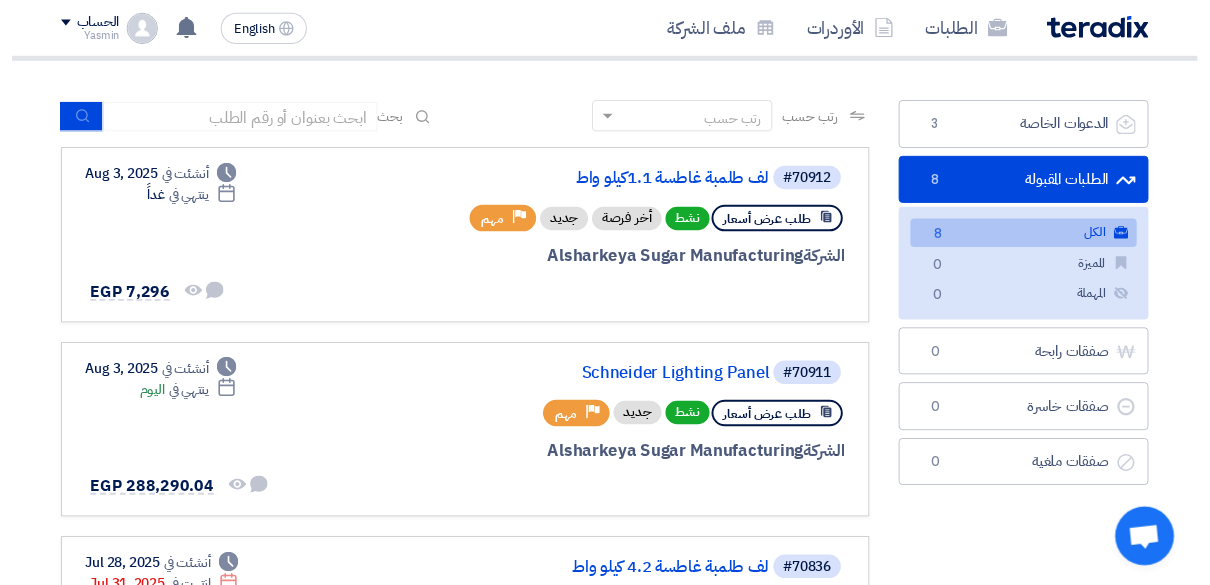 scroll, scrollTop: 0, scrollLeft: 0, axis: both 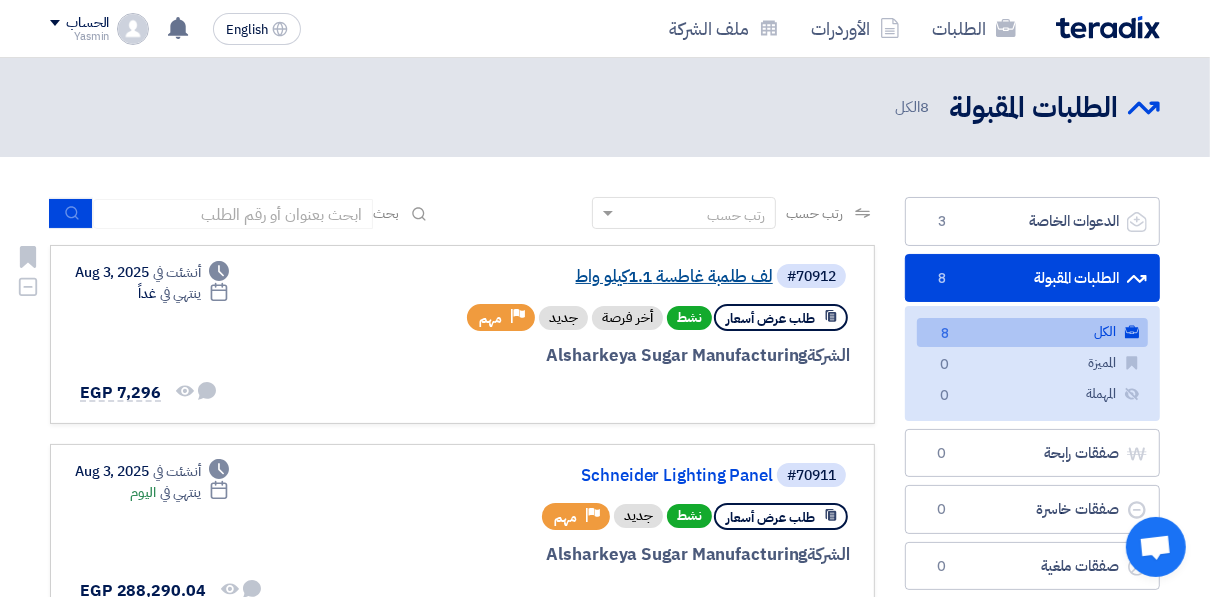click on "لف طلمبة غاطسة 1.1كيلو واط" 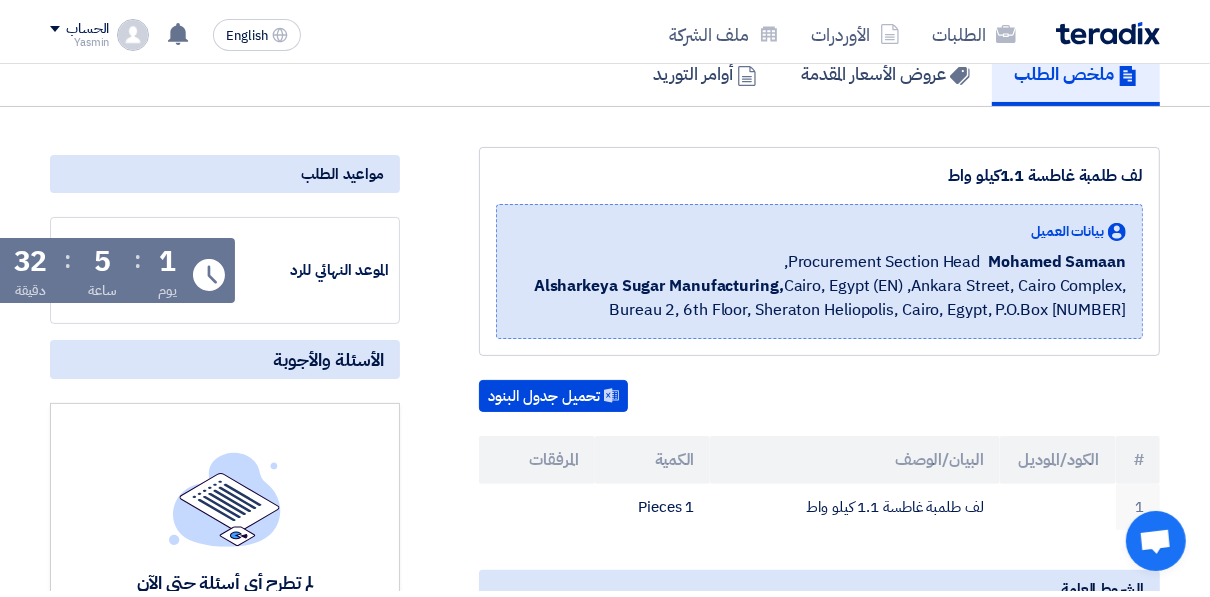 scroll, scrollTop: 160, scrollLeft: 0, axis: vertical 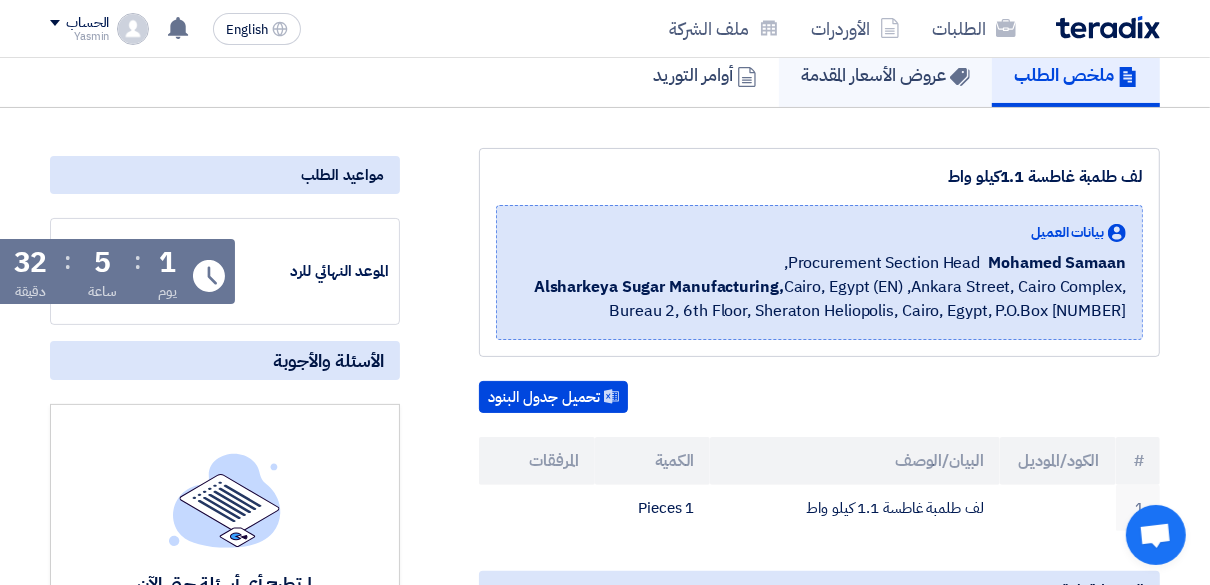 click on "عروض الأسعار المقدمة" 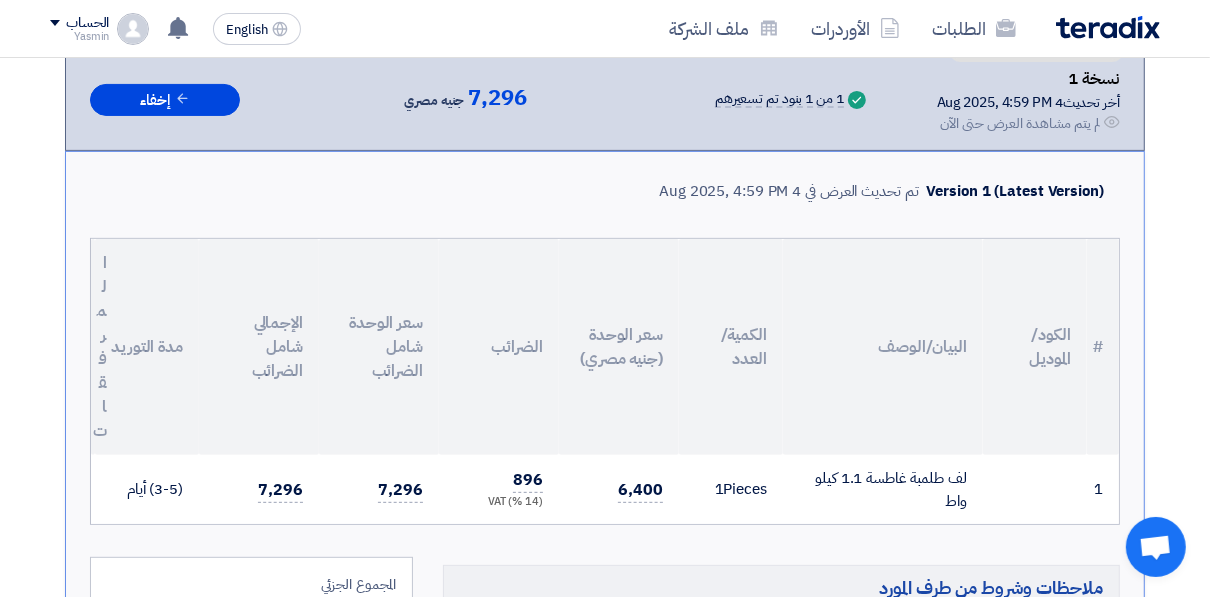 scroll, scrollTop: 400, scrollLeft: 0, axis: vertical 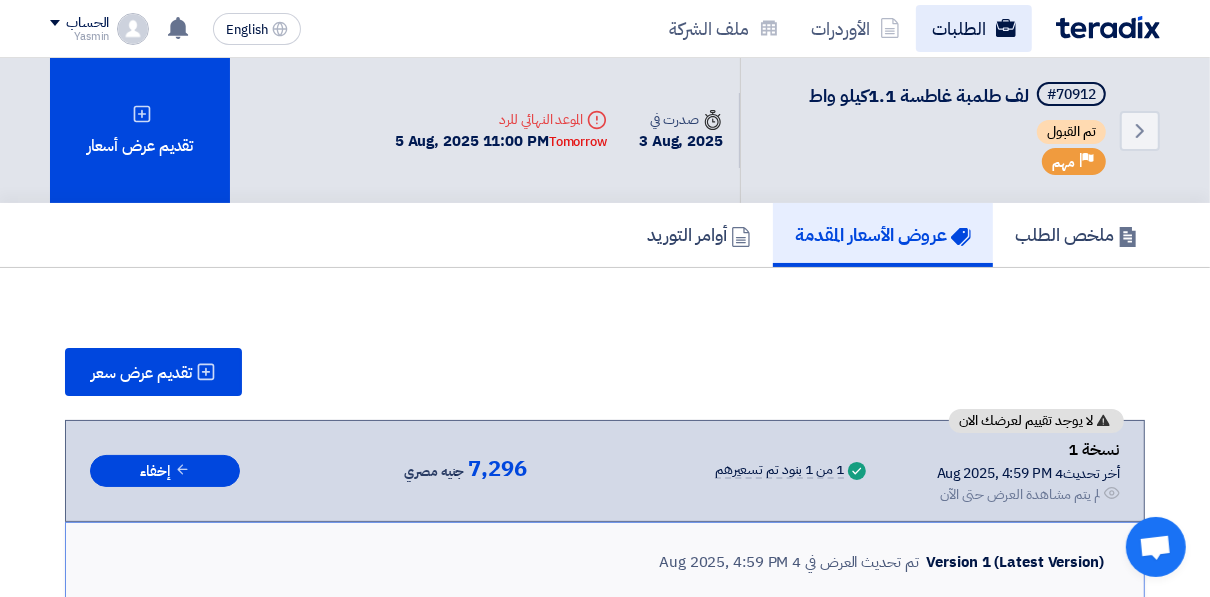 click on "الطلبات" 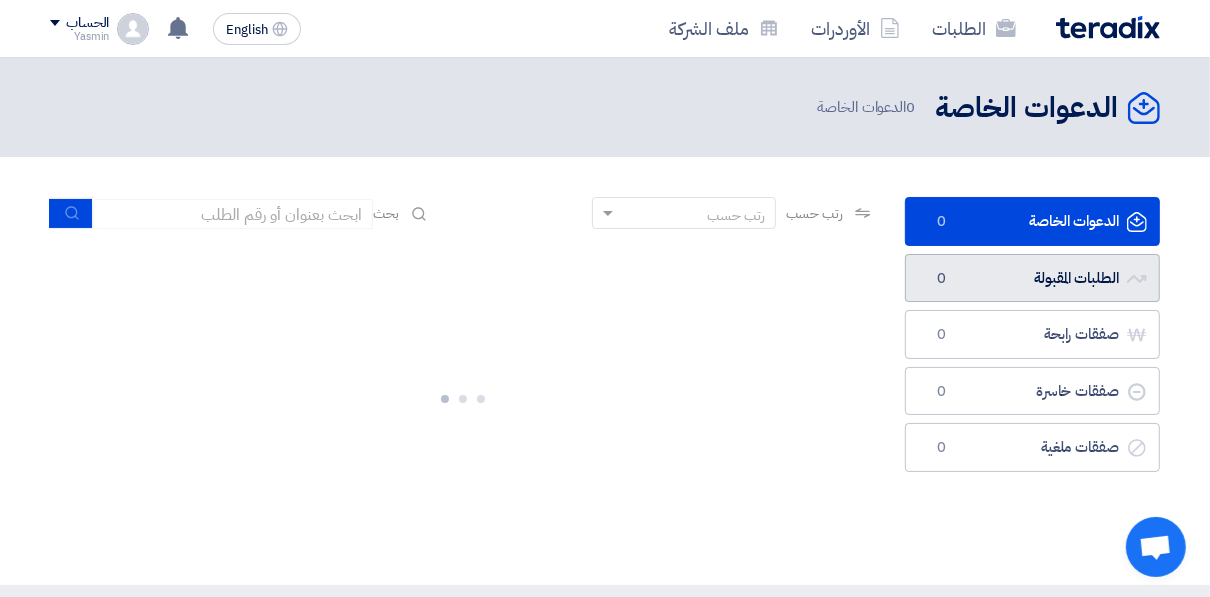 click on "الطلبات المقبولة
الطلبات المقبولة
0" 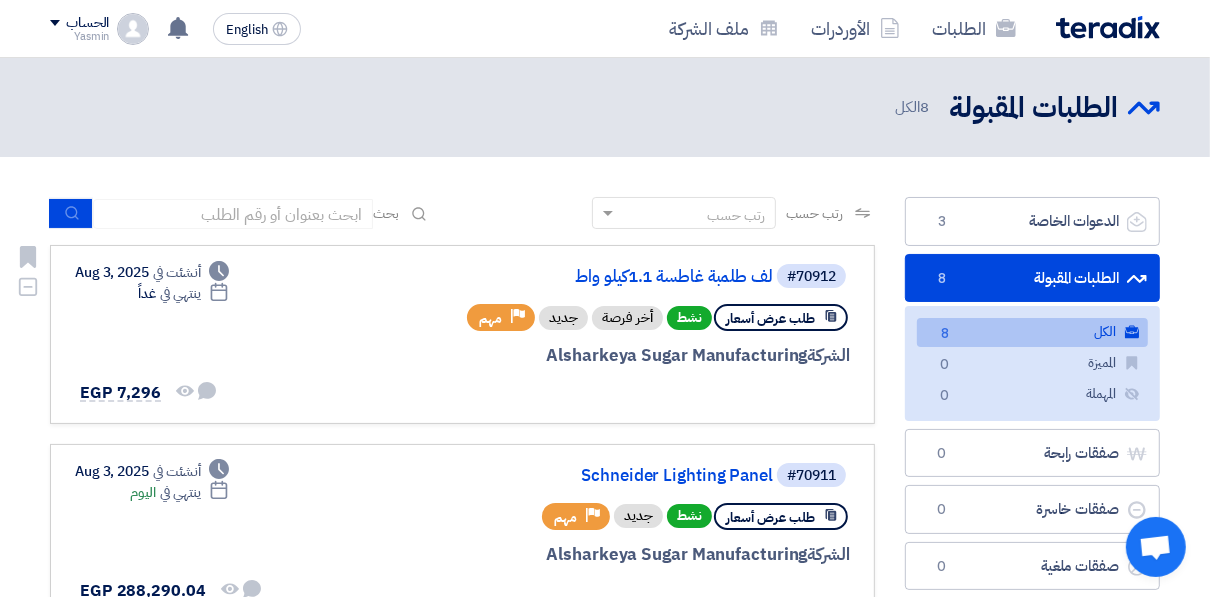 scroll, scrollTop: 80, scrollLeft: 0, axis: vertical 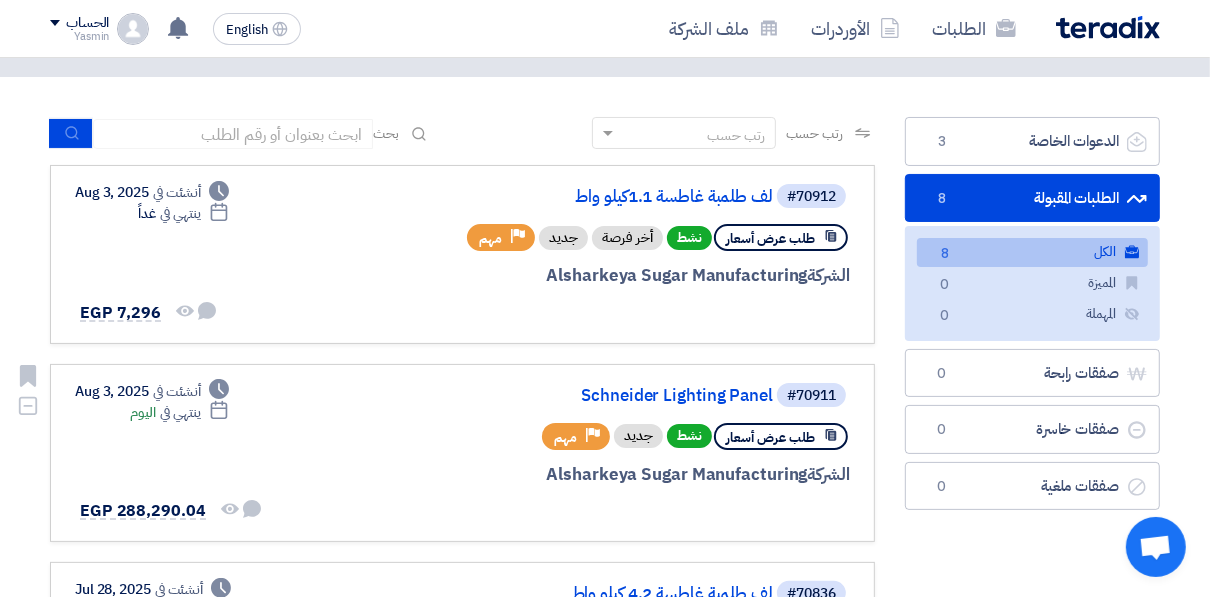 click on "طلب عرض أسعار" 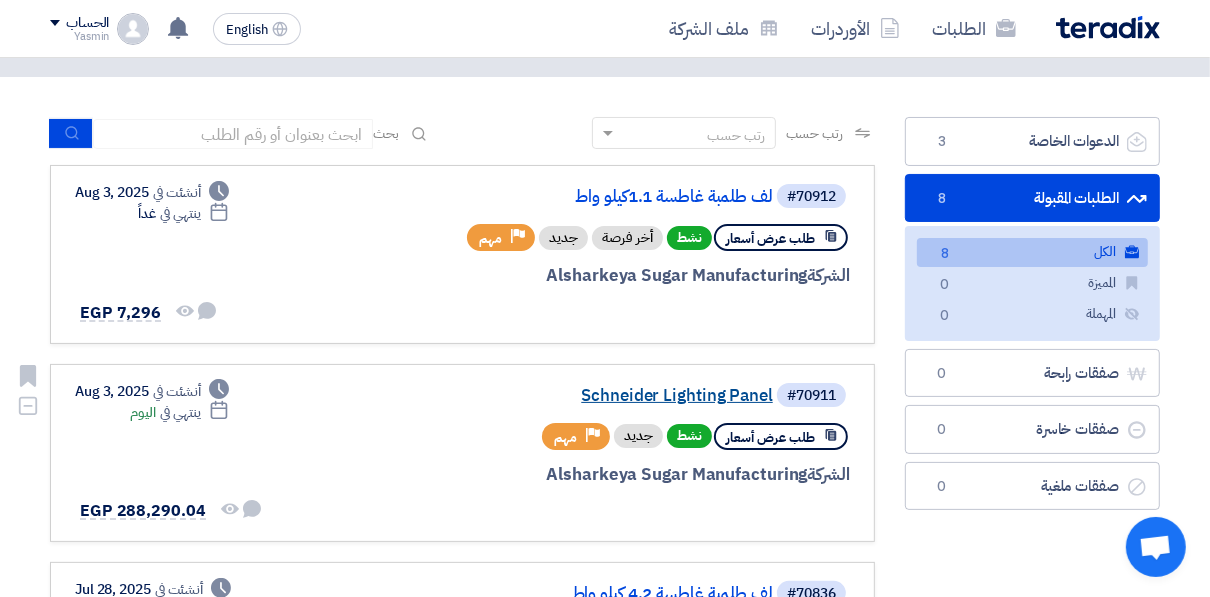 click on "Schneider Lighting Panel" 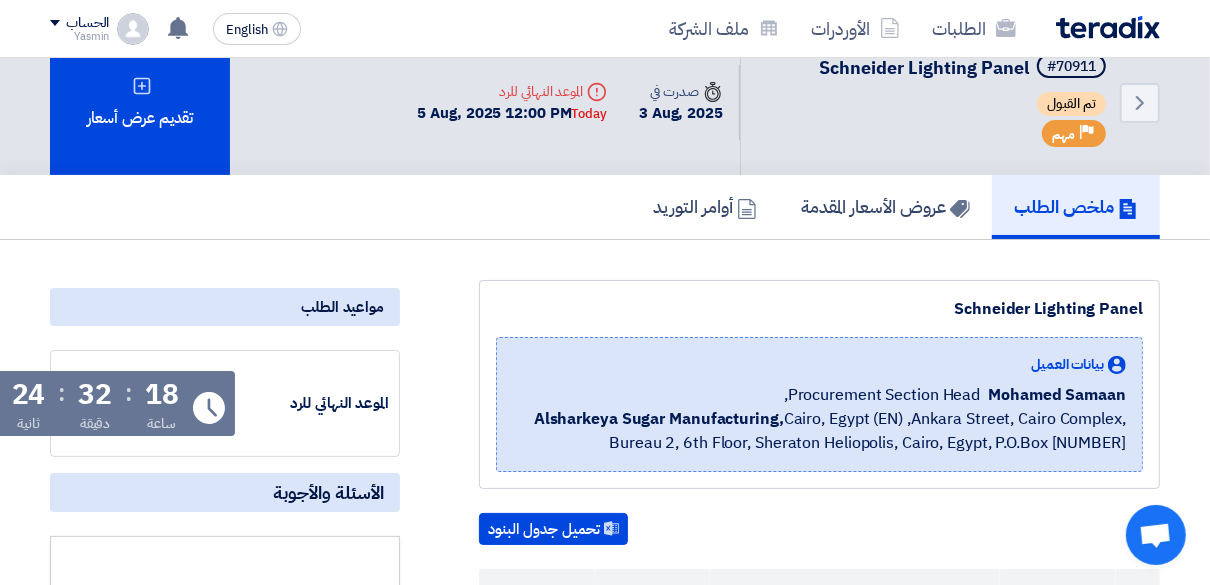scroll, scrollTop: 0, scrollLeft: 0, axis: both 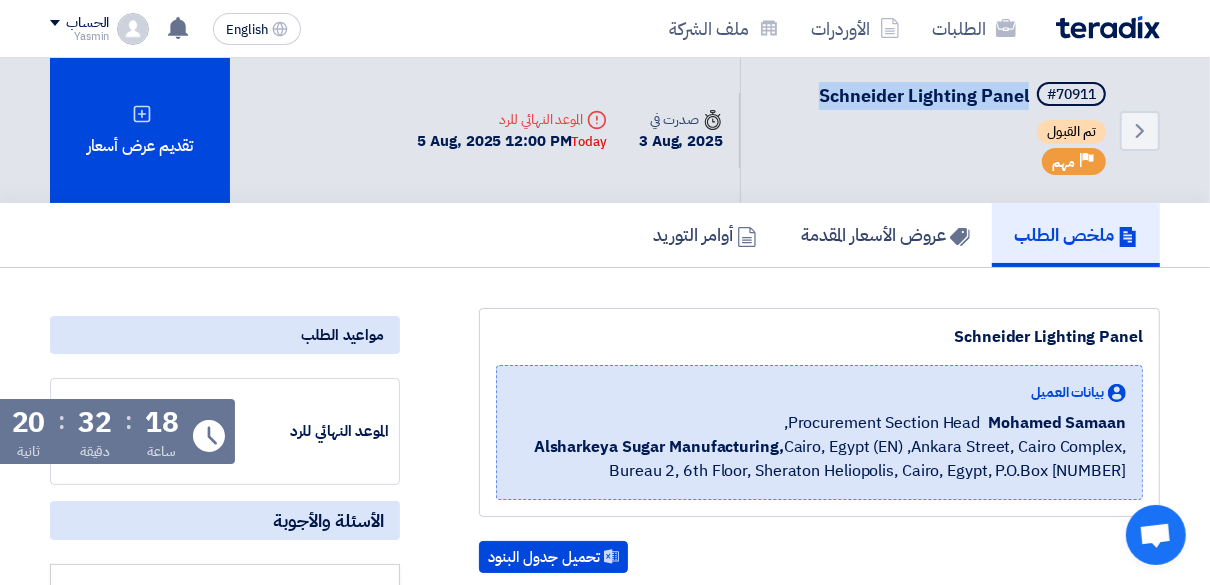 drag, startPoint x: 821, startPoint y: 97, endPoint x: 1025, endPoint y: 105, distance: 204.1568 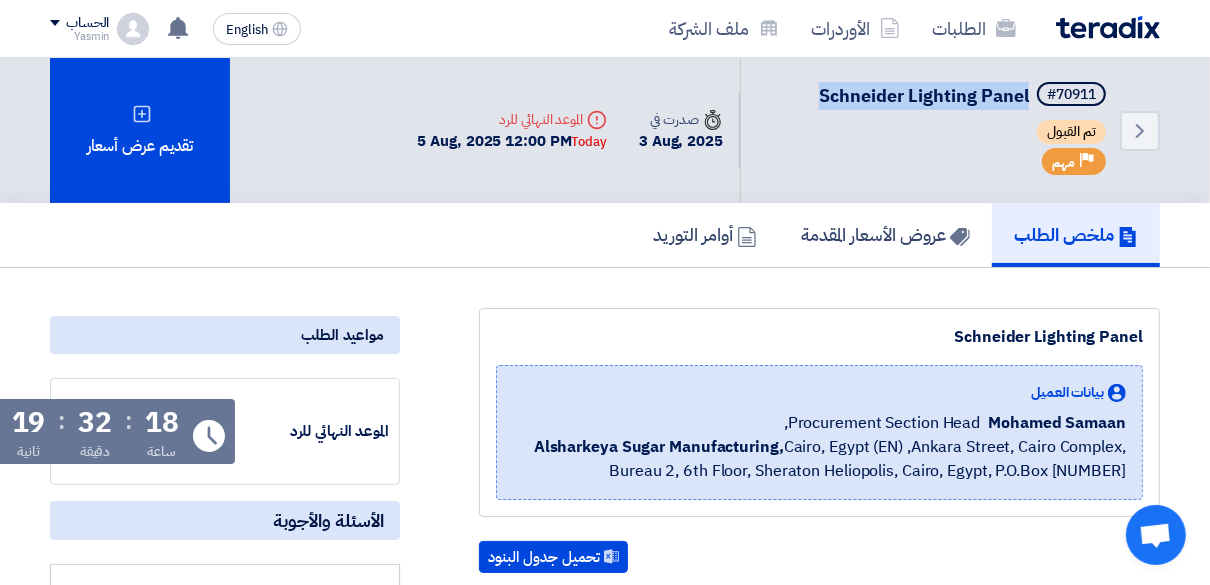 copy on "Schneider Lighting Panel" 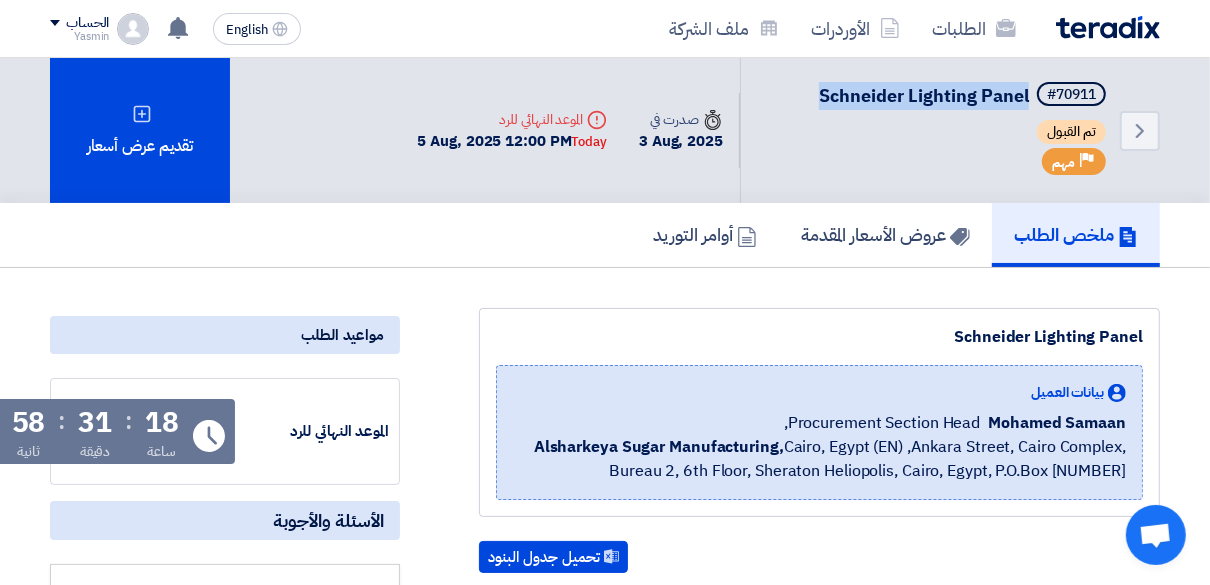 copy on "Schneider Lighting Panel" 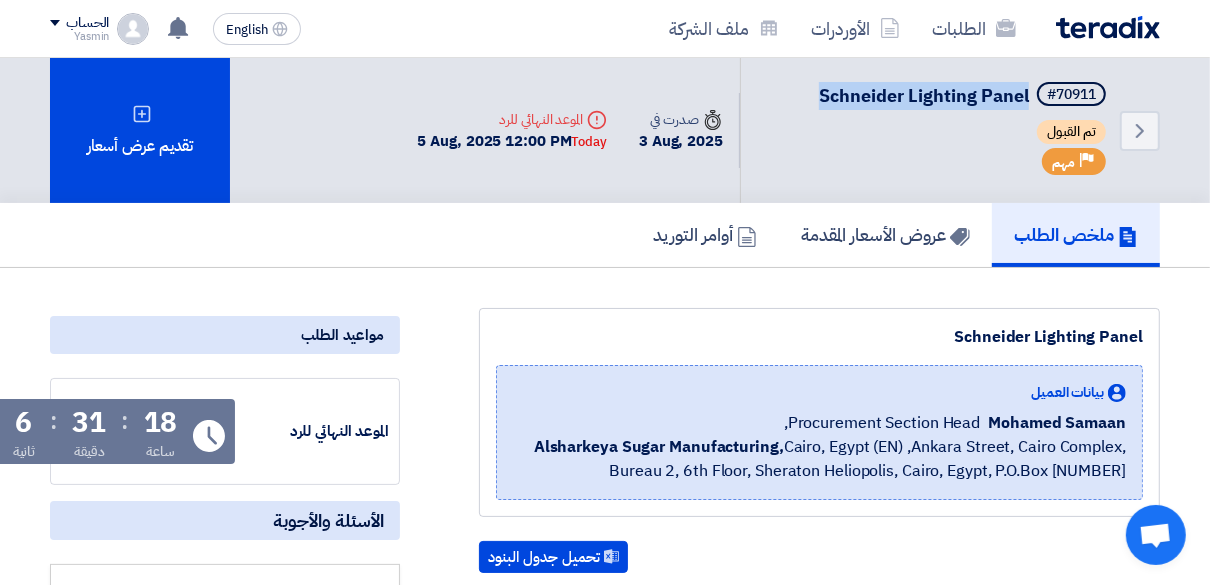 copy on "Schneider Lighting Panel" 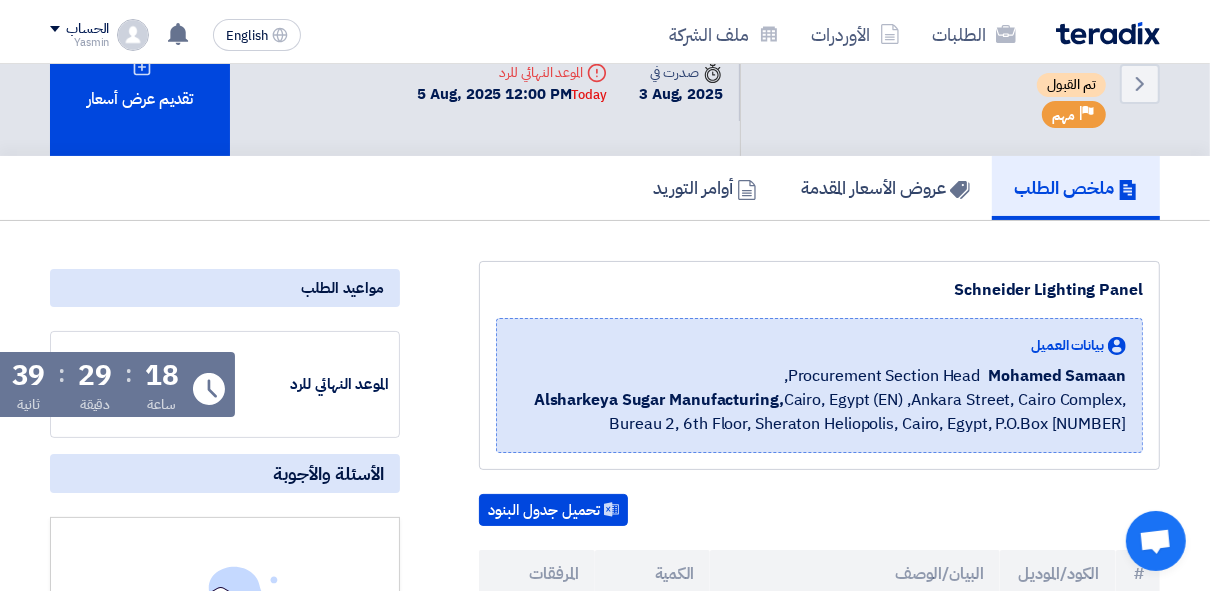scroll, scrollTop: 0, scrollLeft: 0, axis: both 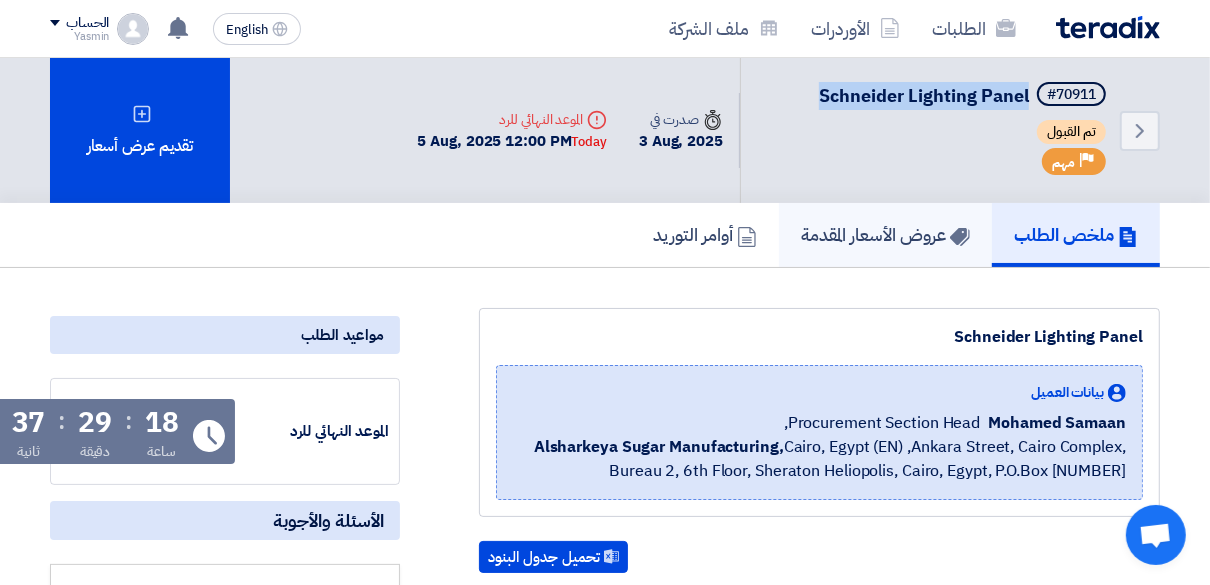 click on "عروض الأسعار المقدمة" 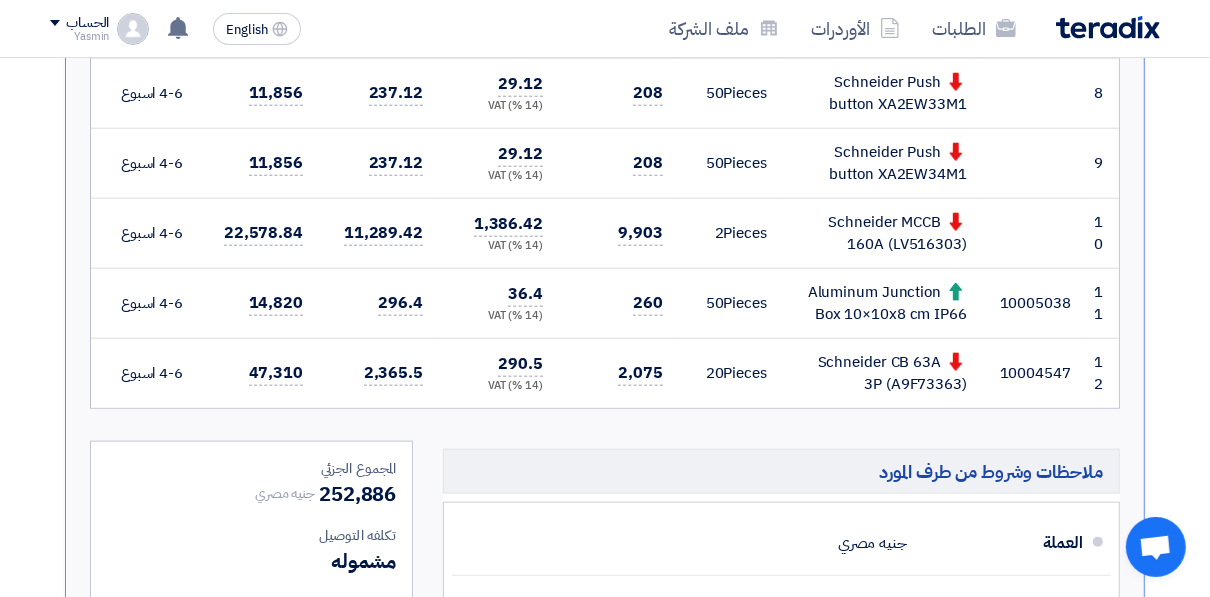 scroll, scrollTop: 1360, scrollLeft: 0, axis: vertical 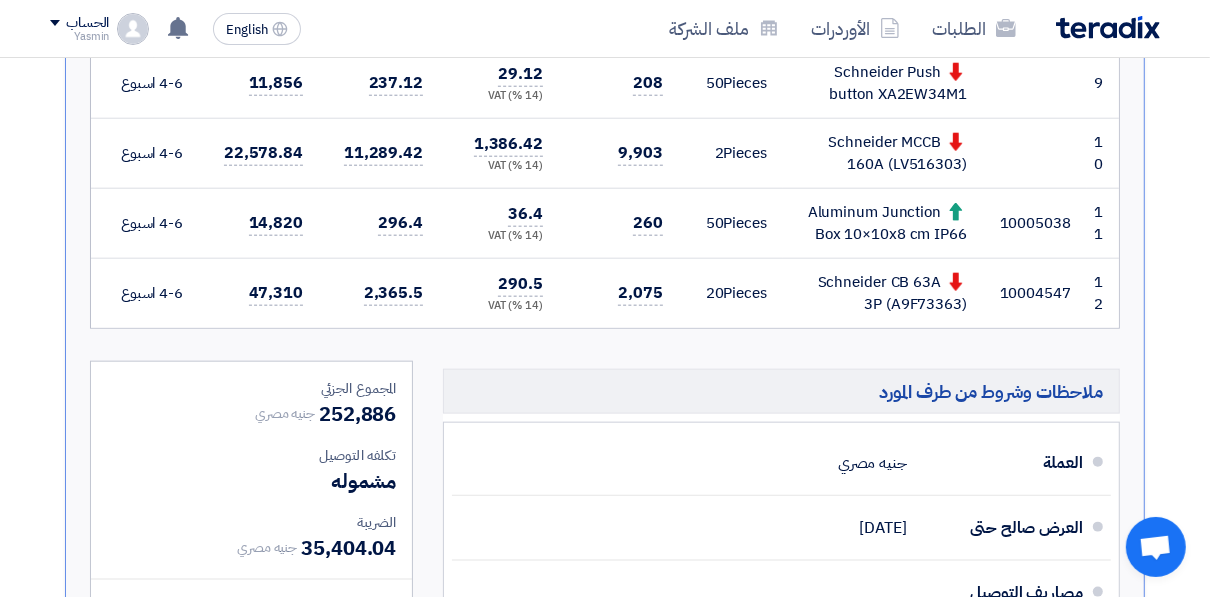 drag, startPoint x: 394, startPoint y: 406, endPoint x: 323, endPoint y: 411, distance: 71.17584 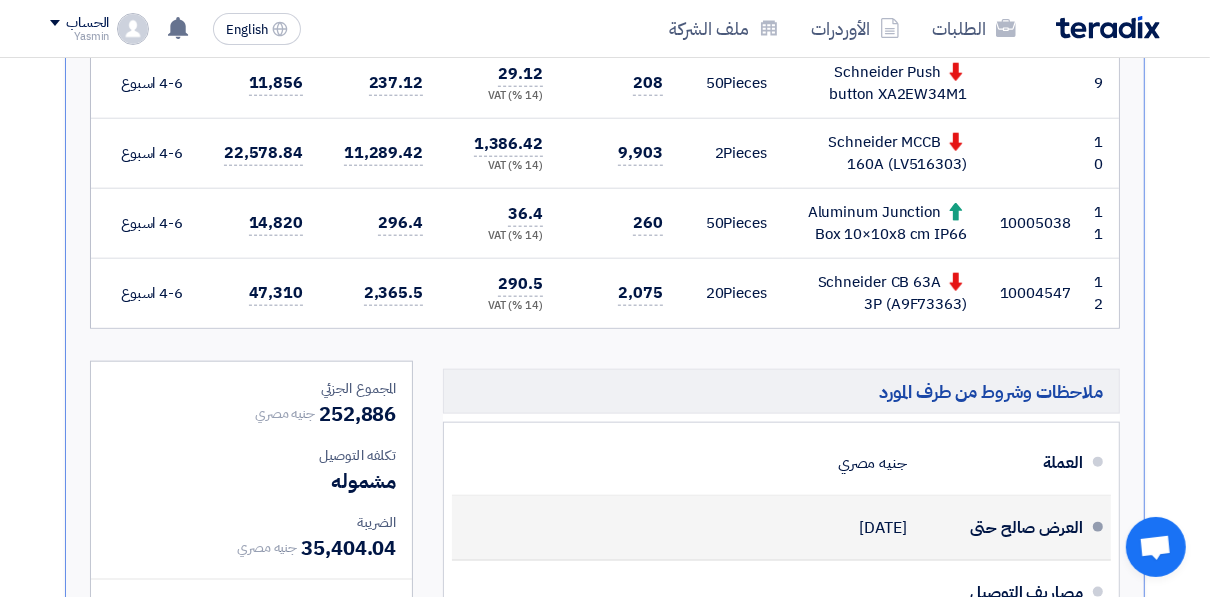 copy on "252,886" 